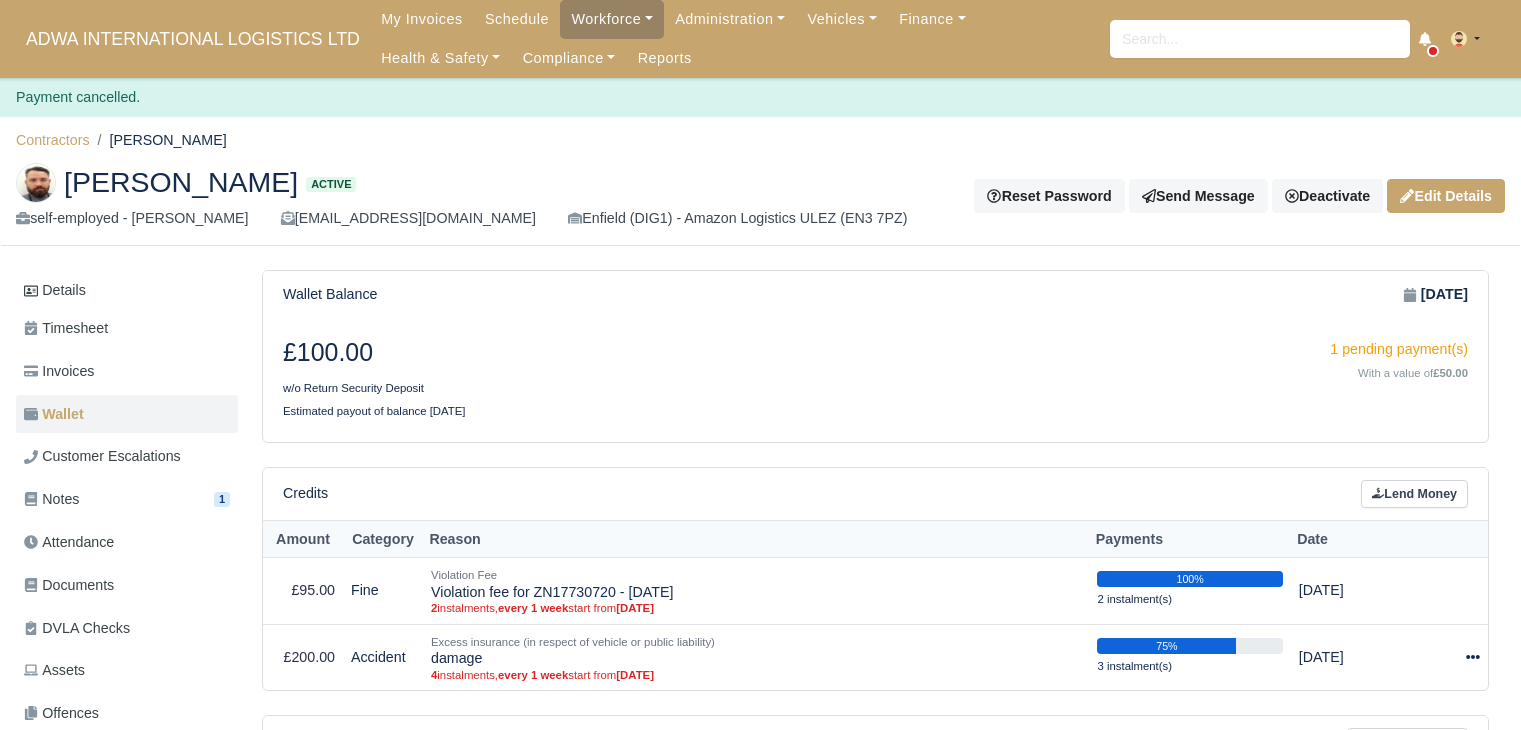 scroll, scrollTop: 0, scrollLeft: 0, axis: both 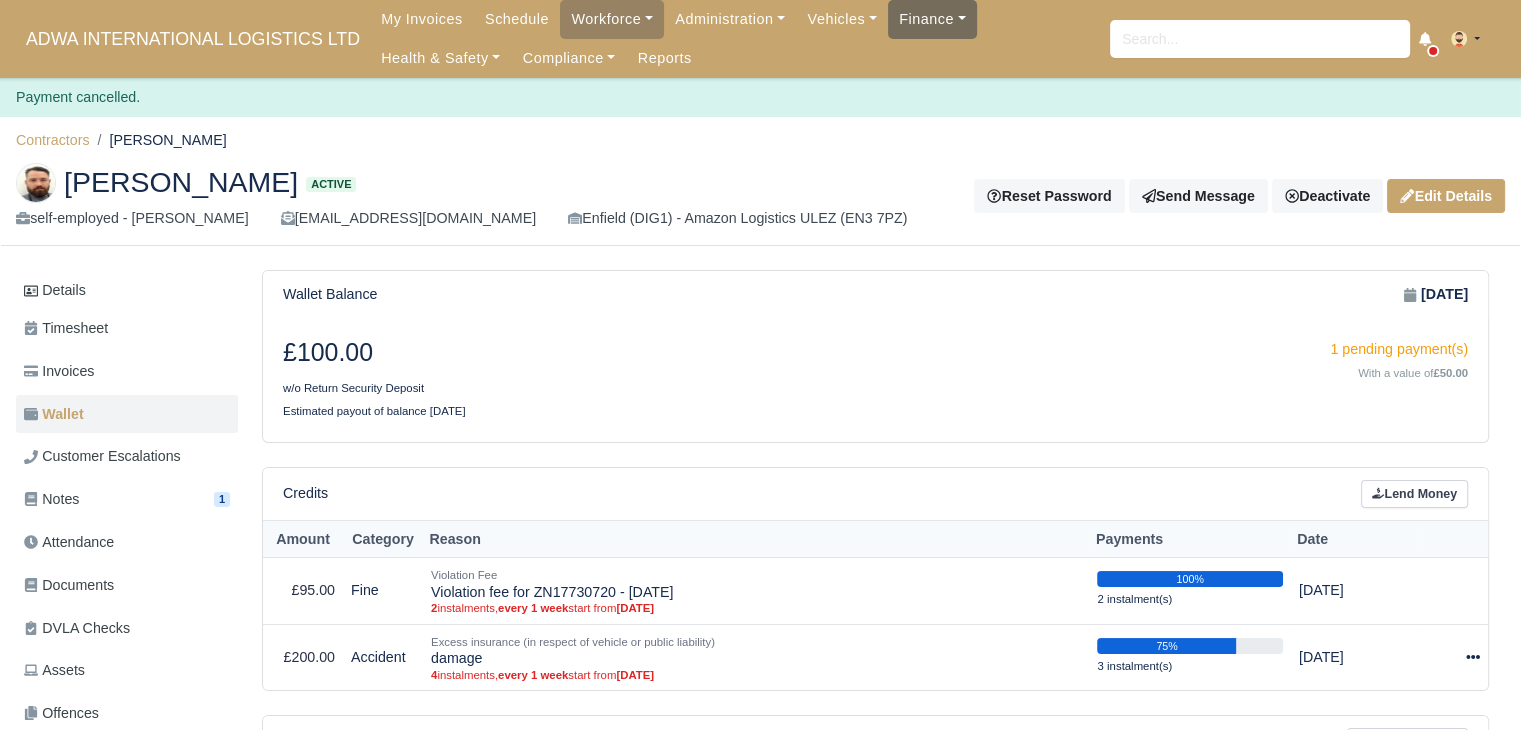 click on "Finance" at bounding box center (932, 19) 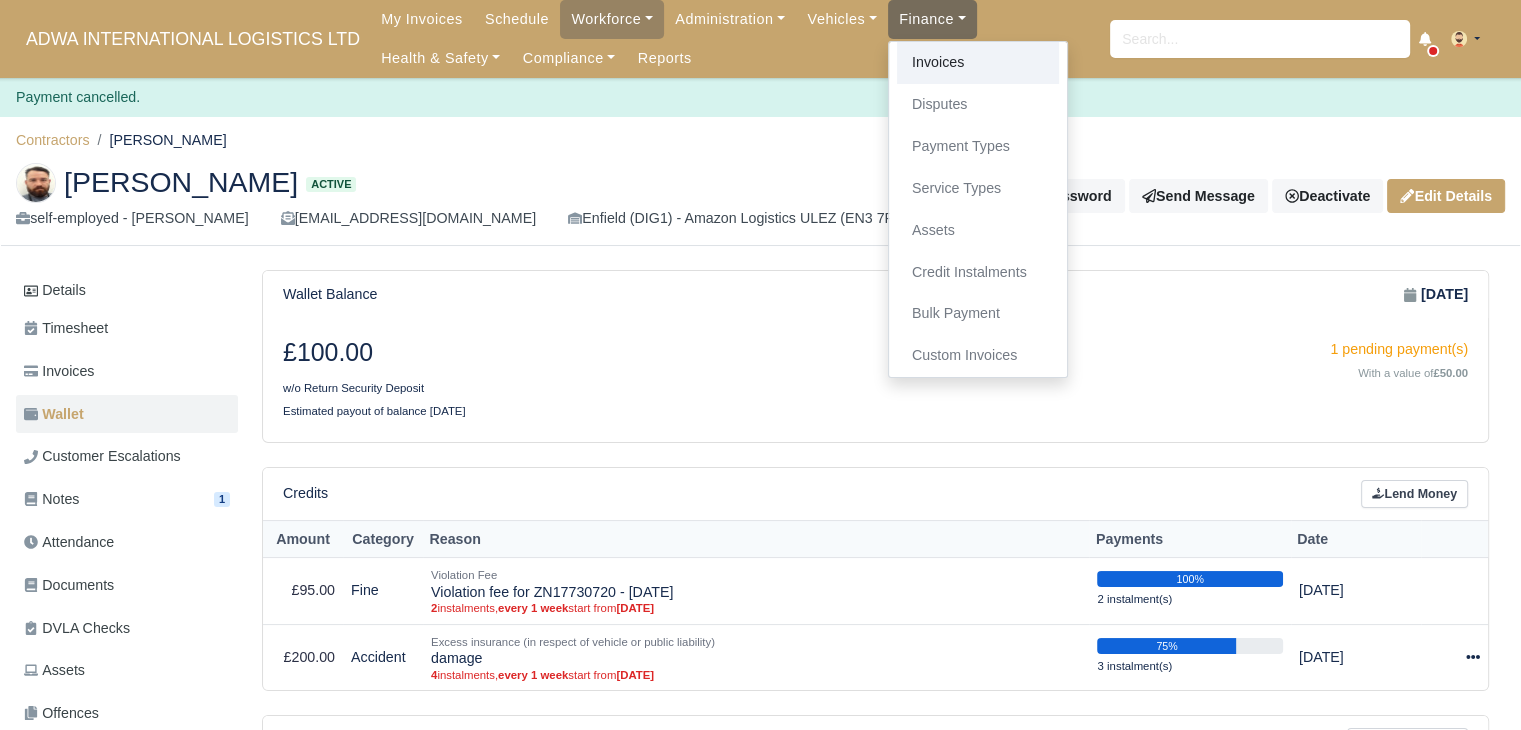 click on "Invoices" at bounding box center (978, 63) 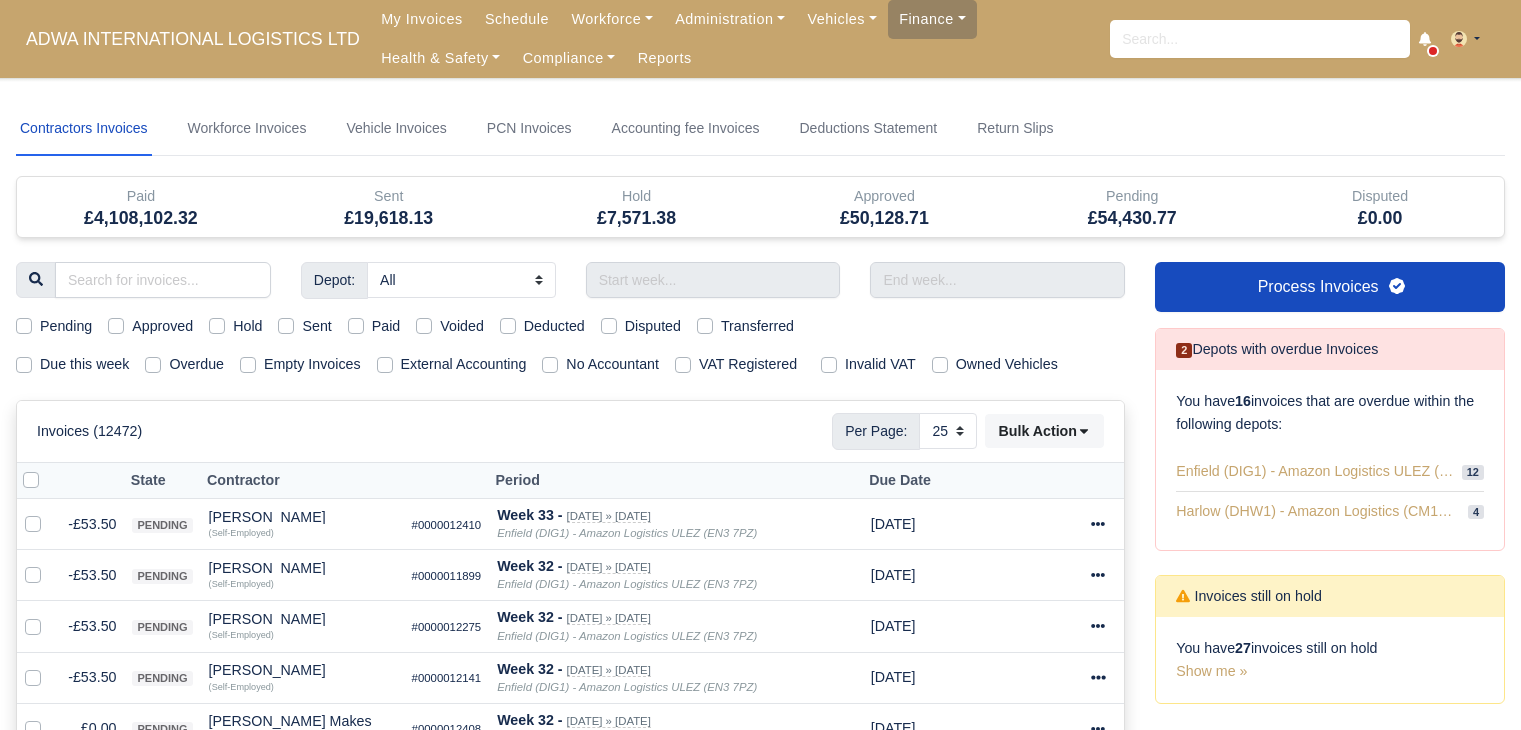 select on "25" 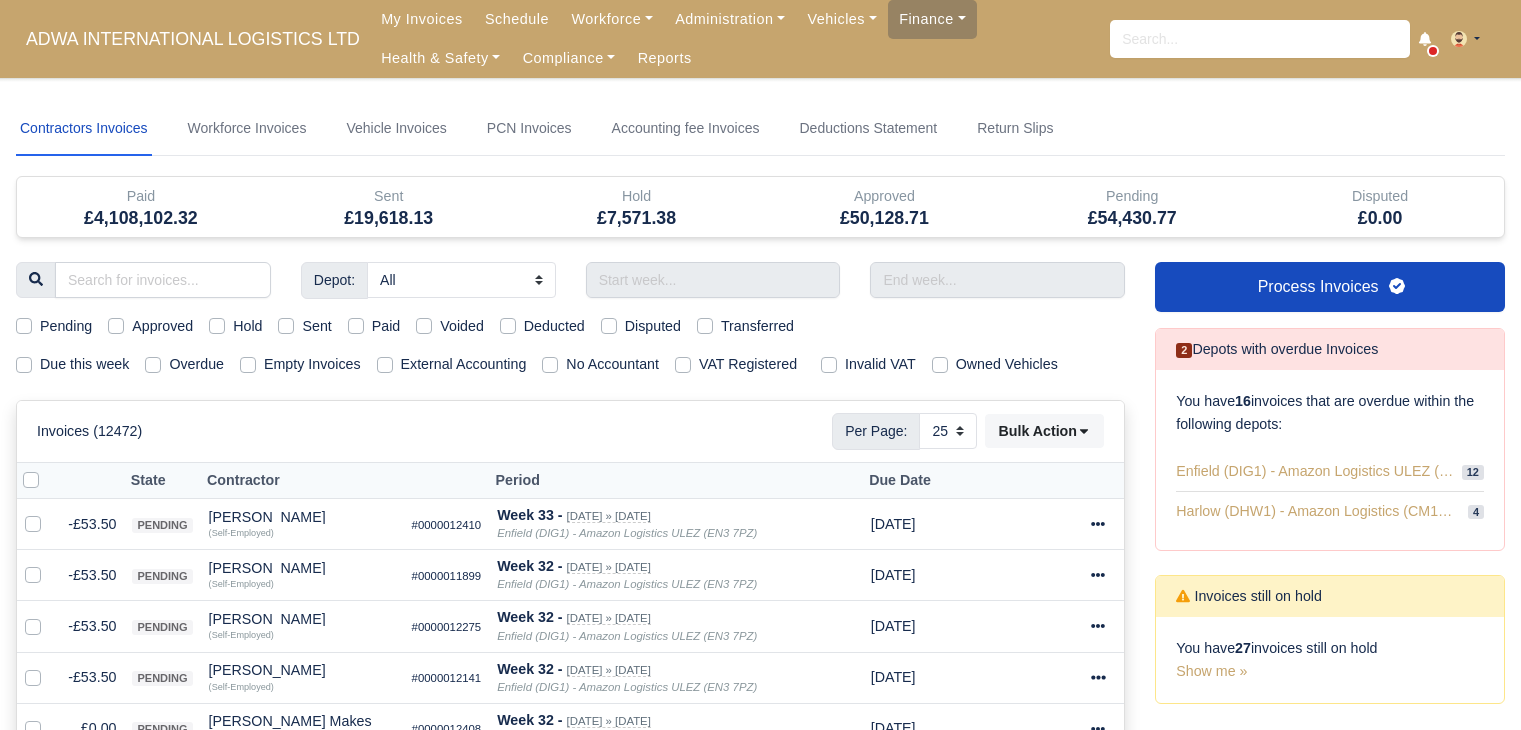 scroll, scrollTop: 0, scrollLeft: 0, axis: both 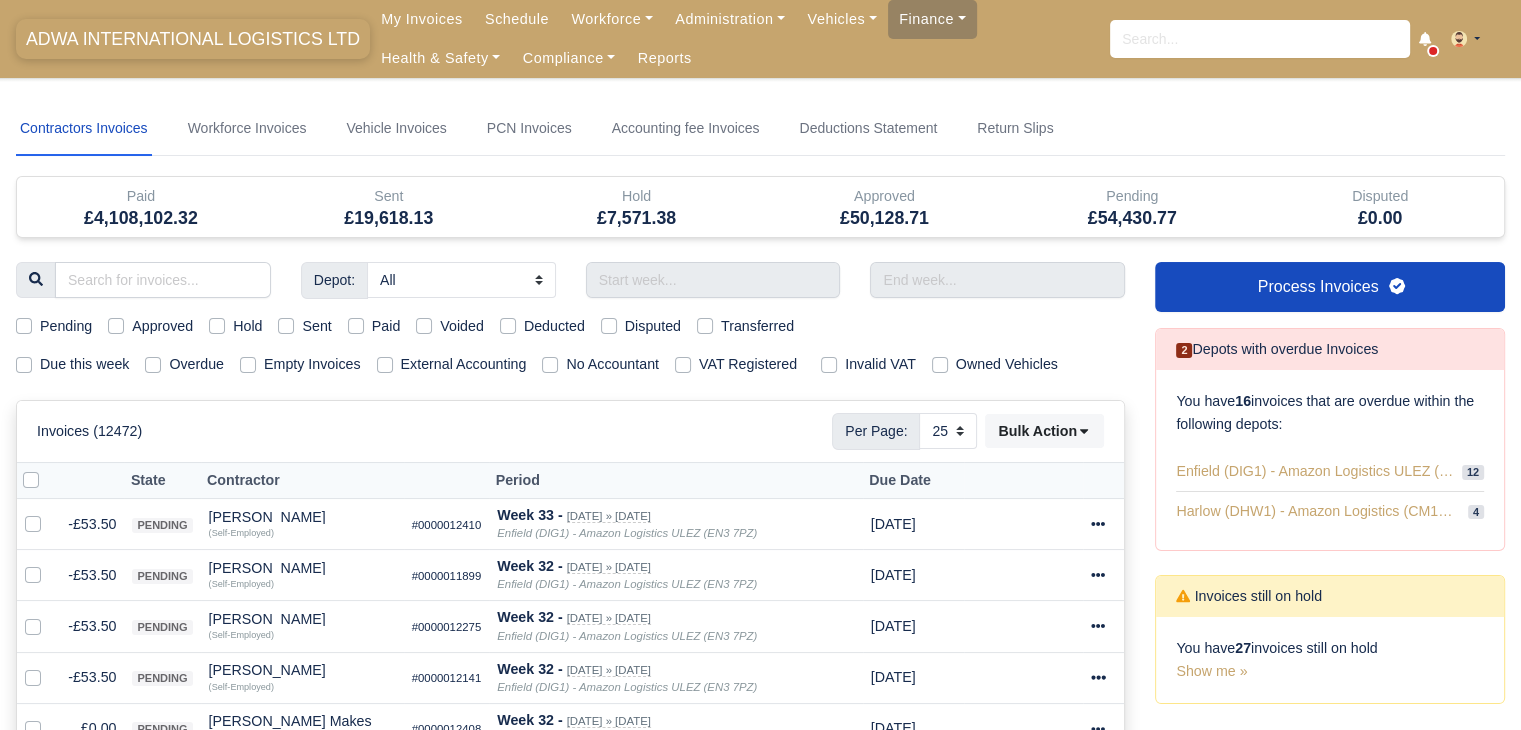 click on "ADWA INTERNATIONAL LOGISTICS LTD" at bounding box center [193, 39] 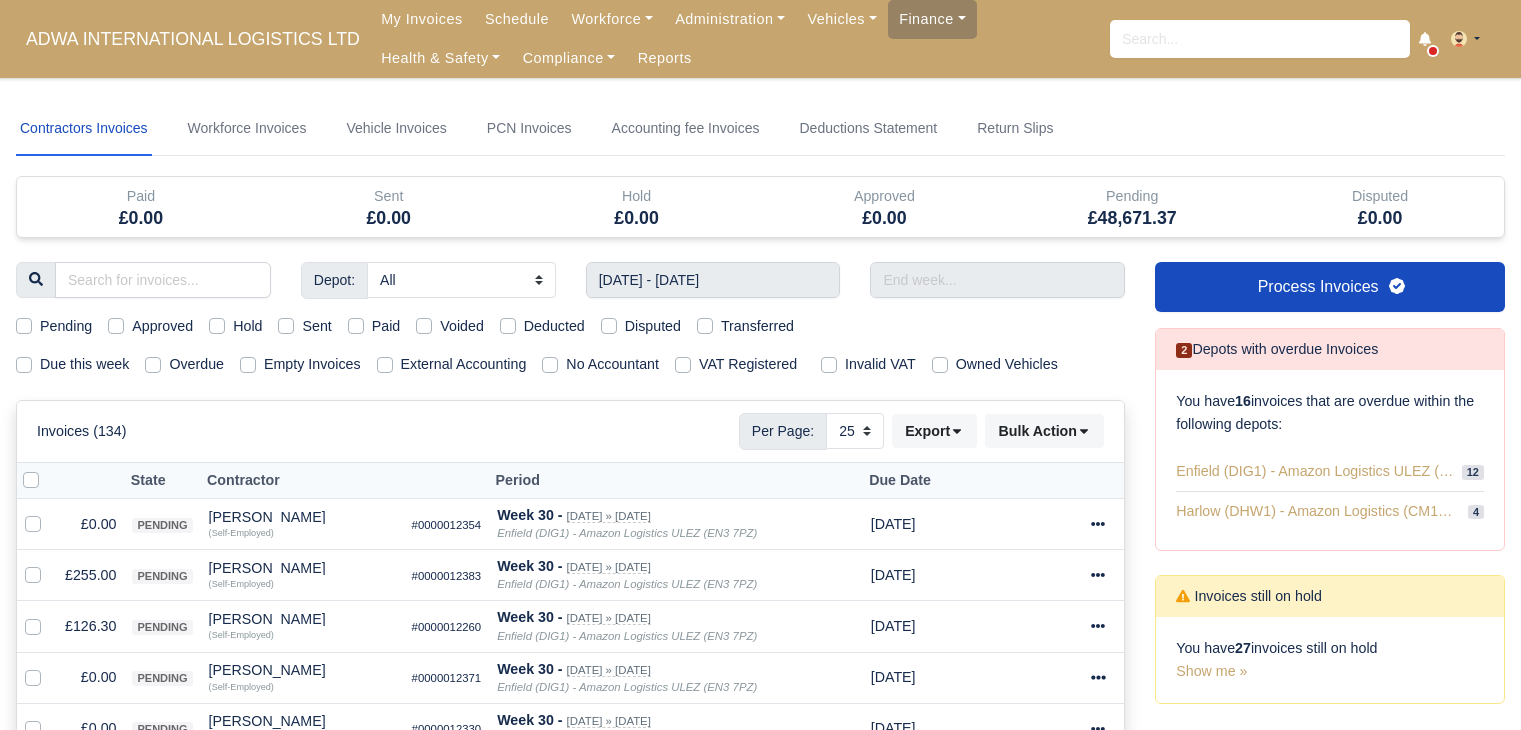 select on "25" 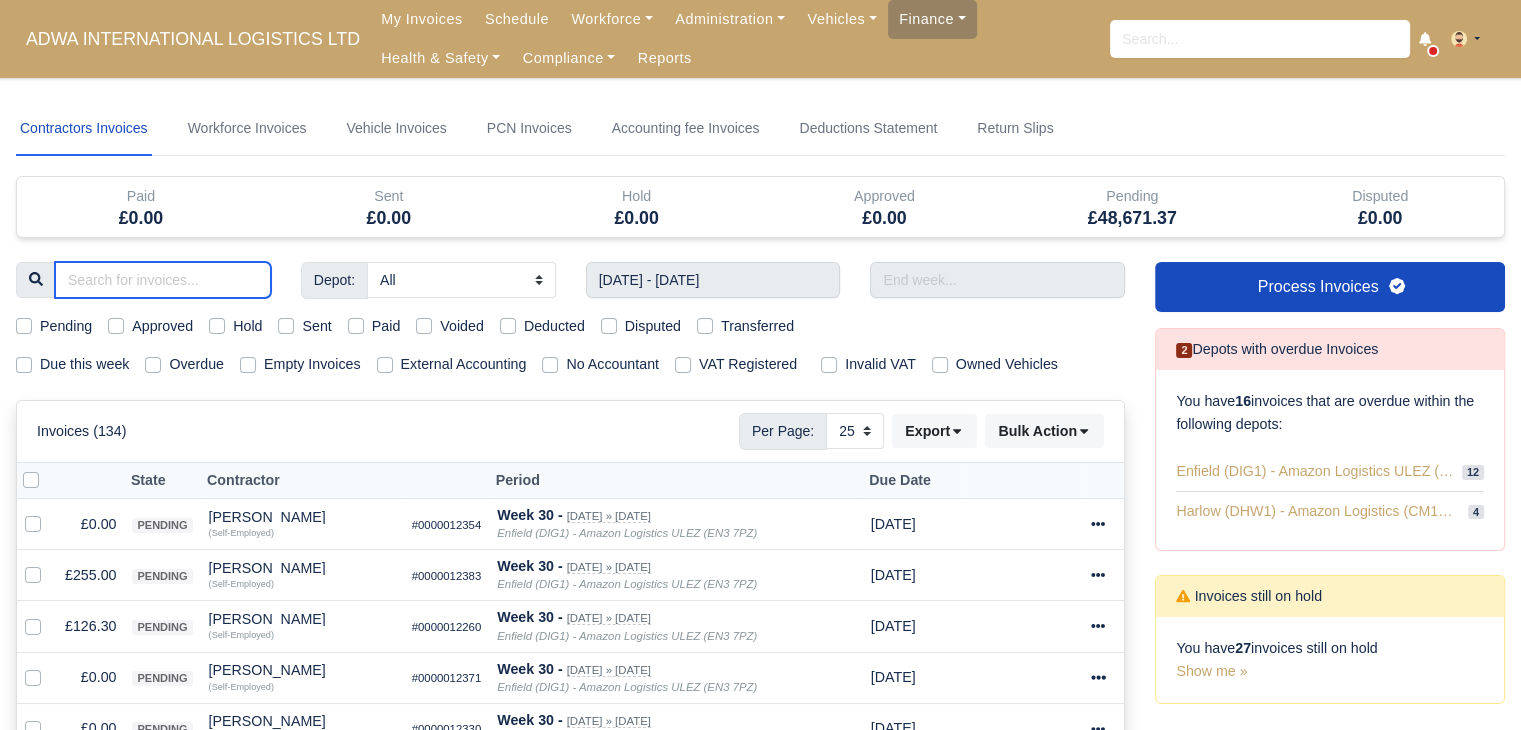 click at bounding box center (163, 280) 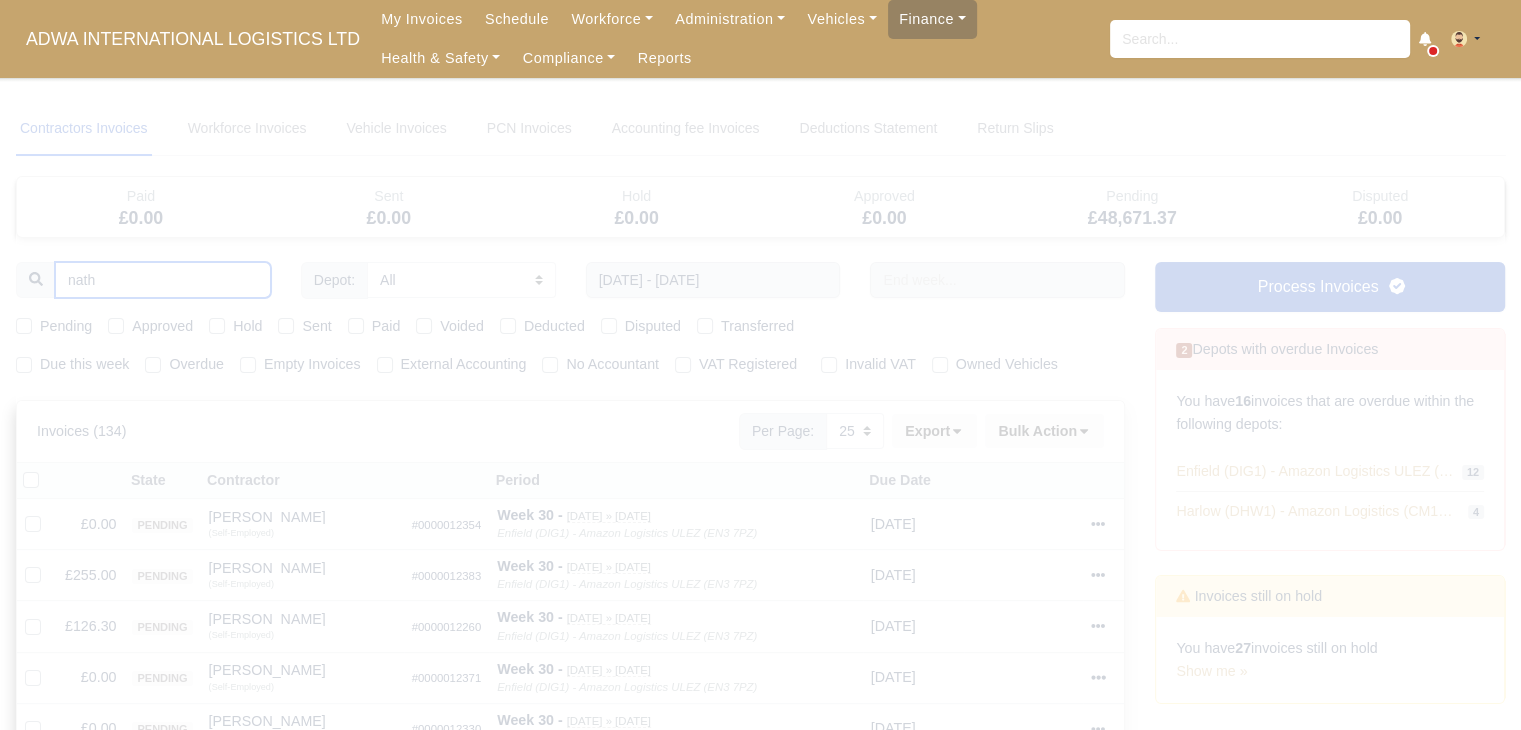 type on "nath" 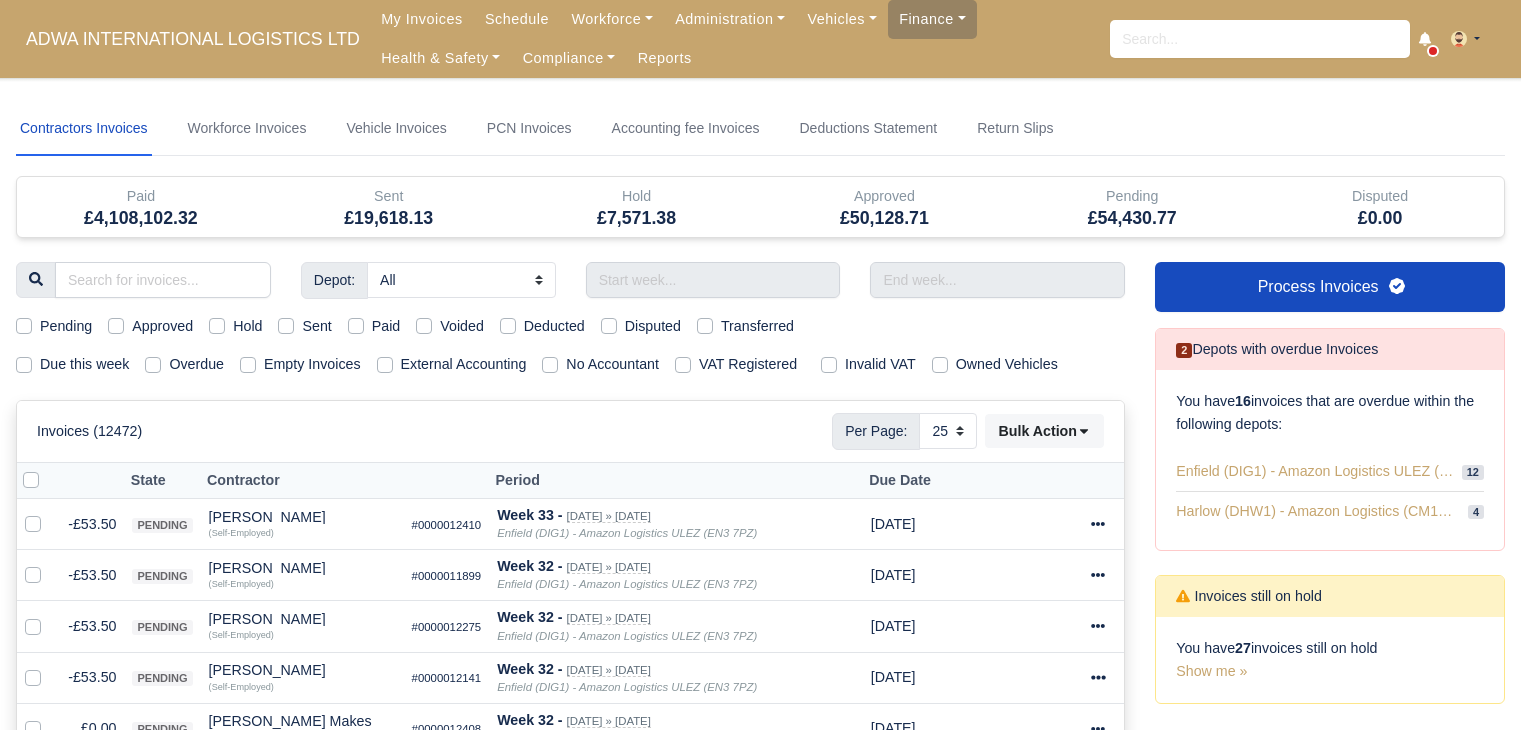 select on "25" 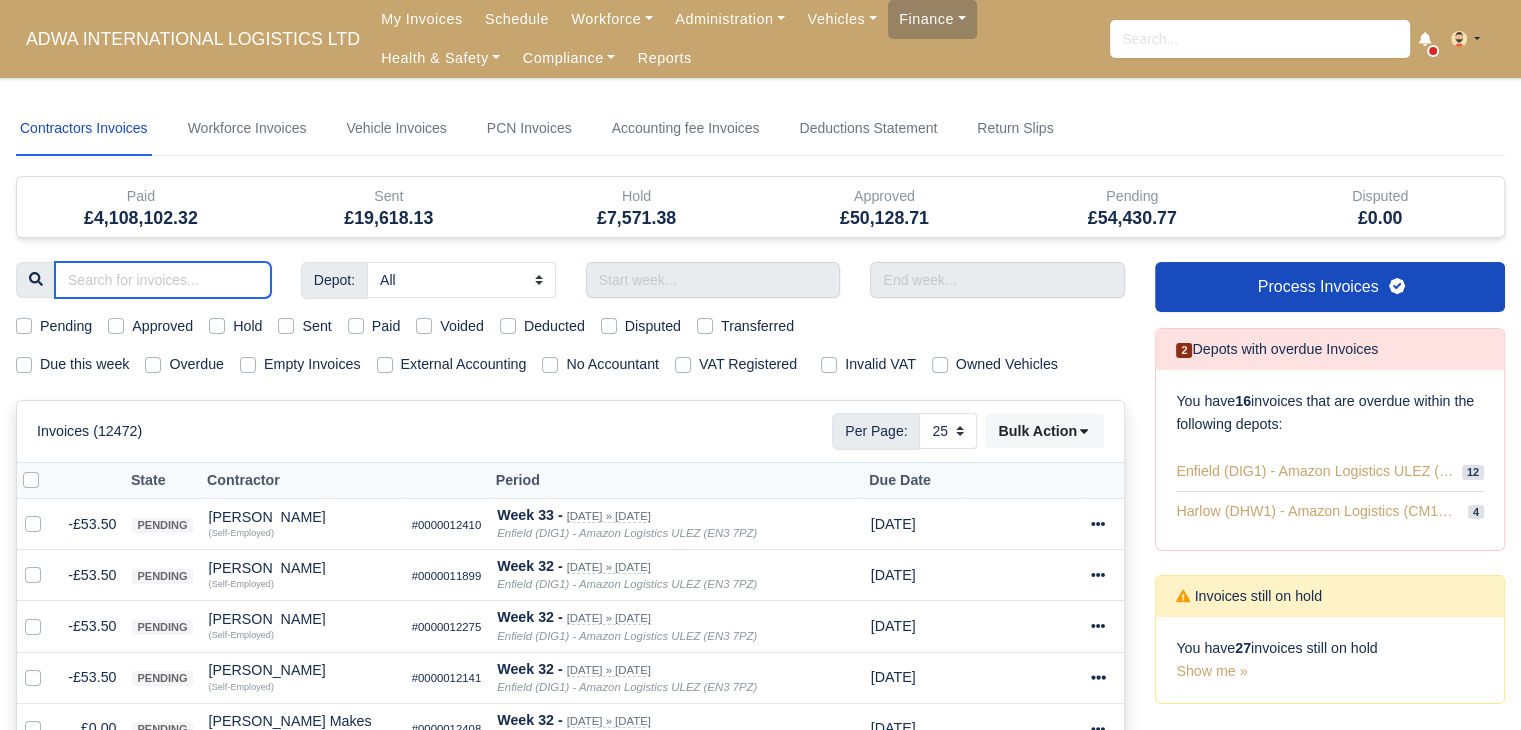 click at bounding box center [163, 280] 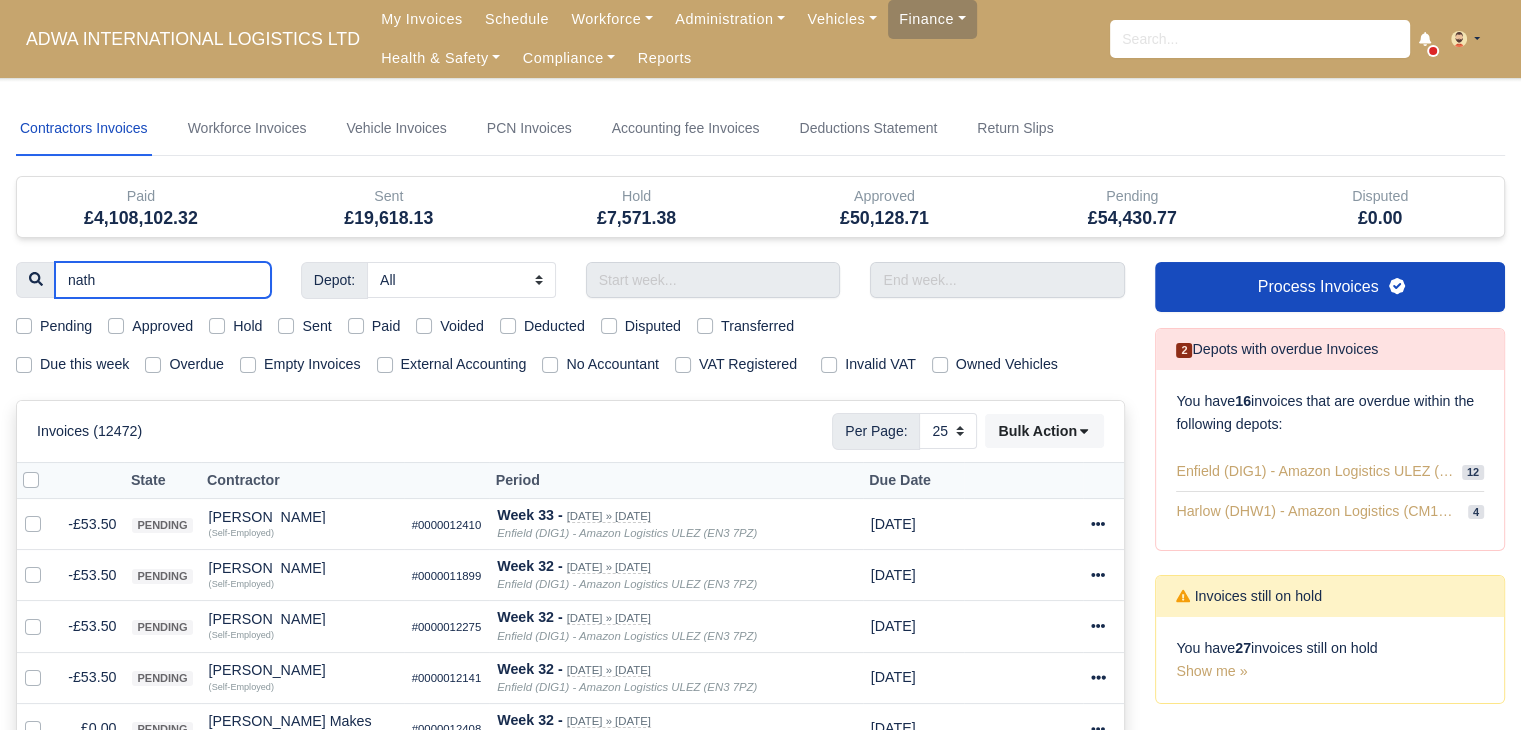 type on "natha" 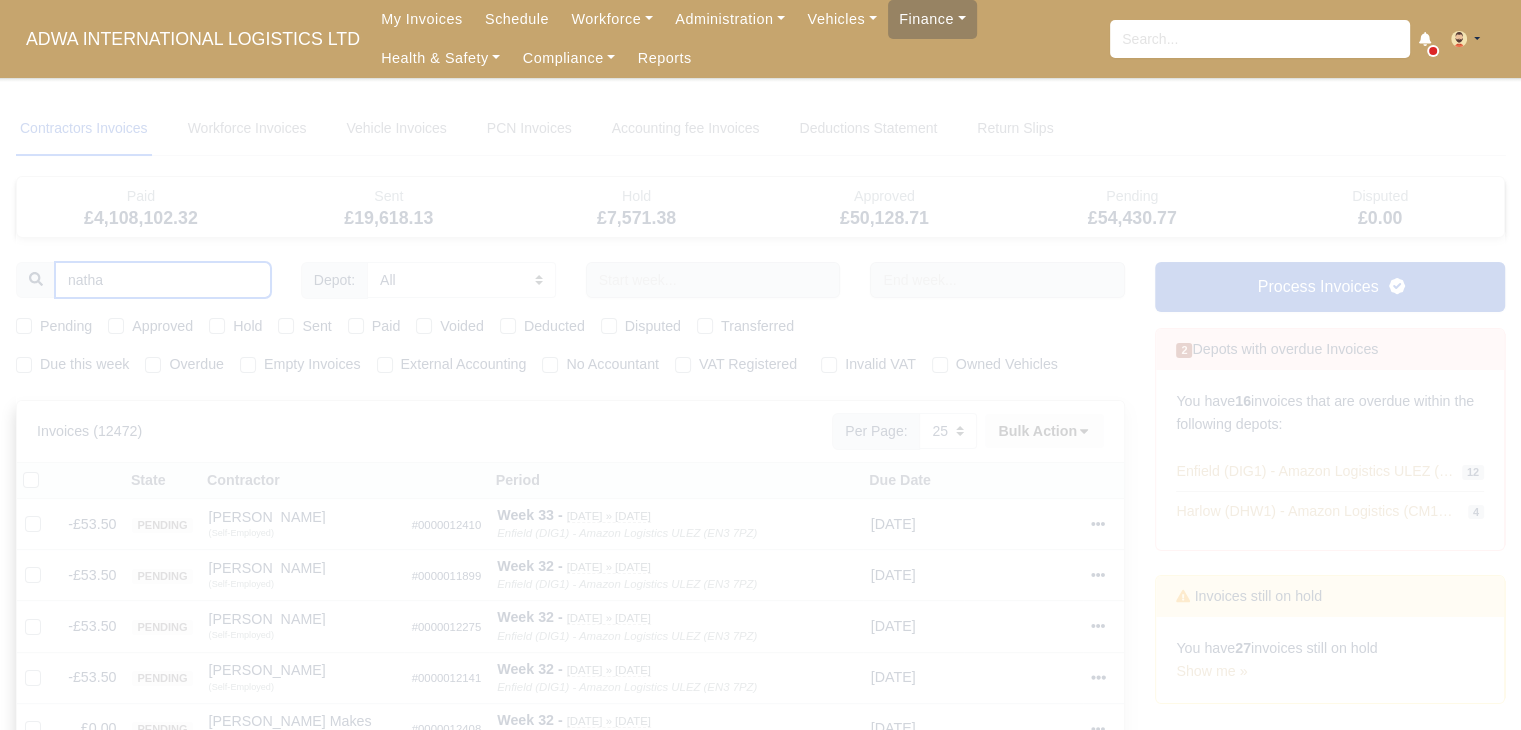type 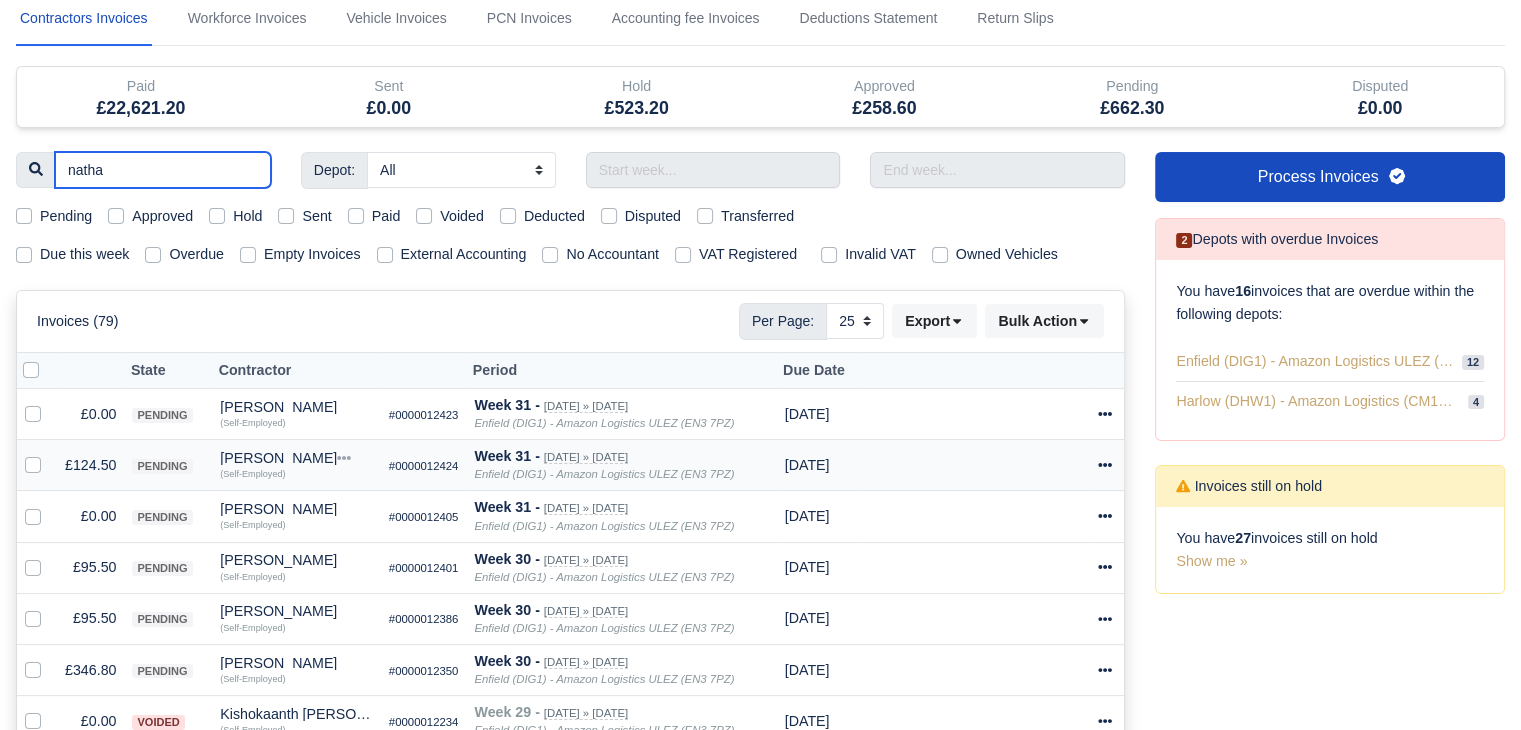 scroll, scrollTop: 116, scrollLeft: 0, axis: vertical 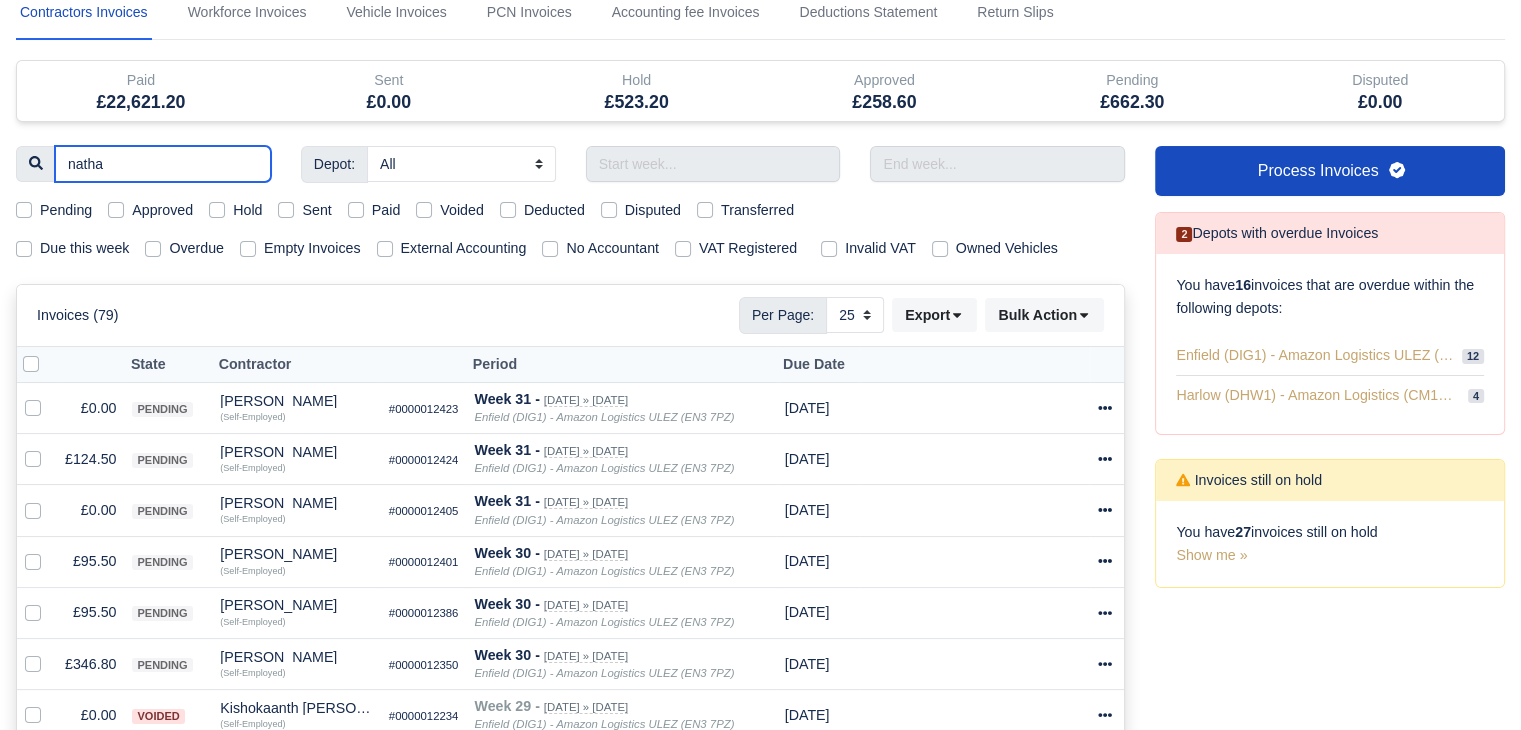 type on "natha" 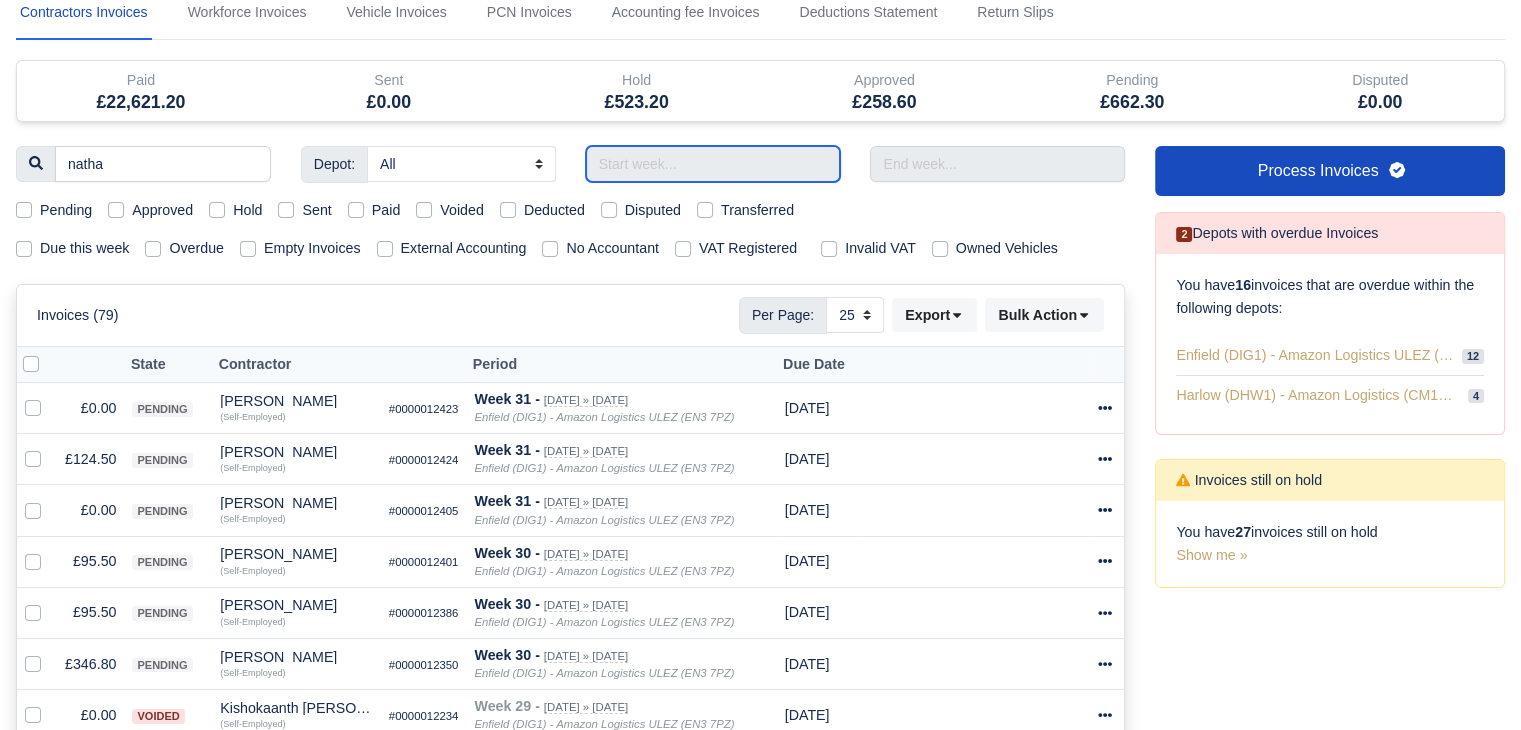 click at bounding box center (713, 164) 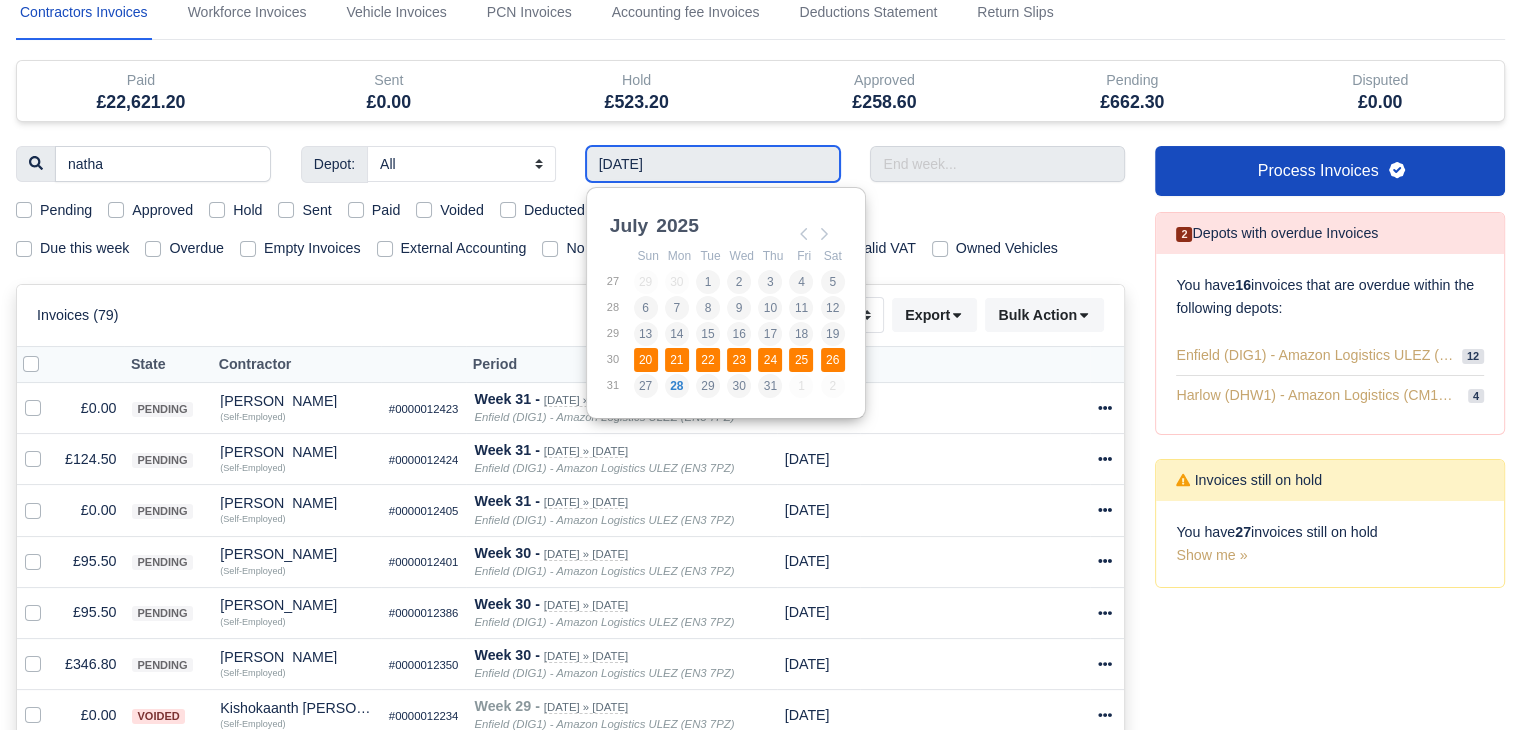 type on "20/07/2025 - 26/07/2025" 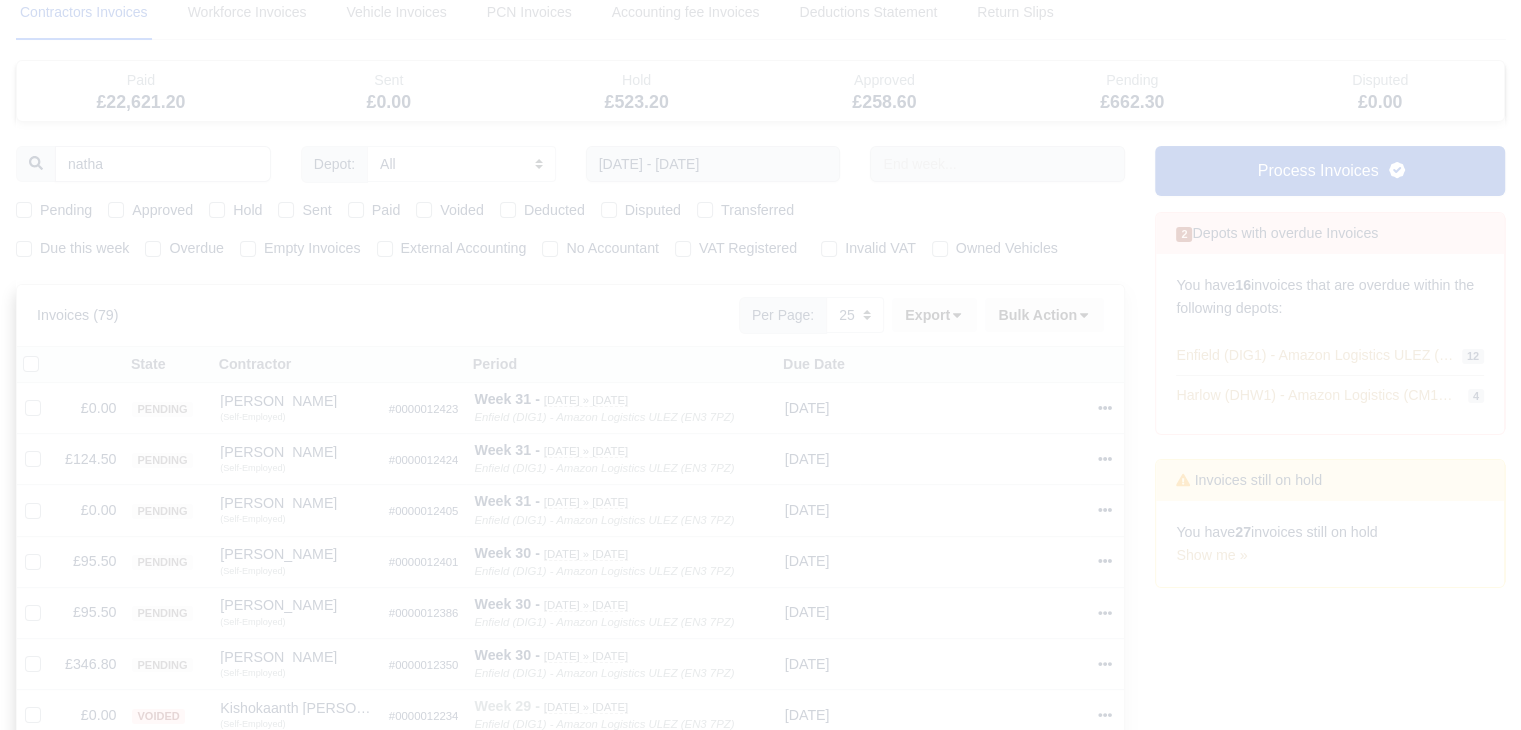 type 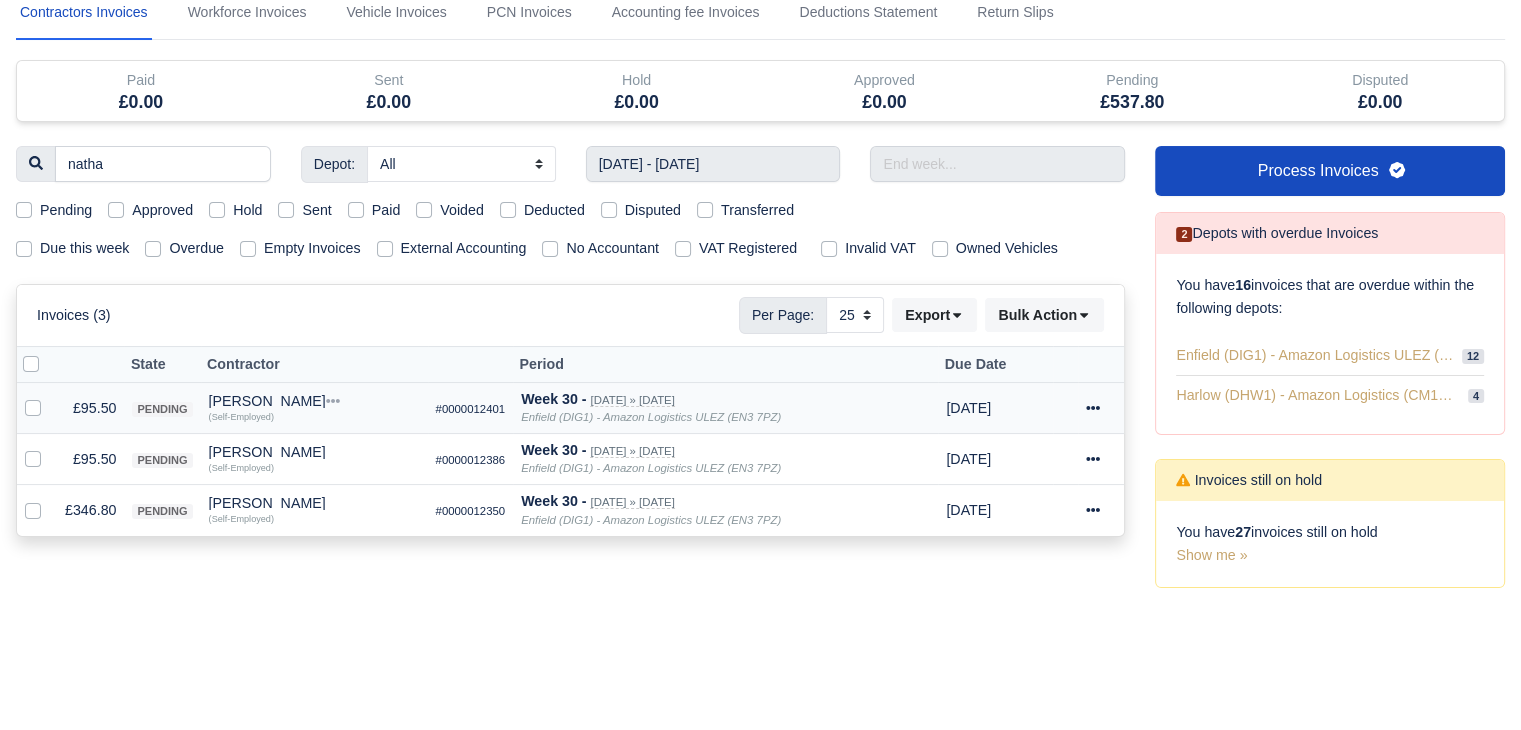 click on "£95.50" at bounding box center (90, 408) 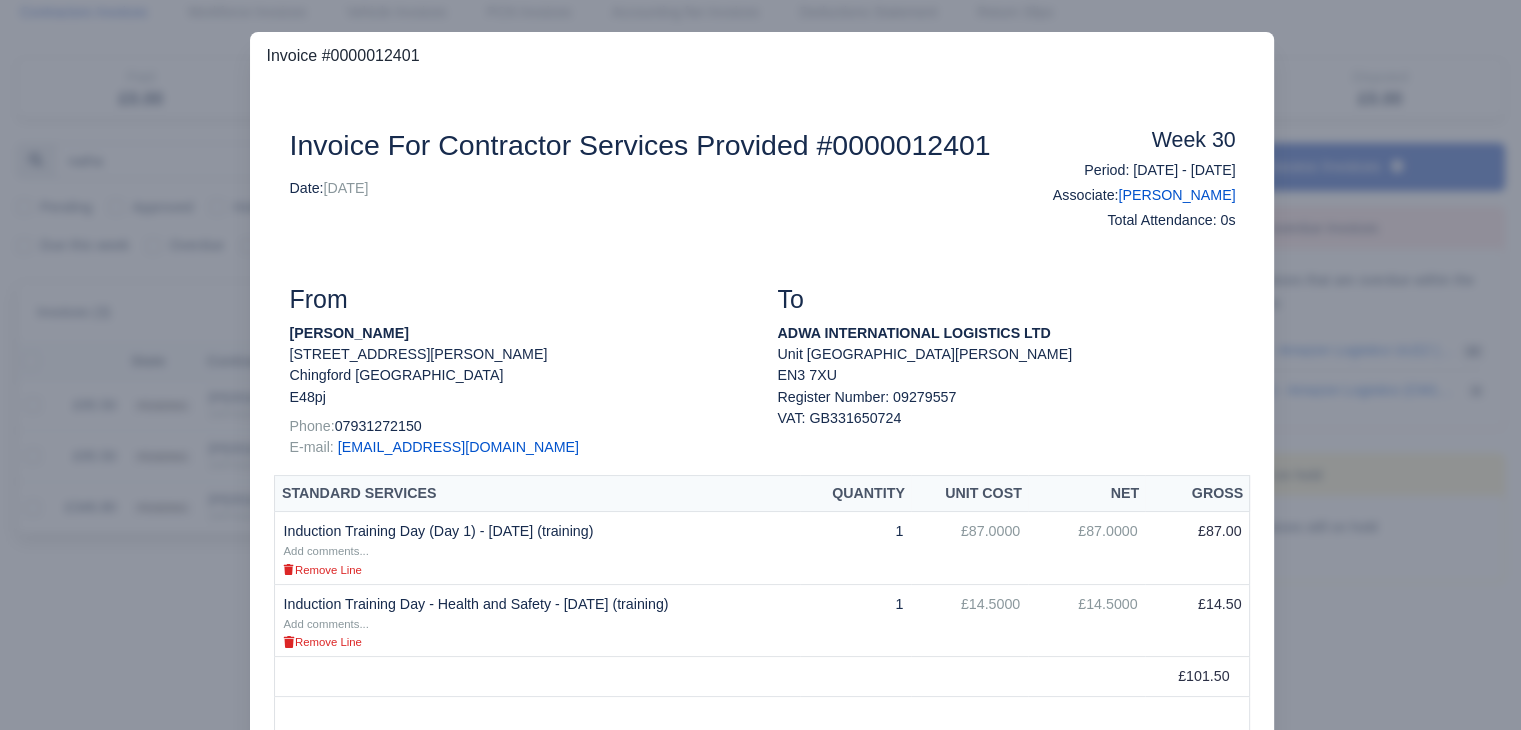 scroll, scrollTop: 80, scrollLeft: 0, axis: vertical 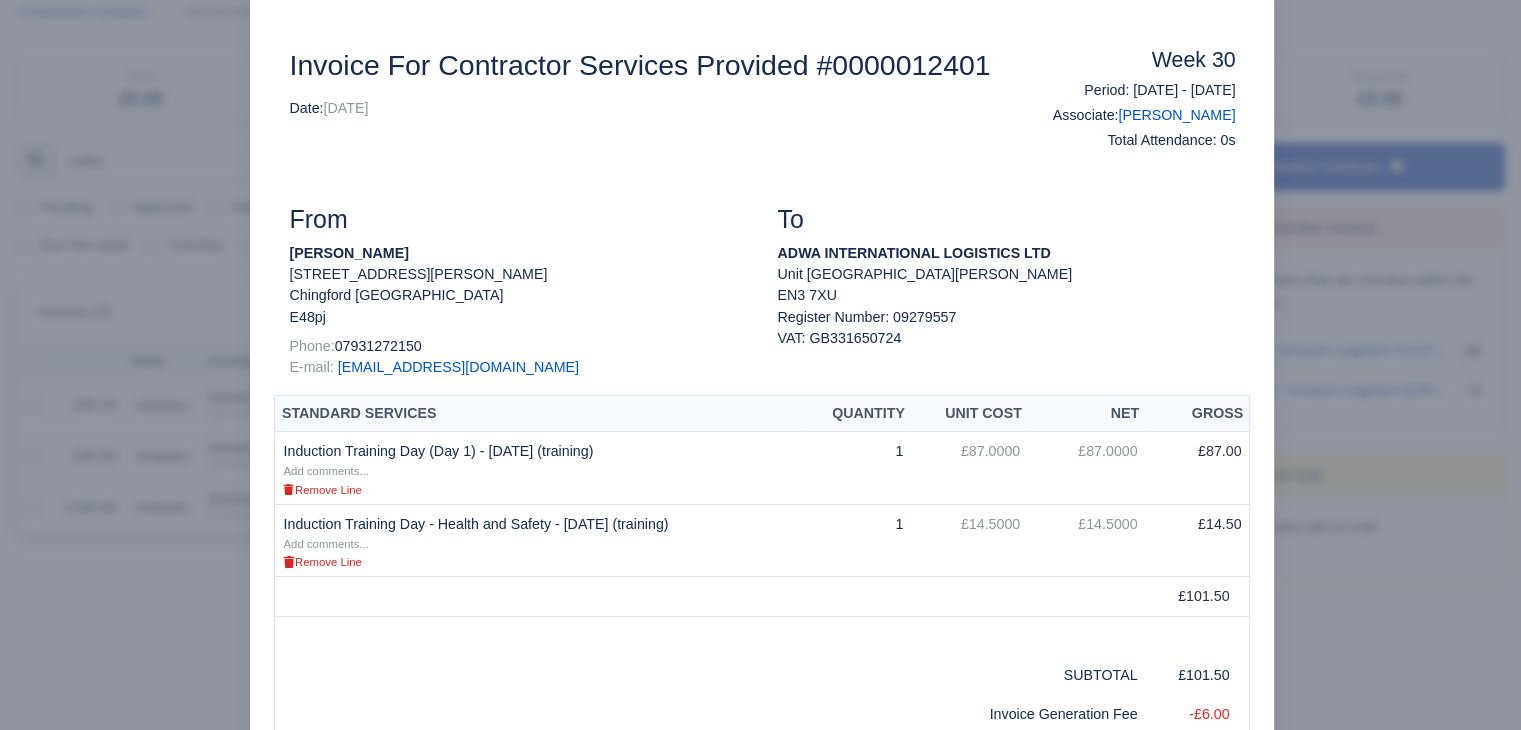 click at bounding box center (760, 365) 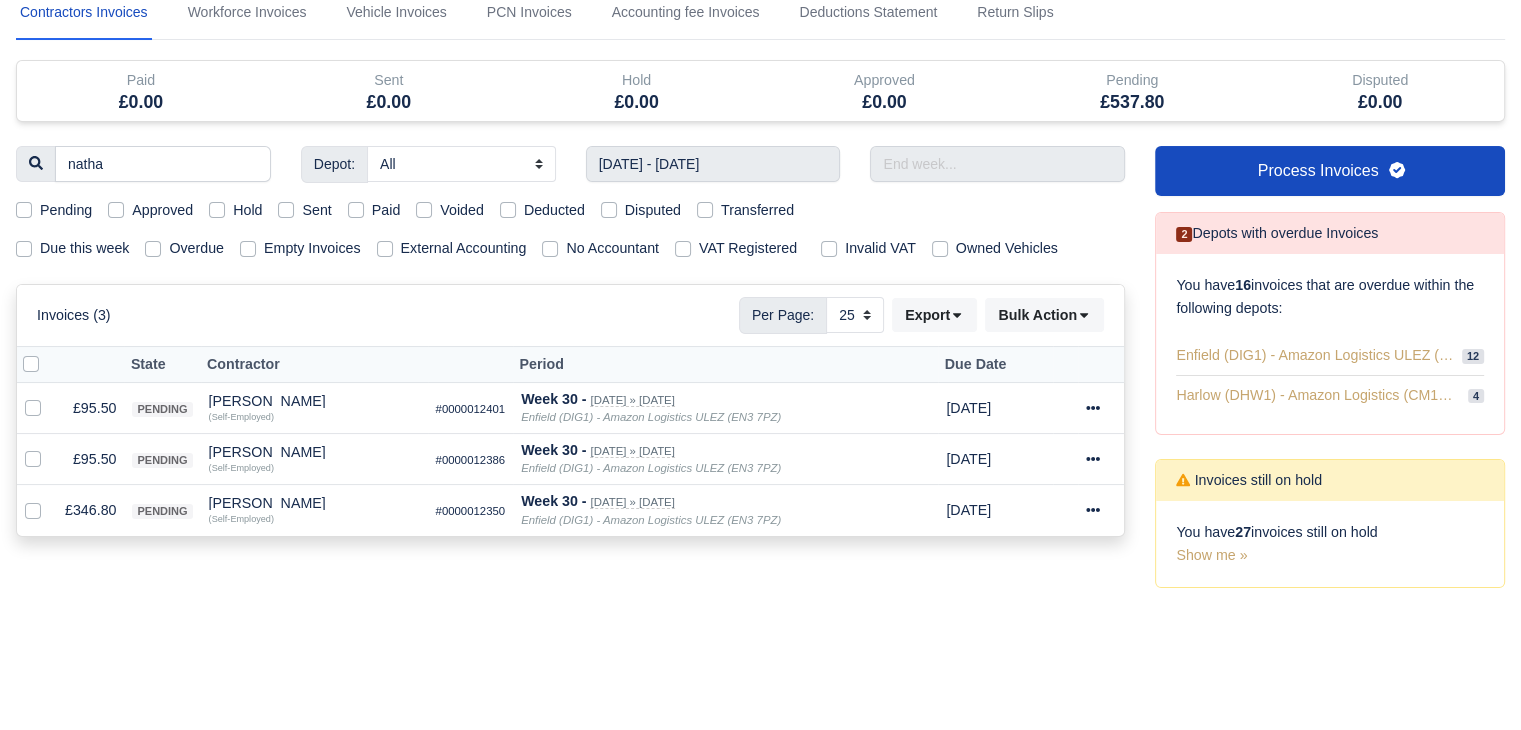 scroll, scrollTop: 0, scrollLeft: 0, axis: both 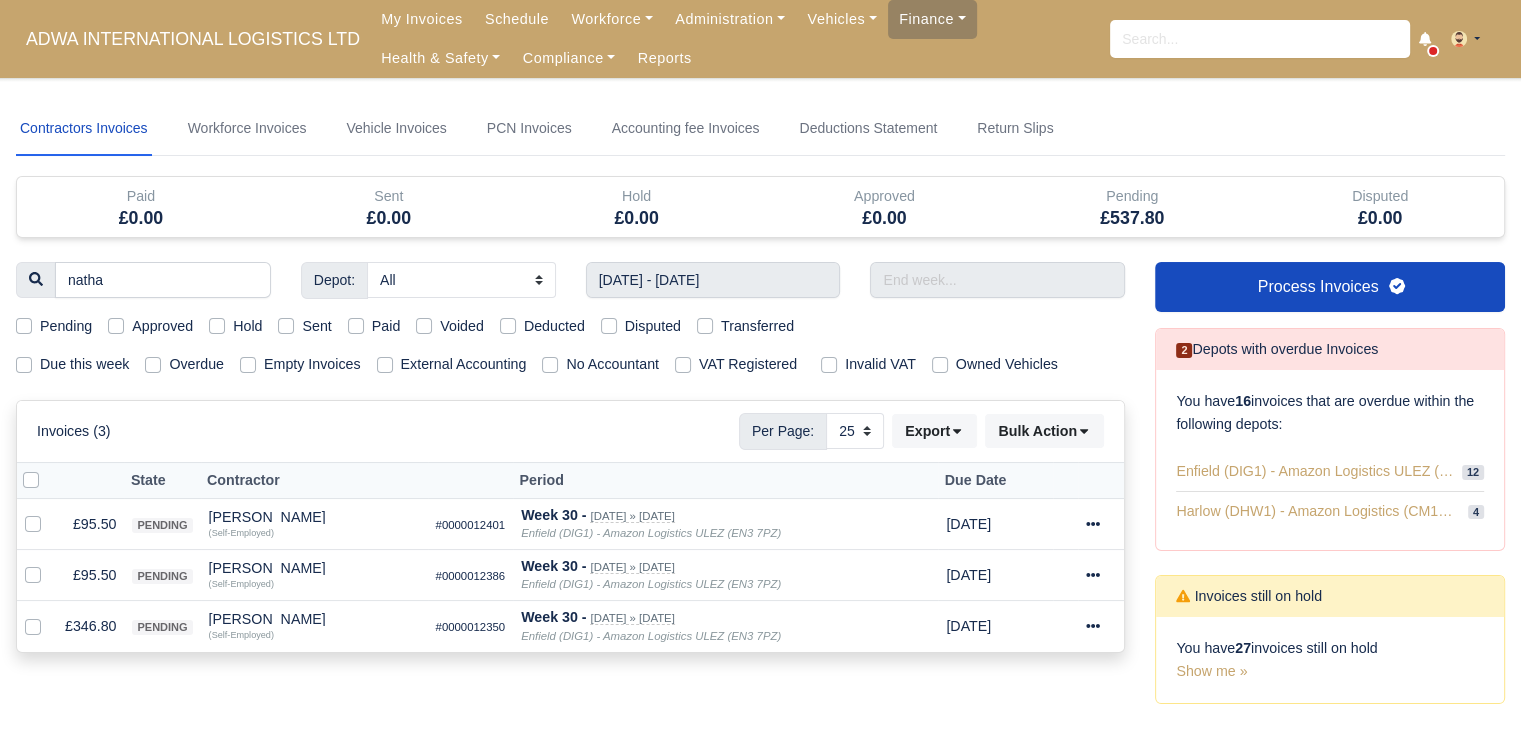 click on "Contractors Invoices
Workforce Invoices
Vehicle Invoices
PCN Invoices
Accounting fee Invoices
Deductions Statement
Return Slips
Contractors Invoices Invoices
Workforce Invoices Invoices
Vehicle Invoices Invoices
PCN Invoices Invoices
Accounting fee Invoices Invoices
Deductions Statement Invoices
Paid" at bounding box center [760, 494] 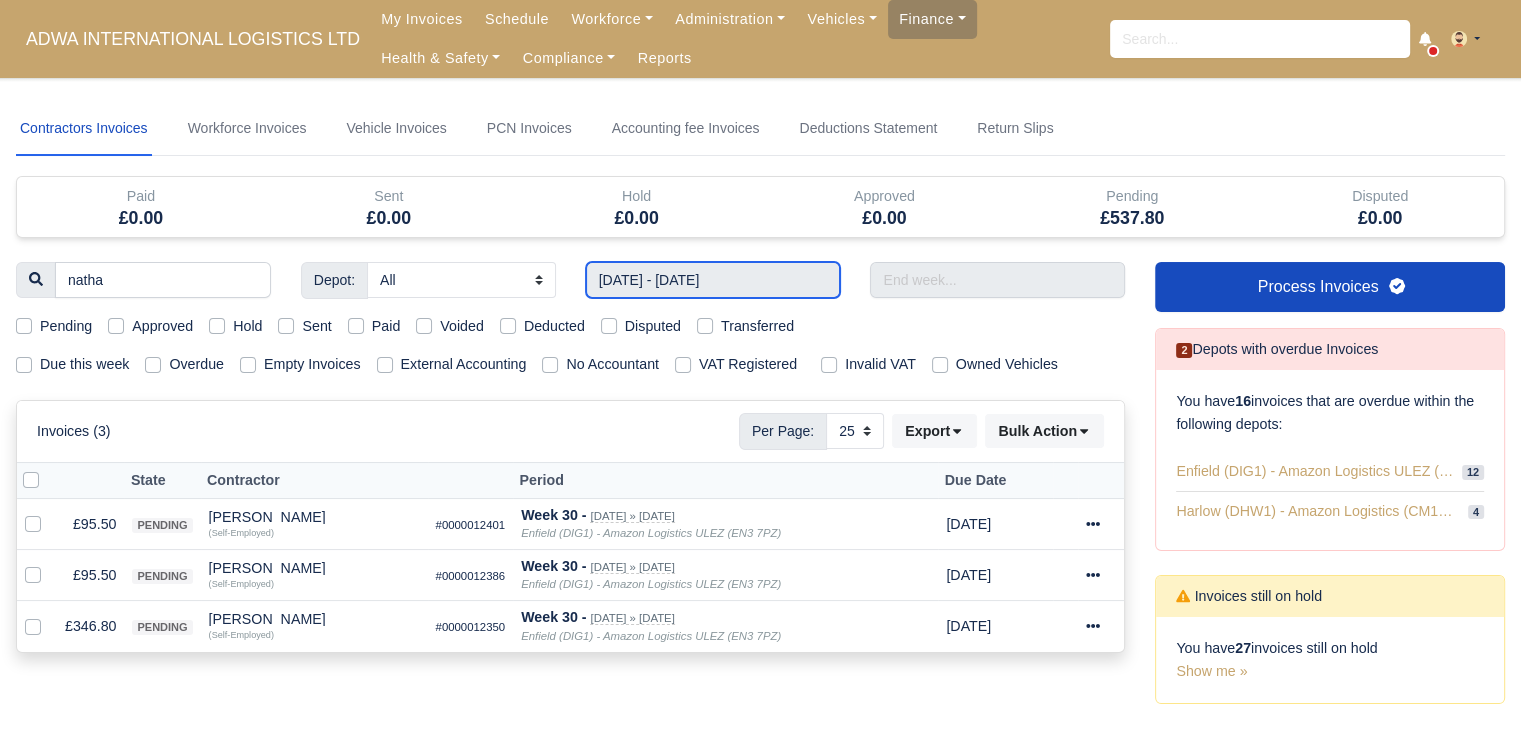 click on "20/07/2025 - 26/07/2025" at bounding box center [713, 280] 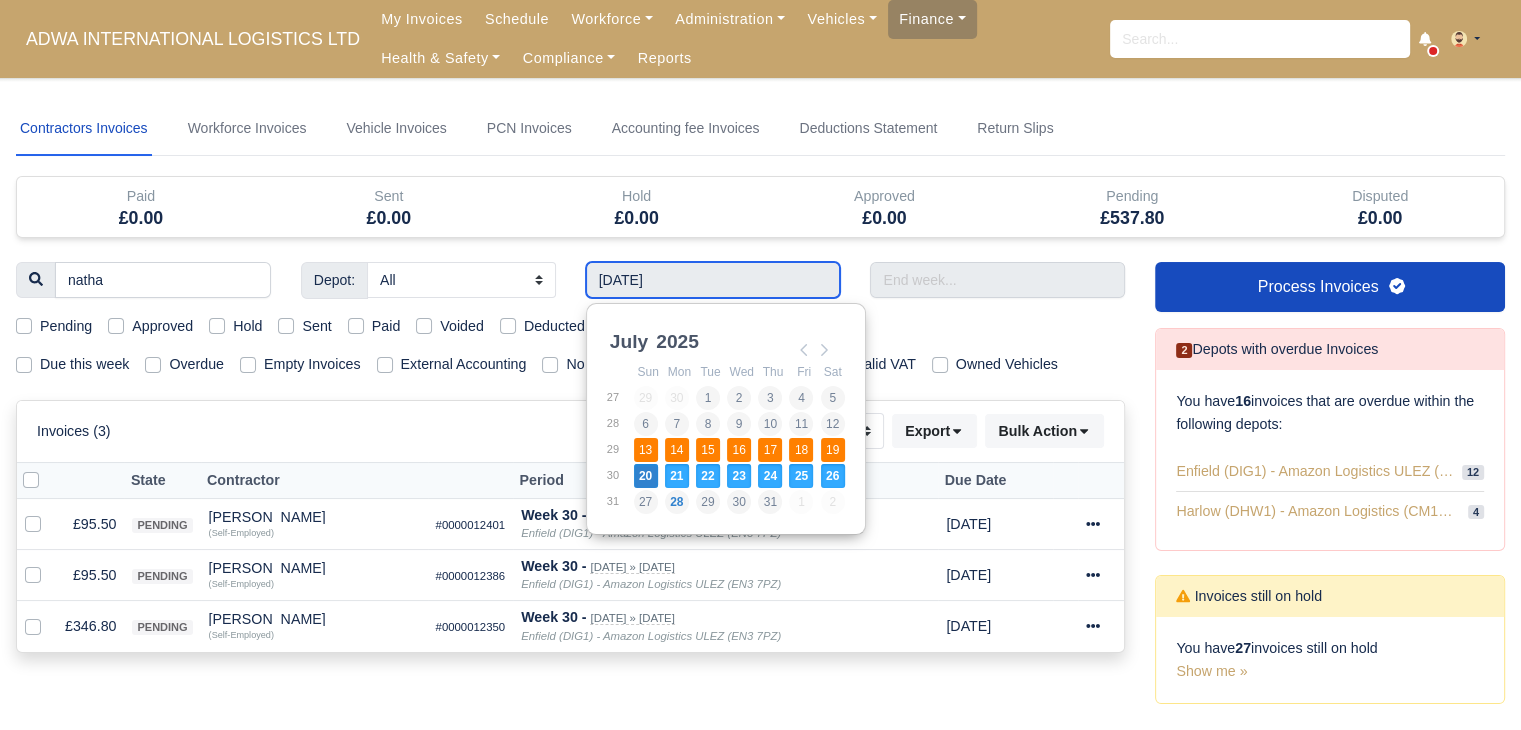 type on "13/07/2025 - 19/07/2025" 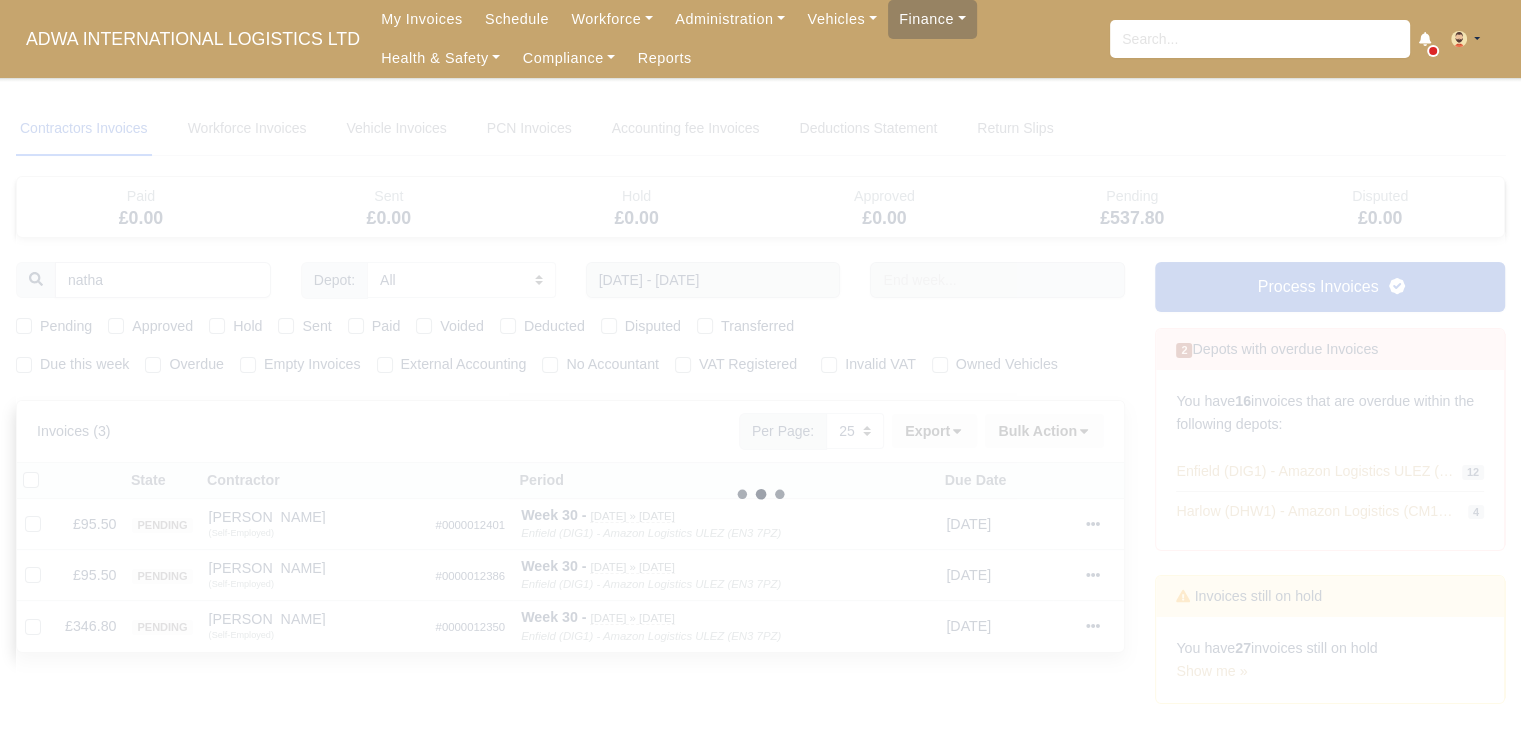 type 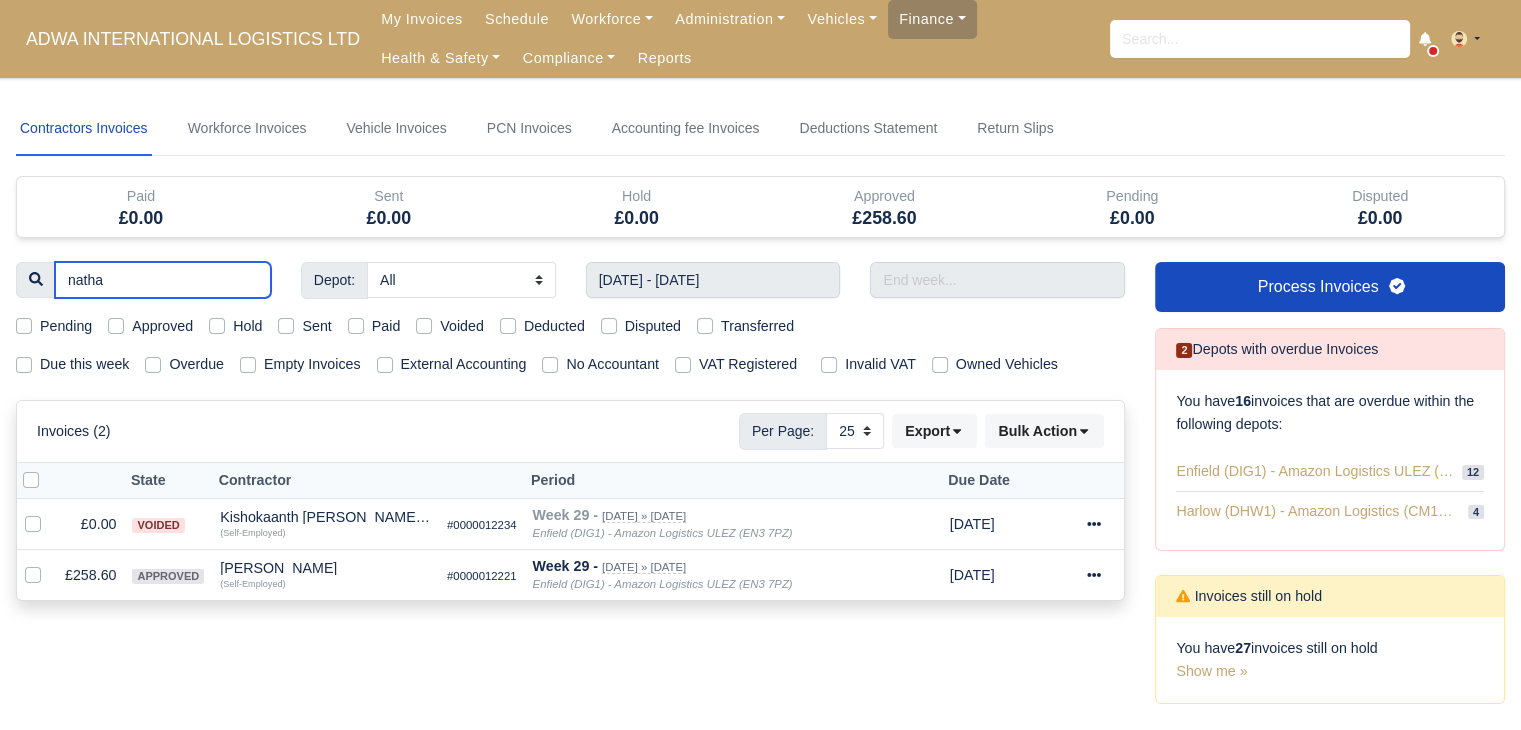 click on "natha" at bounding box center (163, 280) 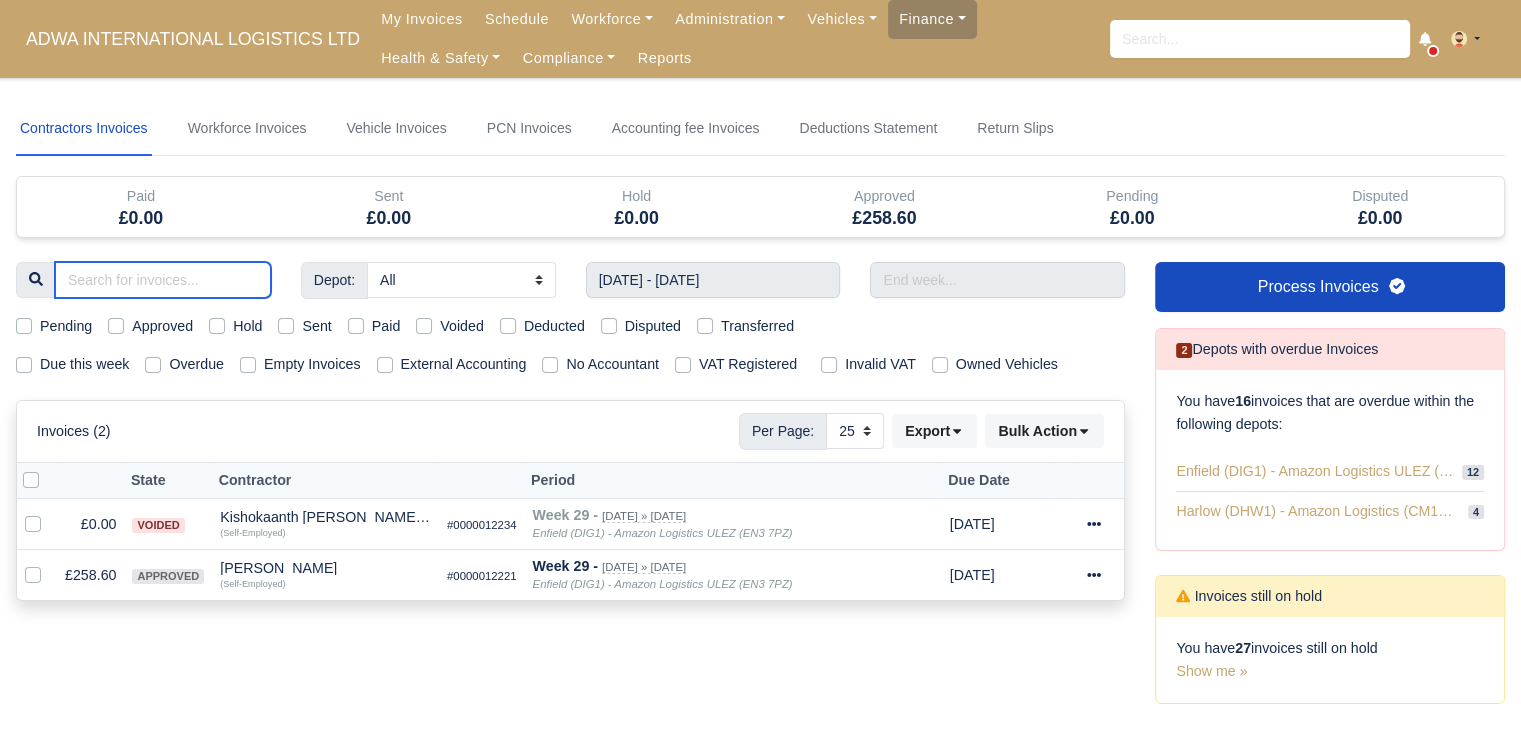 type 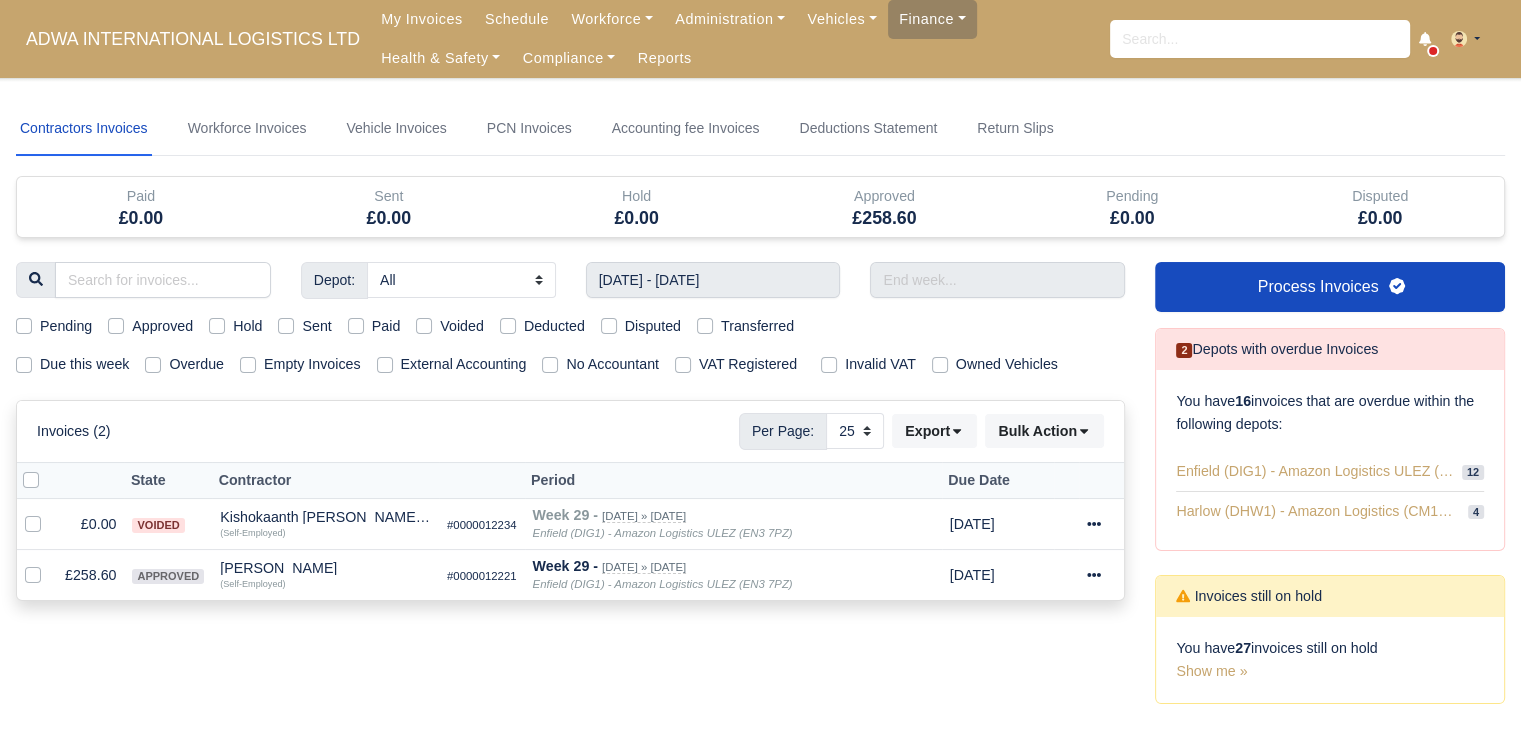 click at bounding box center [0, 0] 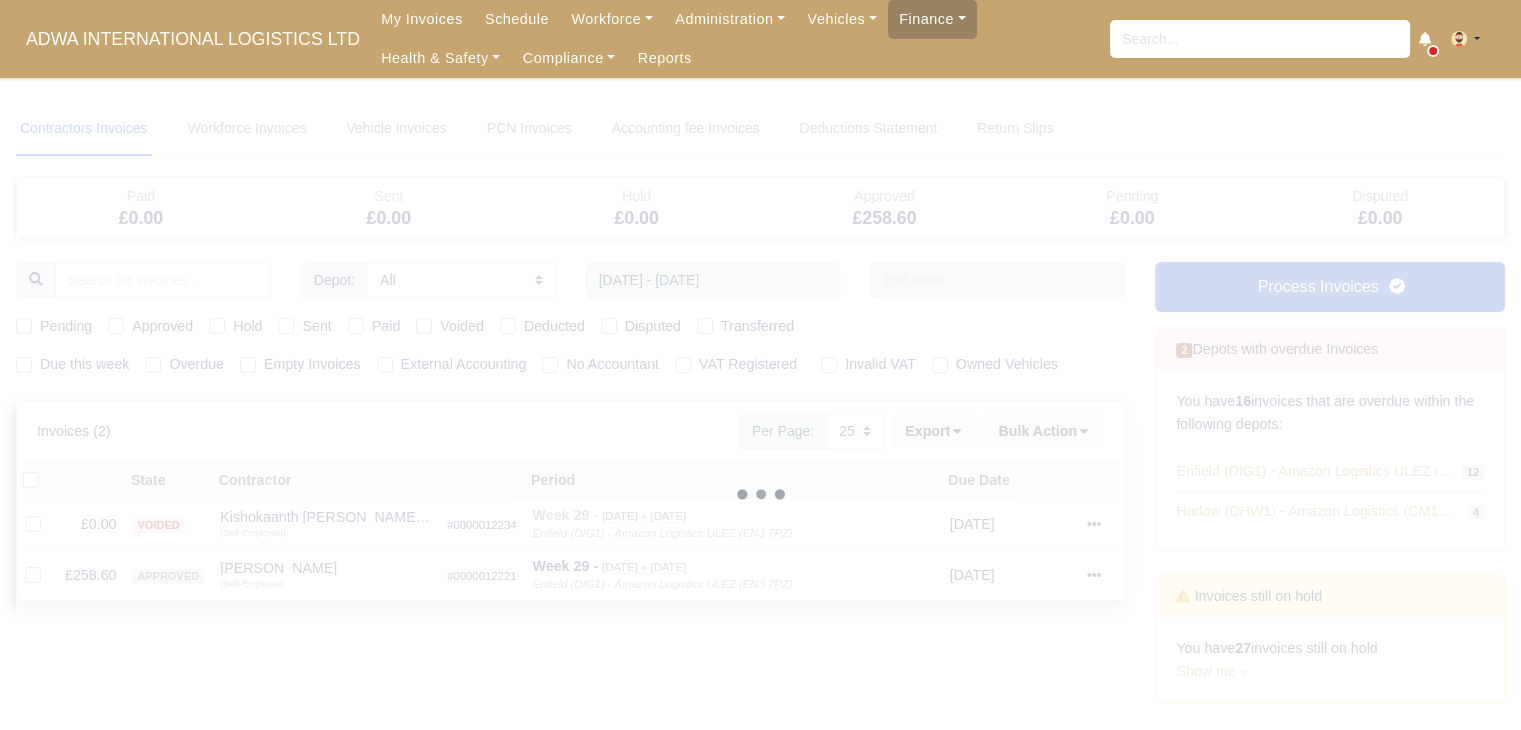 type 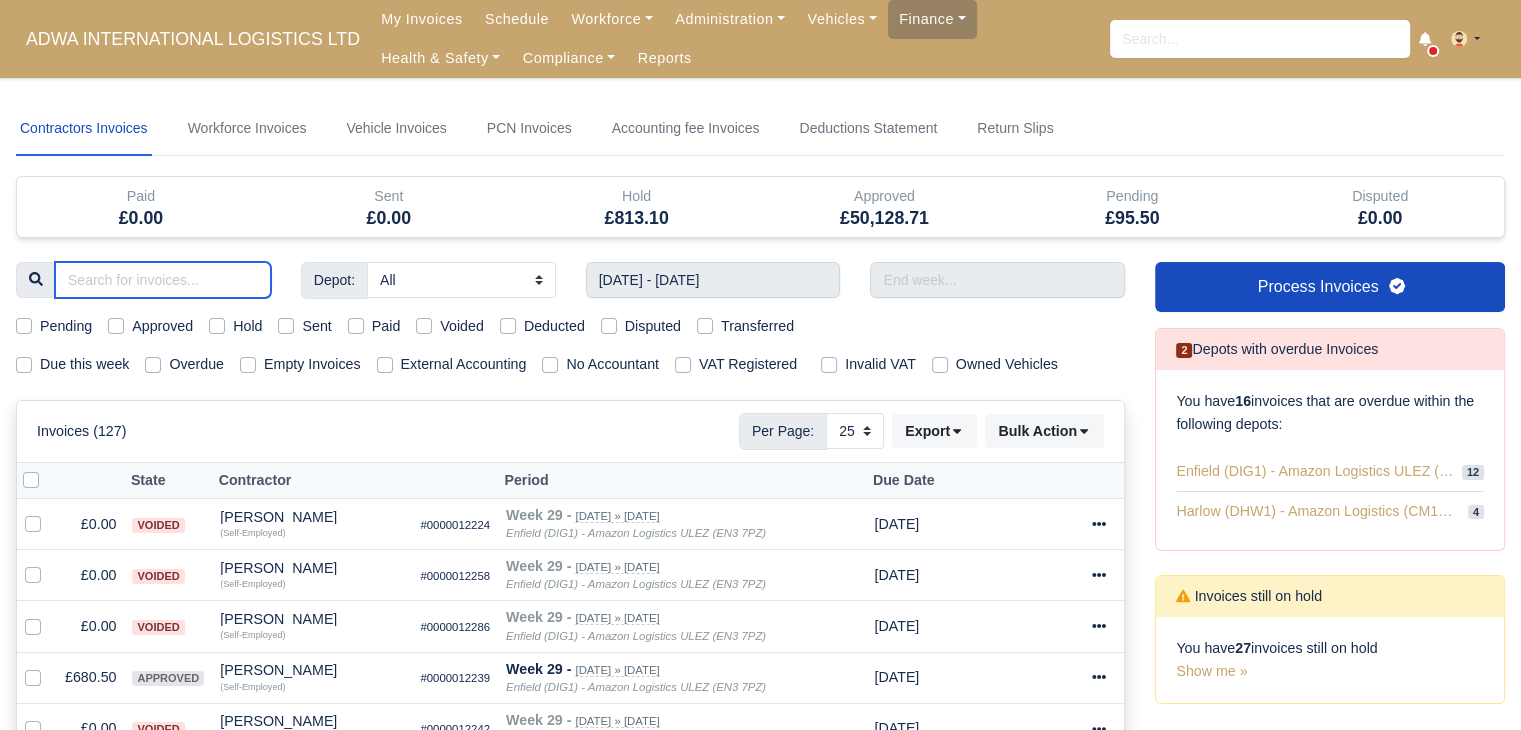 click at bounding box center [163, 280] 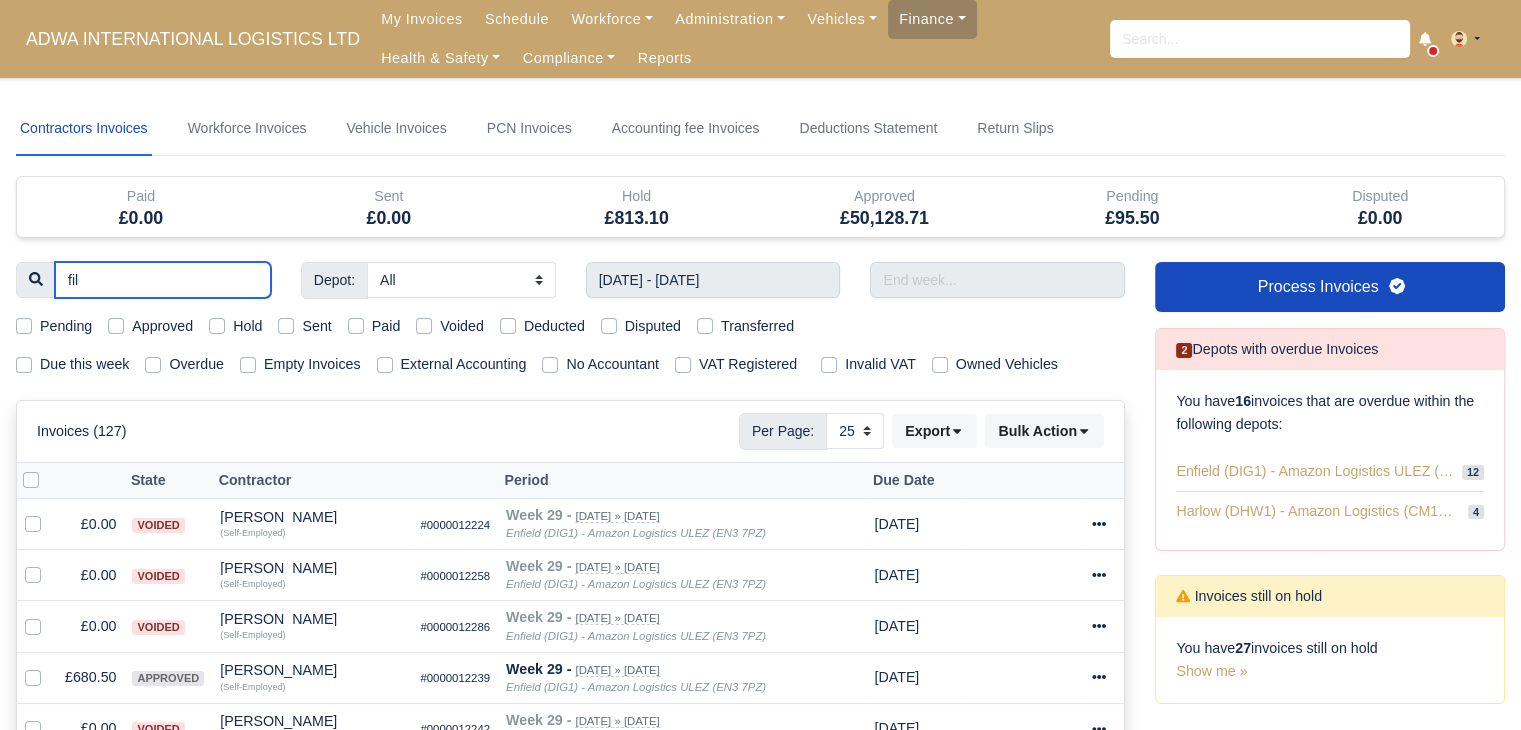 type on "fili" 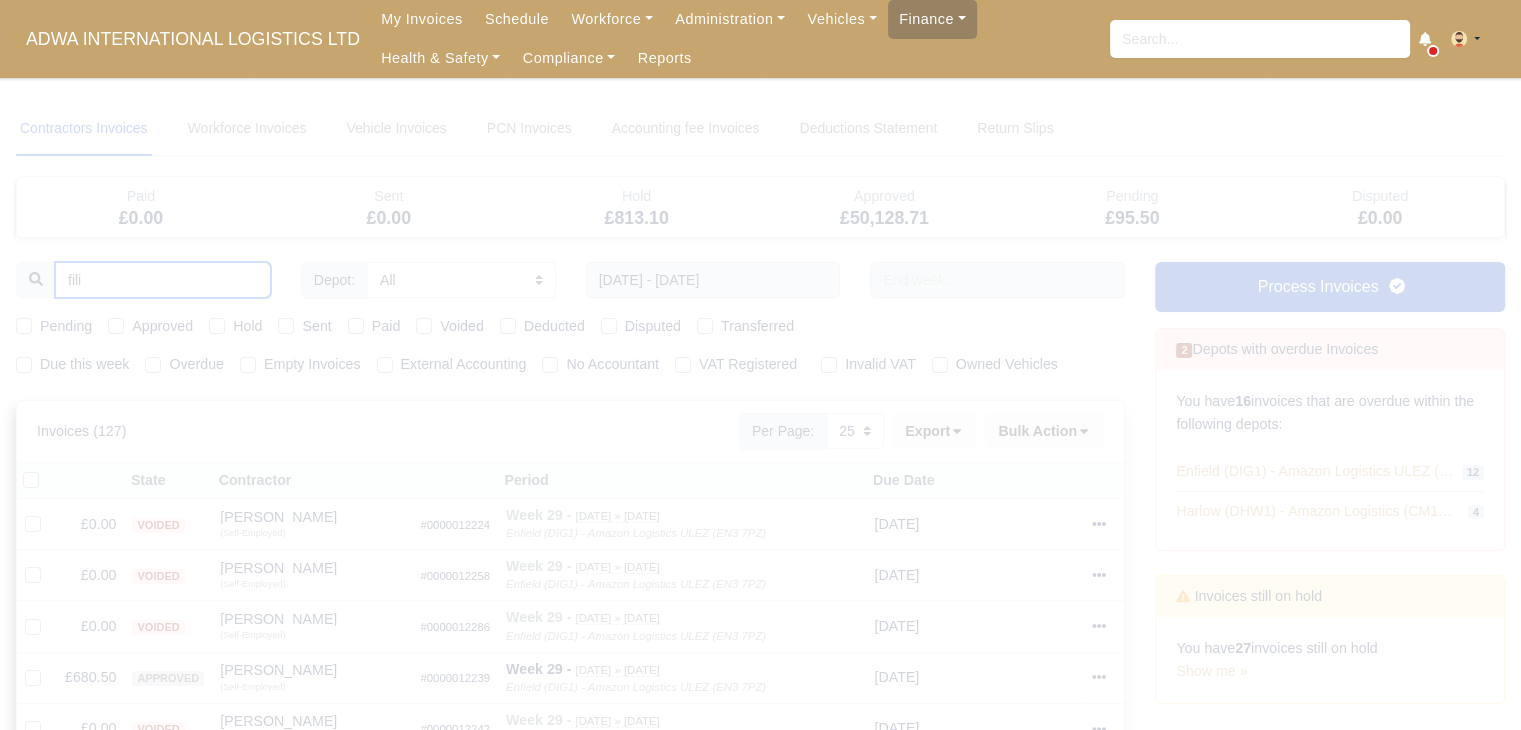 type 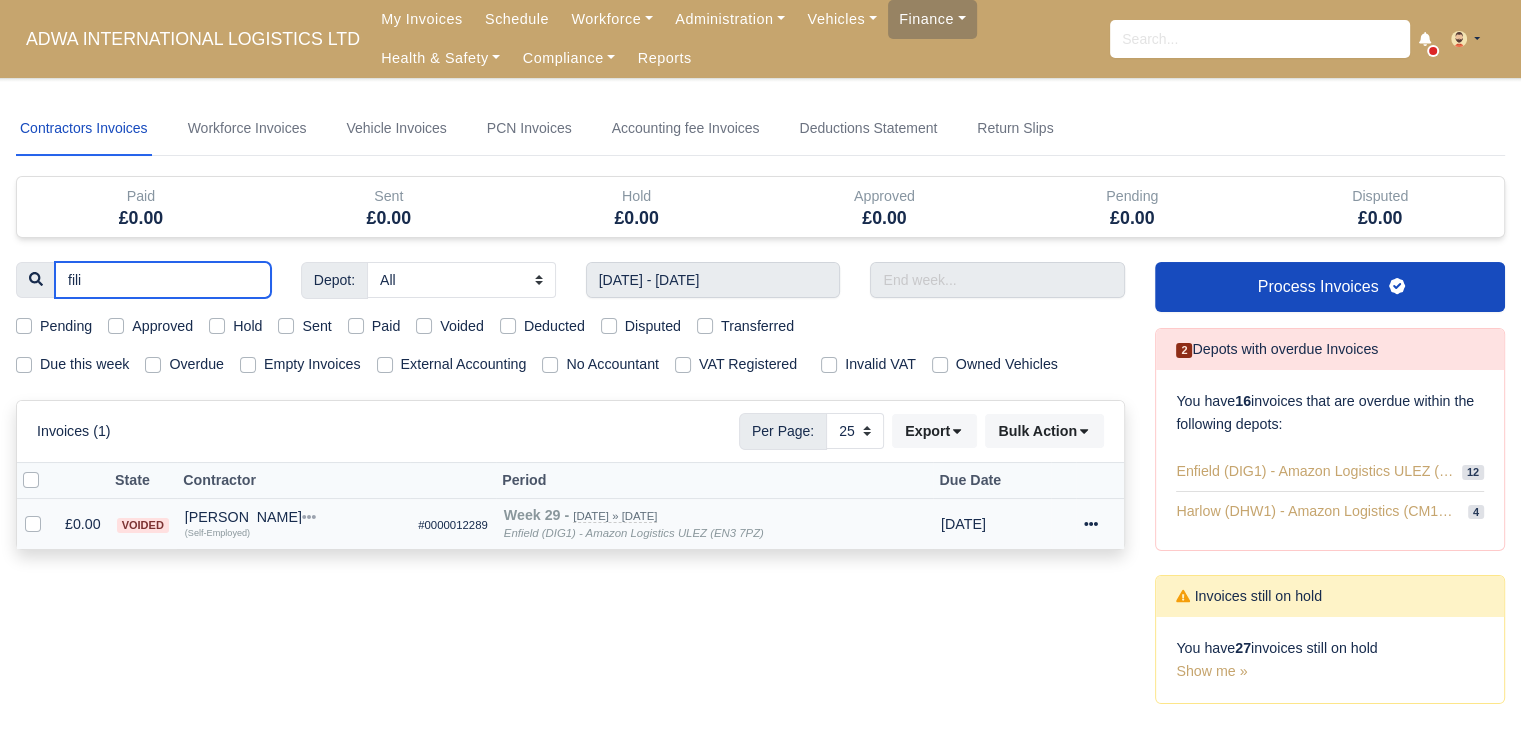 type on "fili" 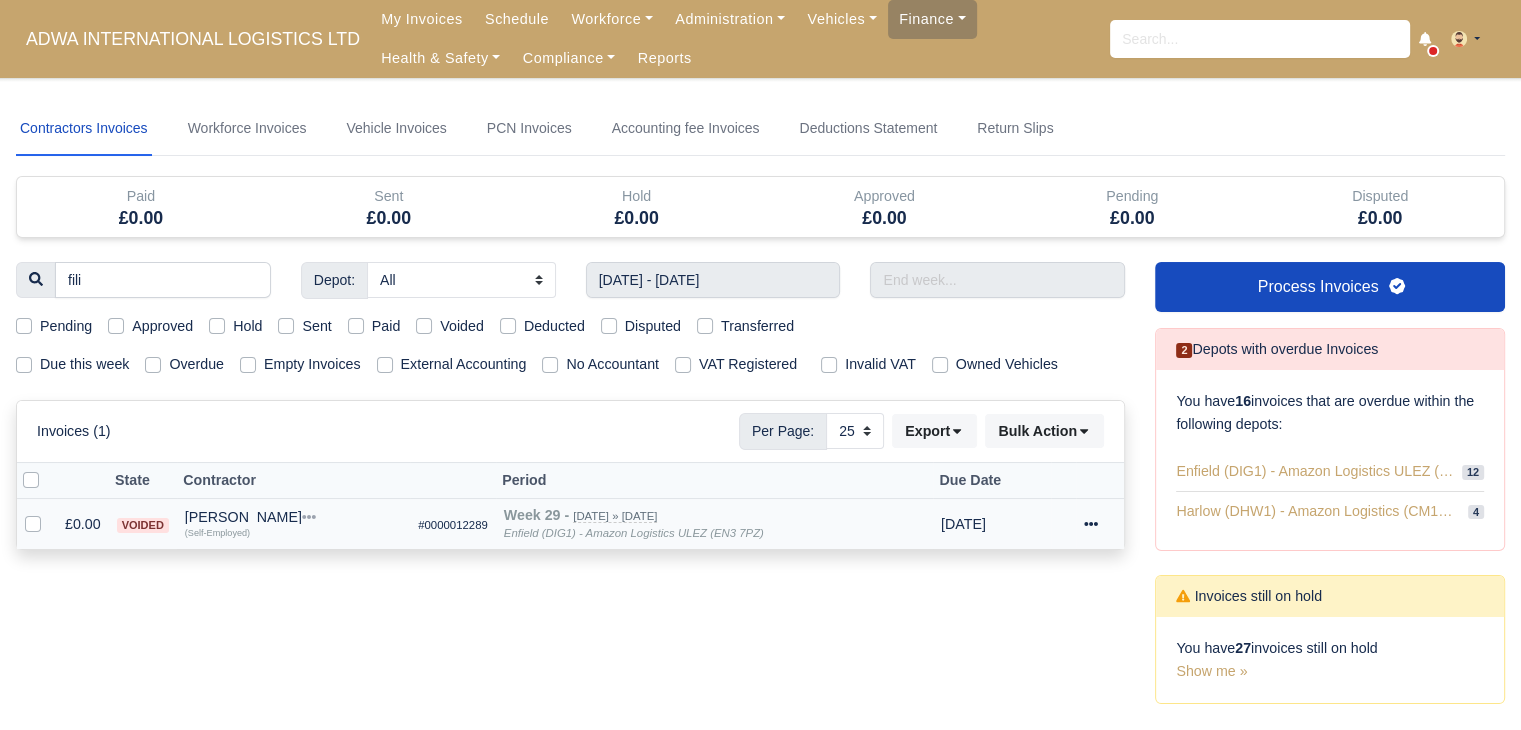 click on "£0.00" at bounding box center [83, 524] 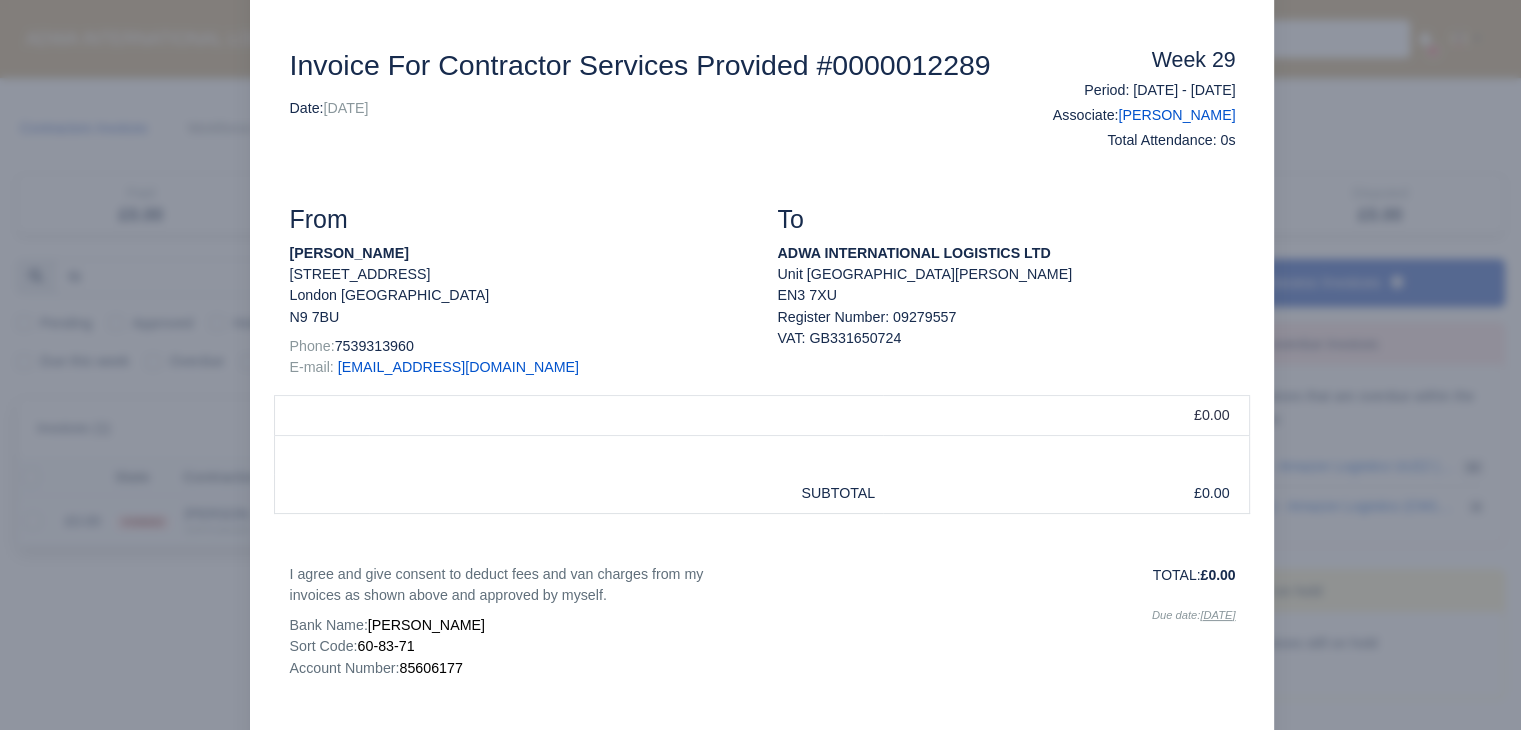 scroll, scrollTop: 0, scrollLeft: 0, axis: both 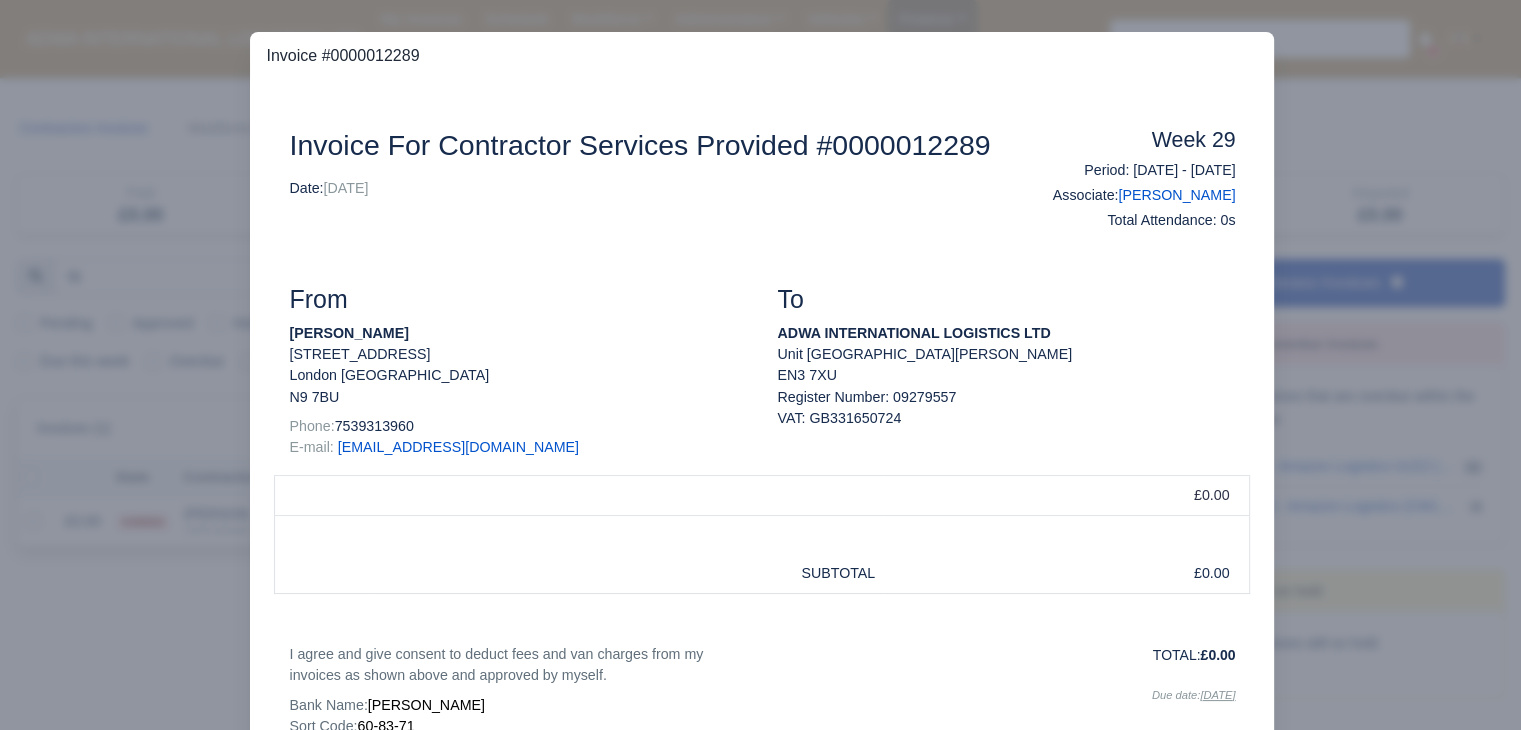 click at bounding box center [760, 365] 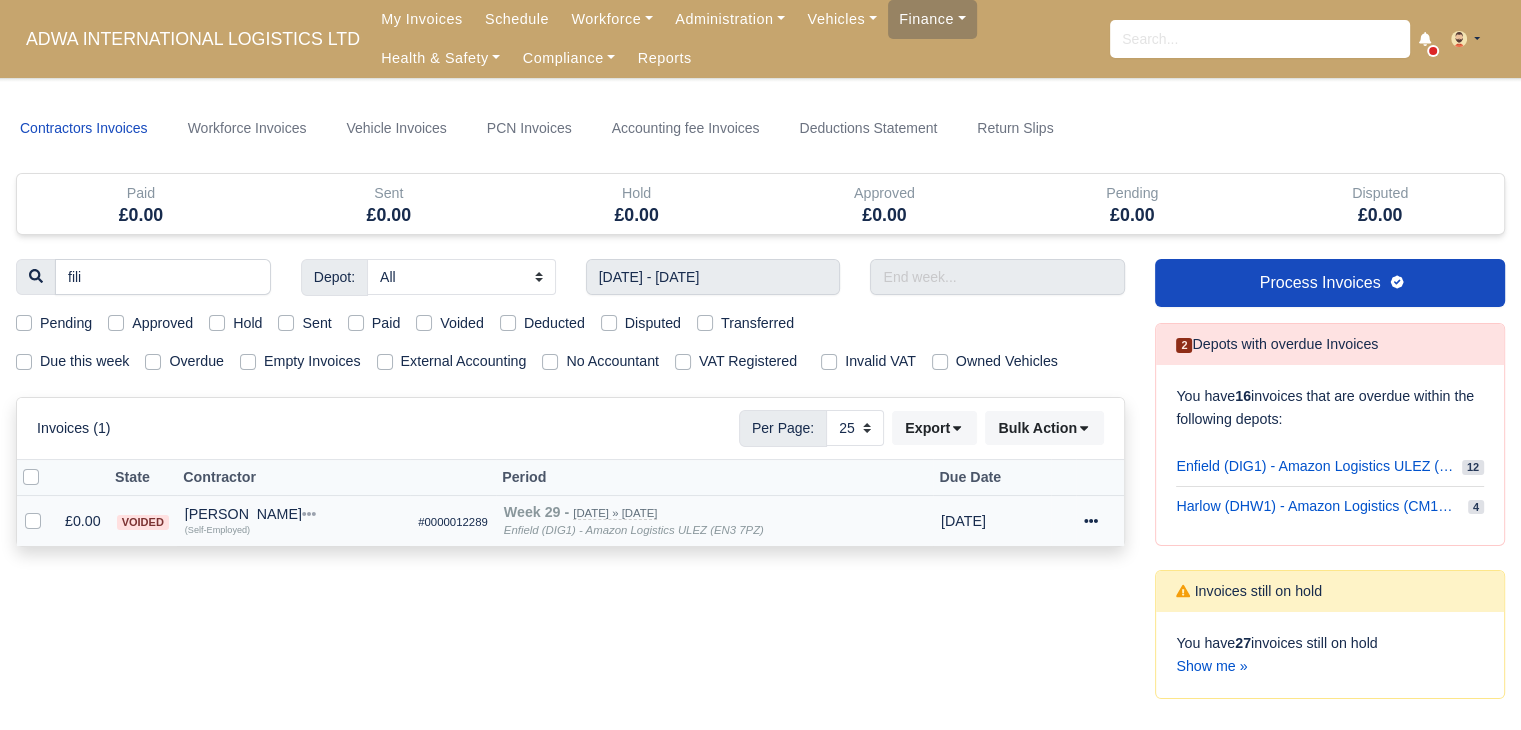 click on "(Self-Employed)" at bounding box center [217, 529] 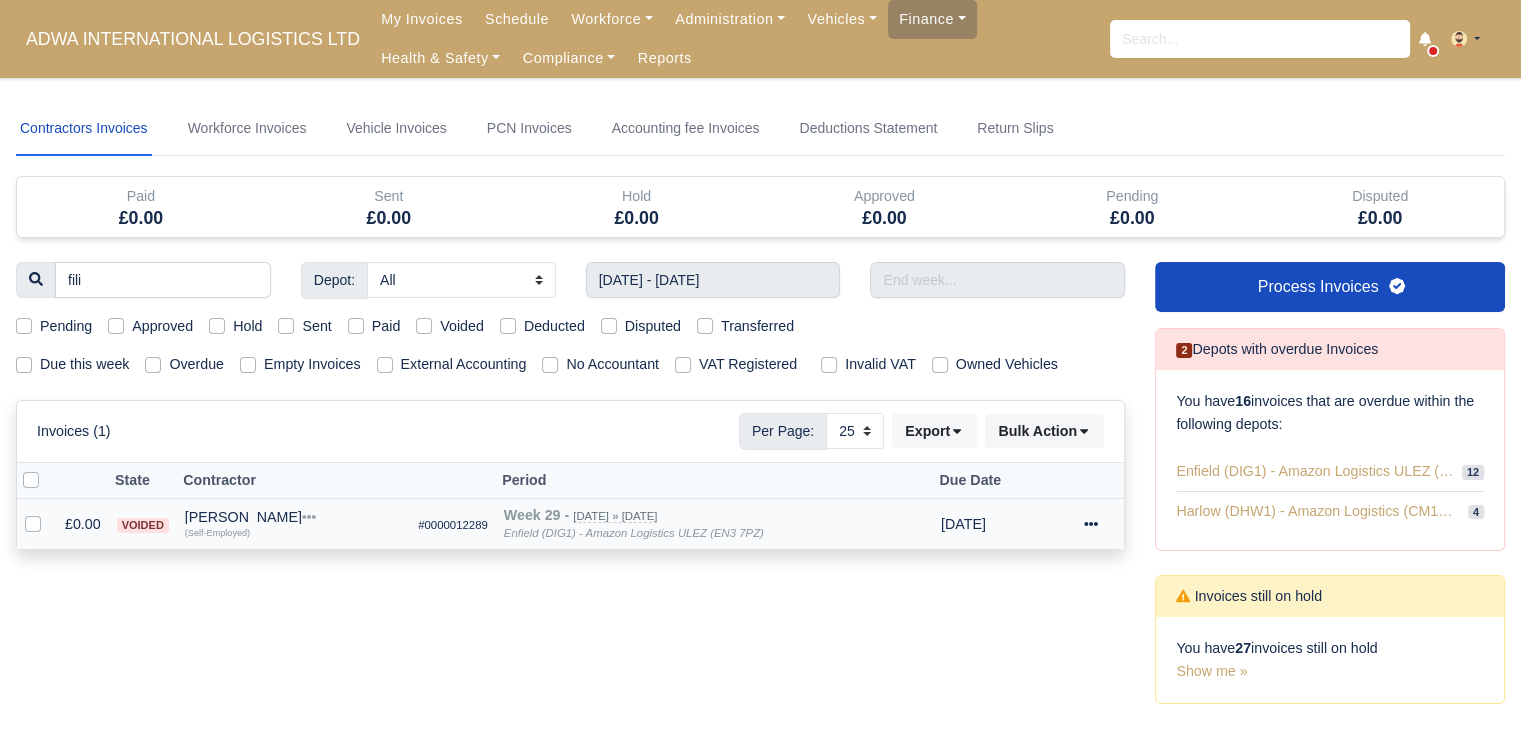 click on "Filip Gherman" at bounding box center [293, 517] 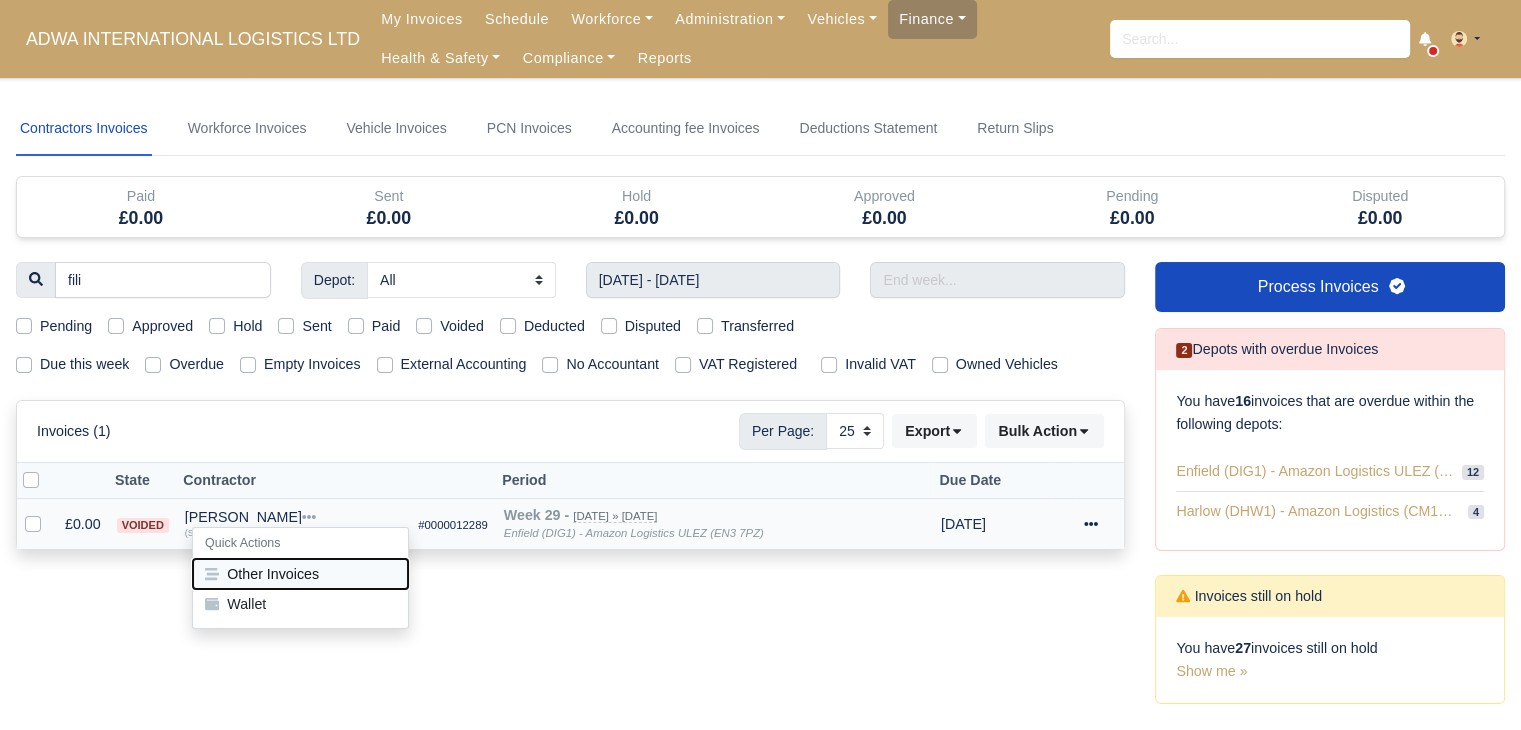 click on "Other Invoices" at bounding box center (300, 574) 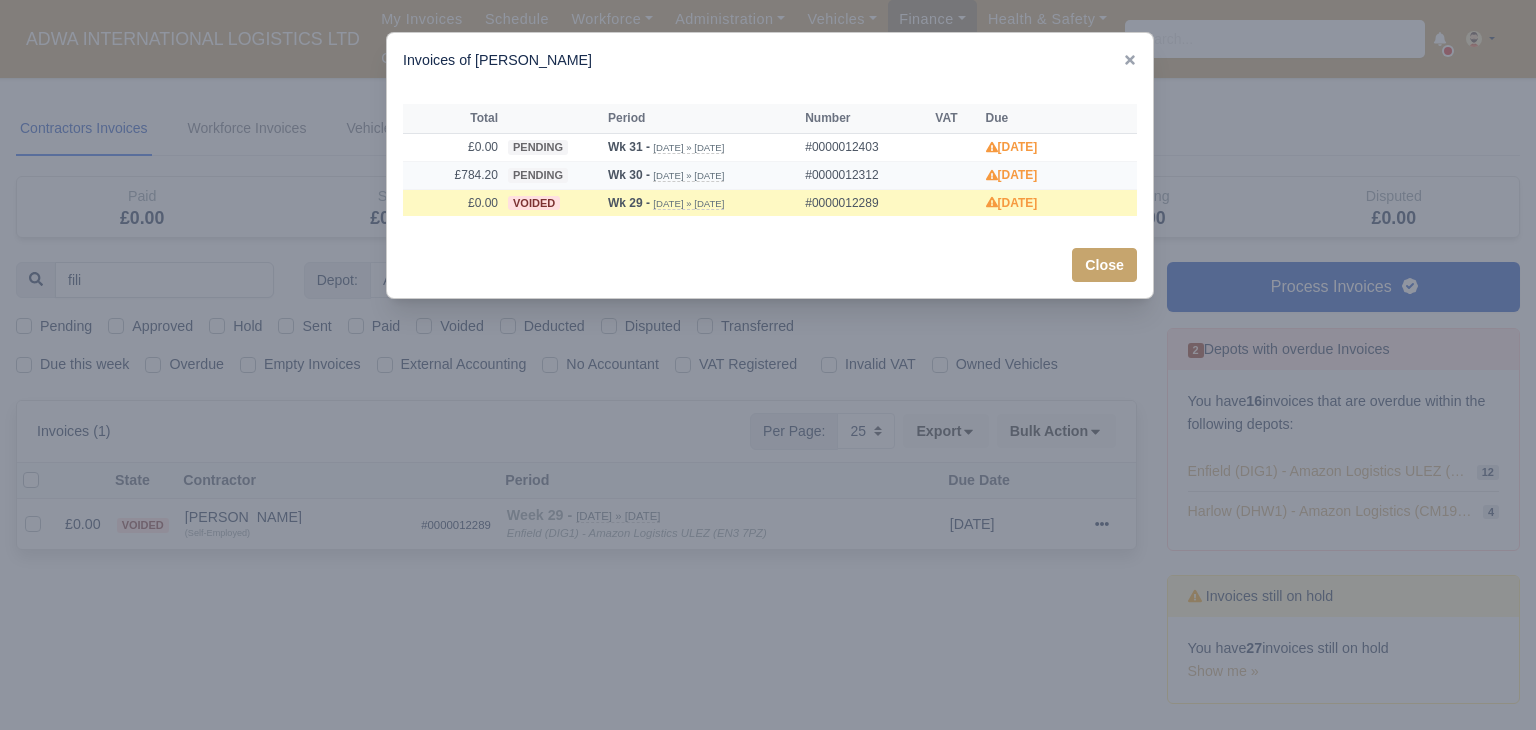 click on "pending" at bounding box center (538, 175) 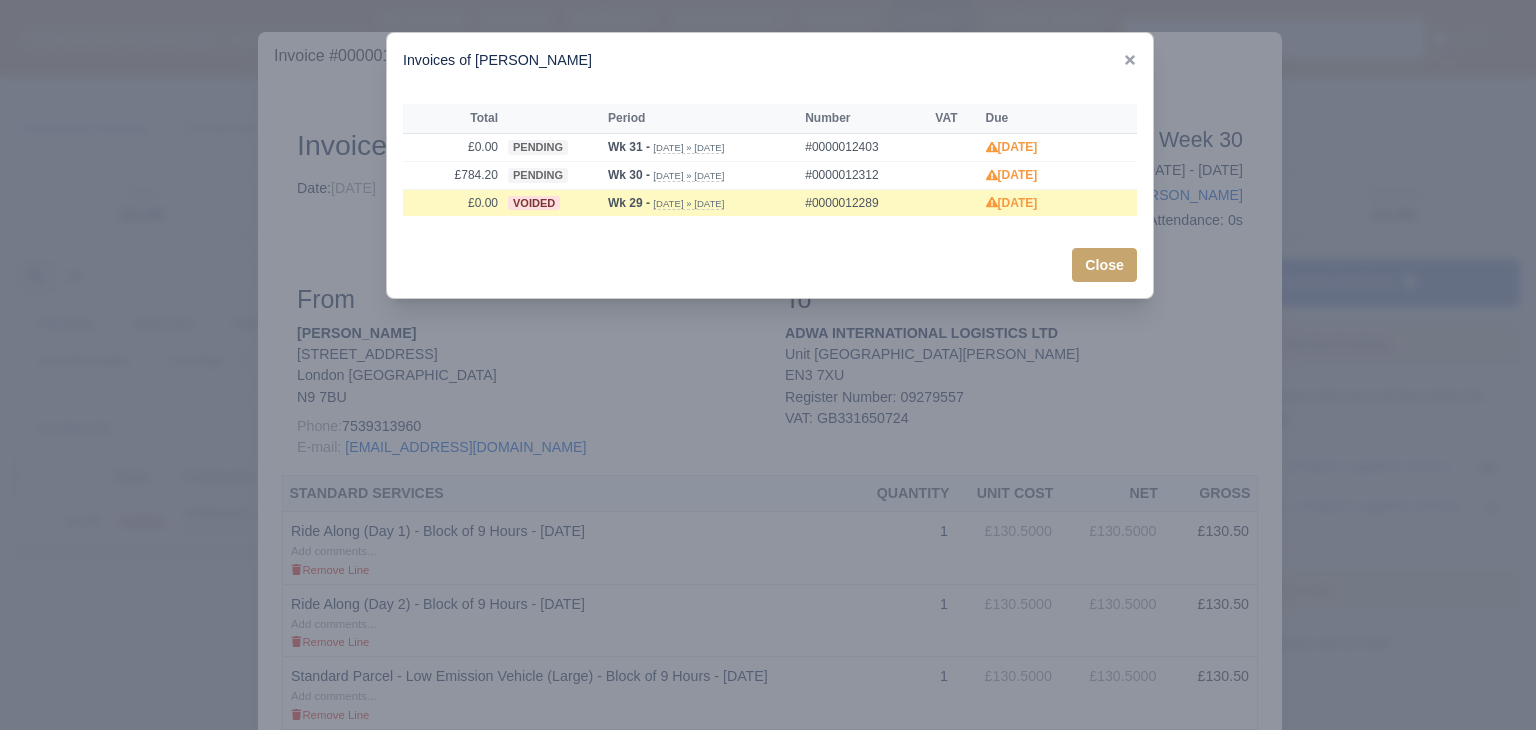 click at bounding box center (768, 365) 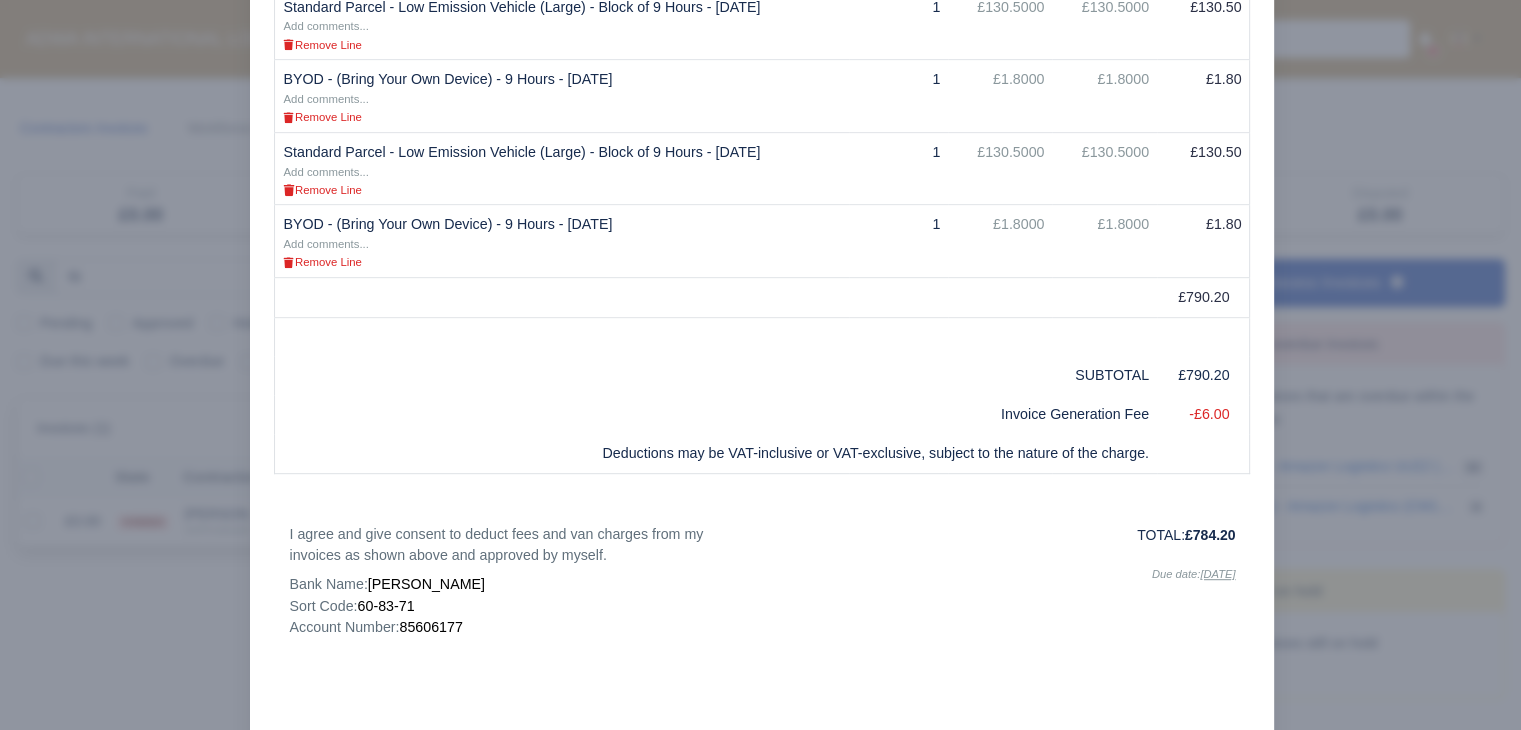 scroll, scrollTop: 964, scrollLeft: 0, axis: vertical 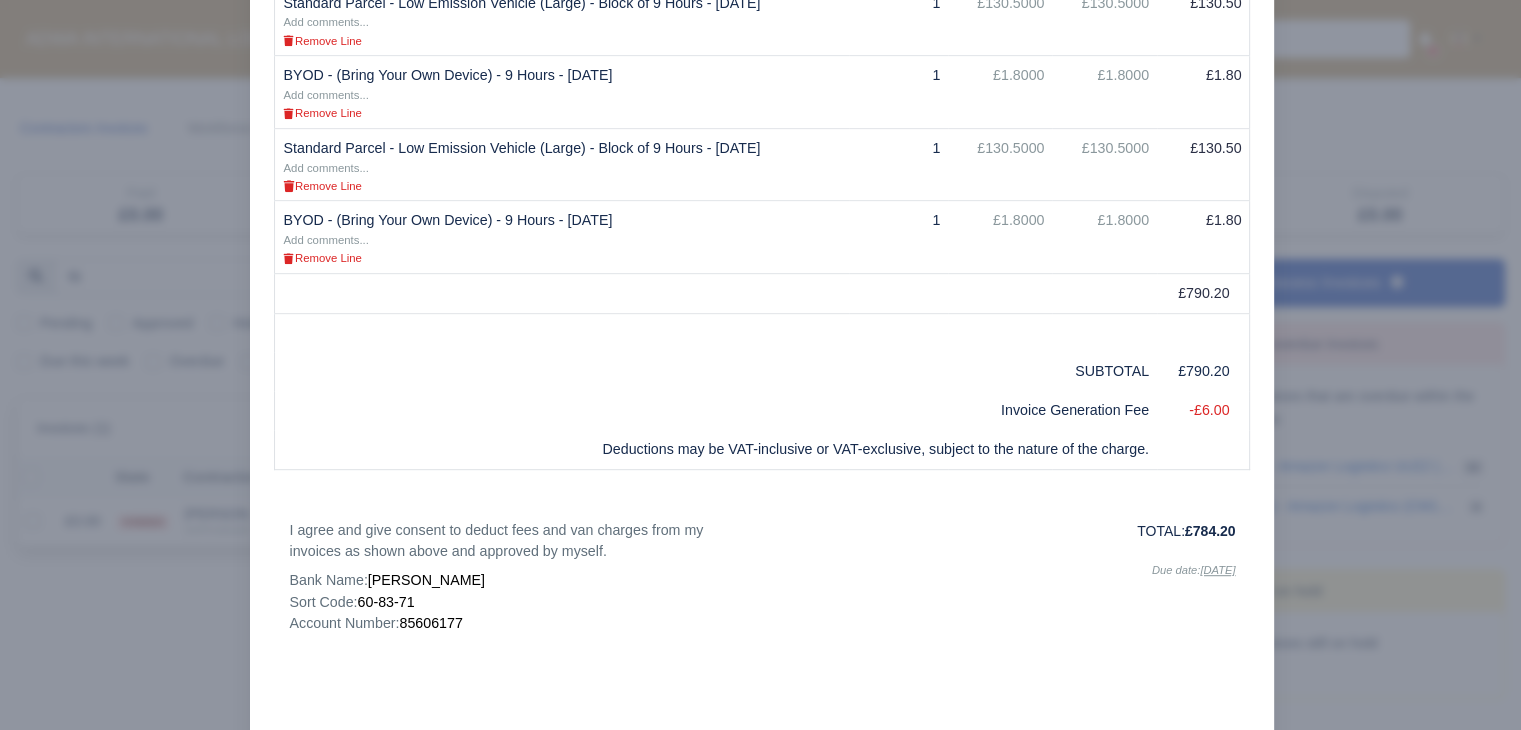 click at bounding box center [760, 365] 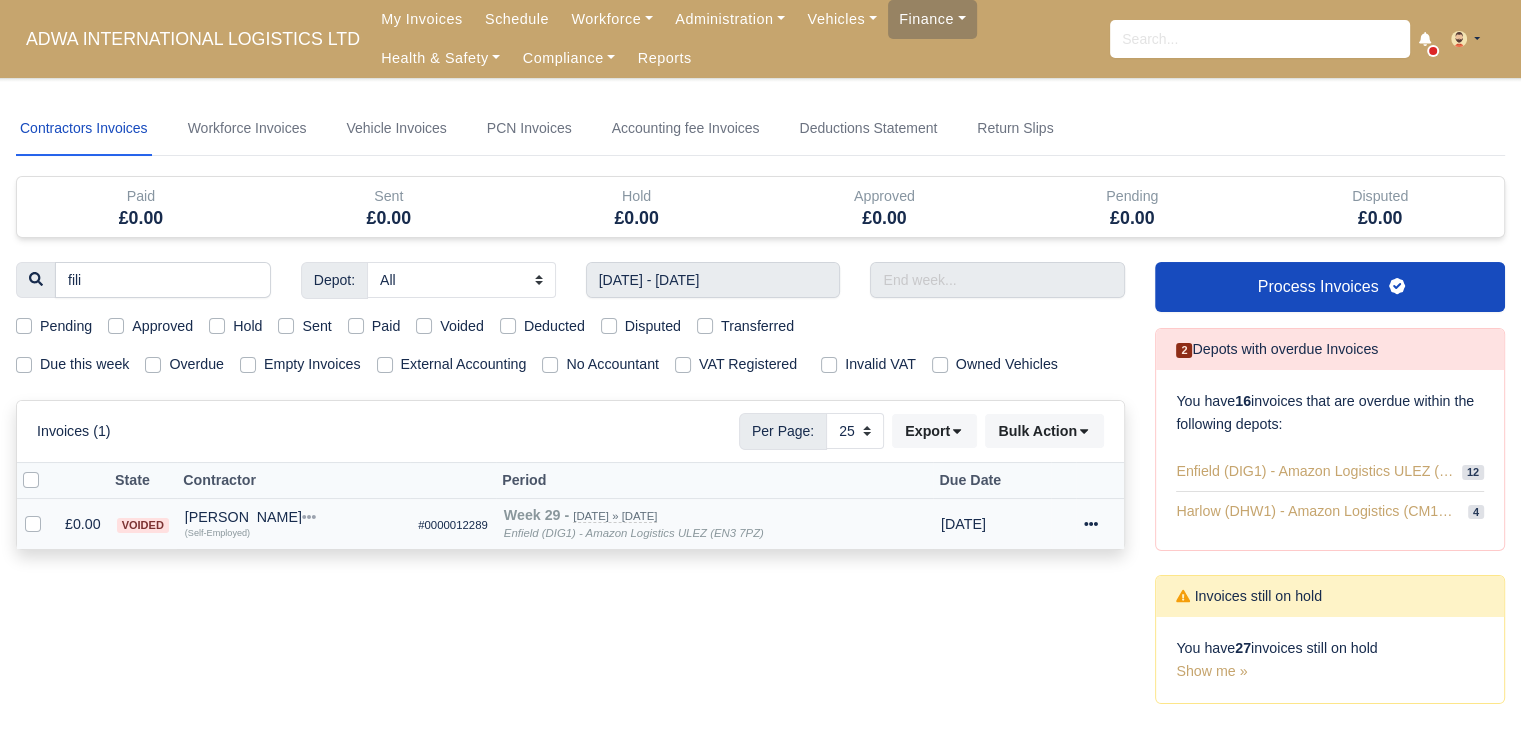 click on "Filip Gherman" at bounding box center [293, 517] 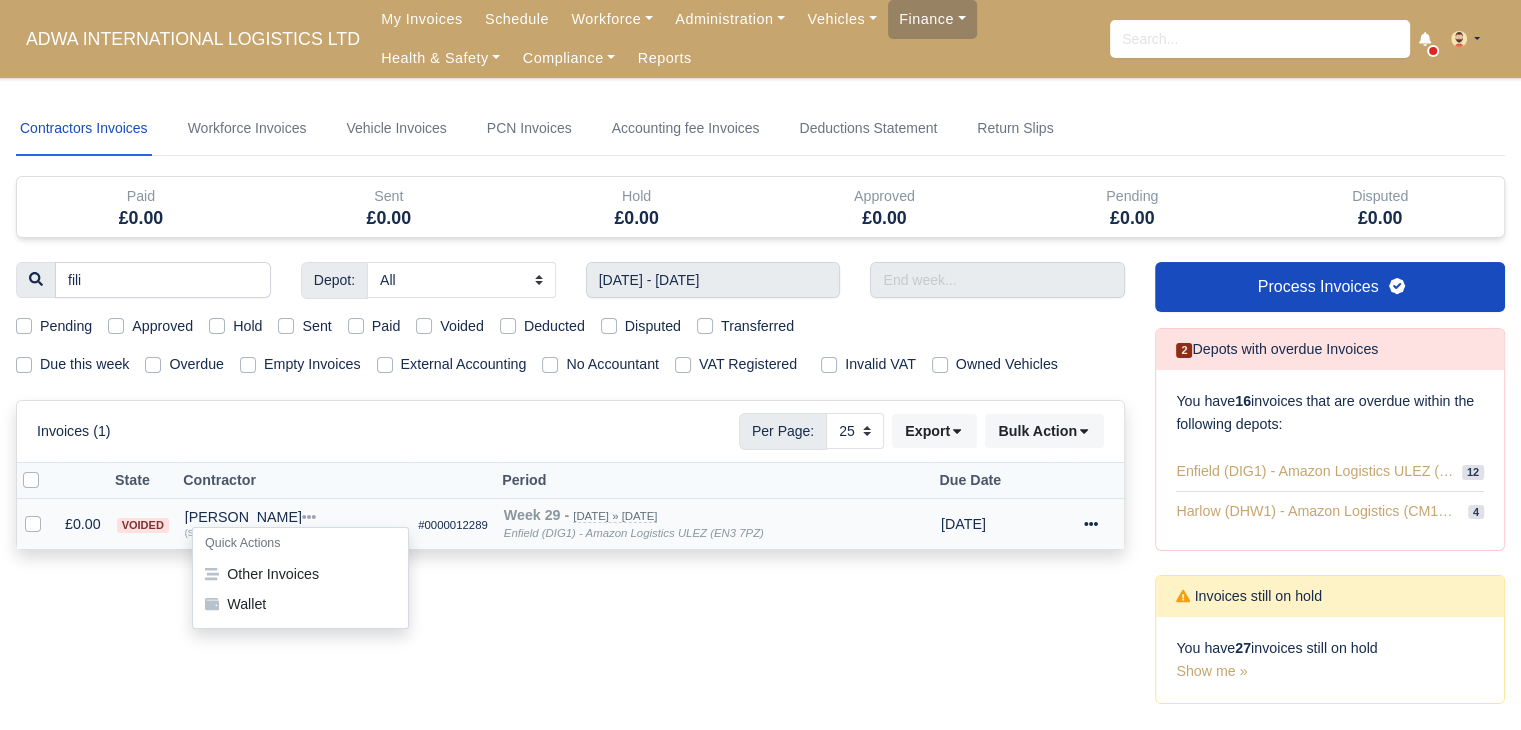 click on "Invoice Actions
Show Invoice
Action Log
Print" at bounding box center (1100, 524) 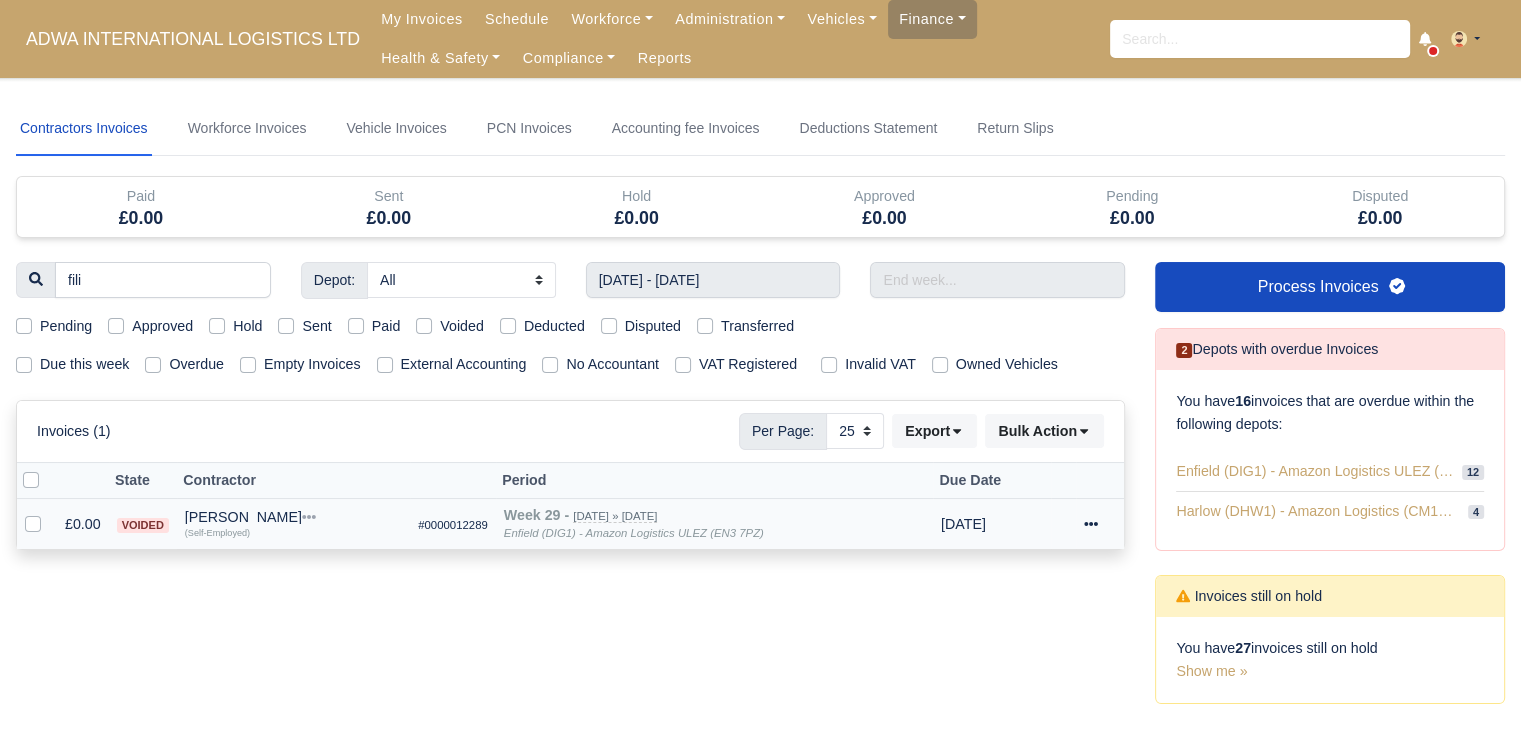 click 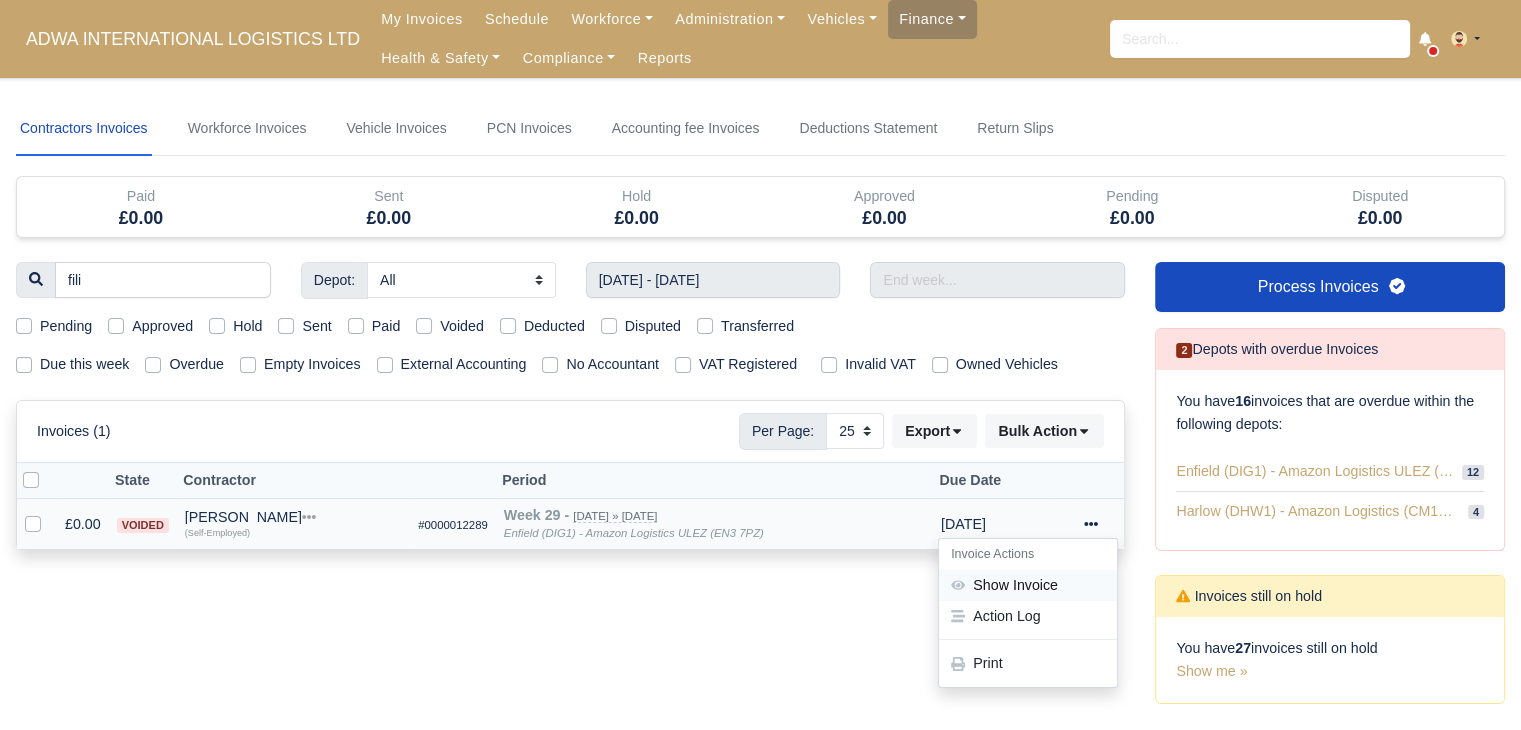 click on "Show Invoice" at bounding box center (1028, 585) 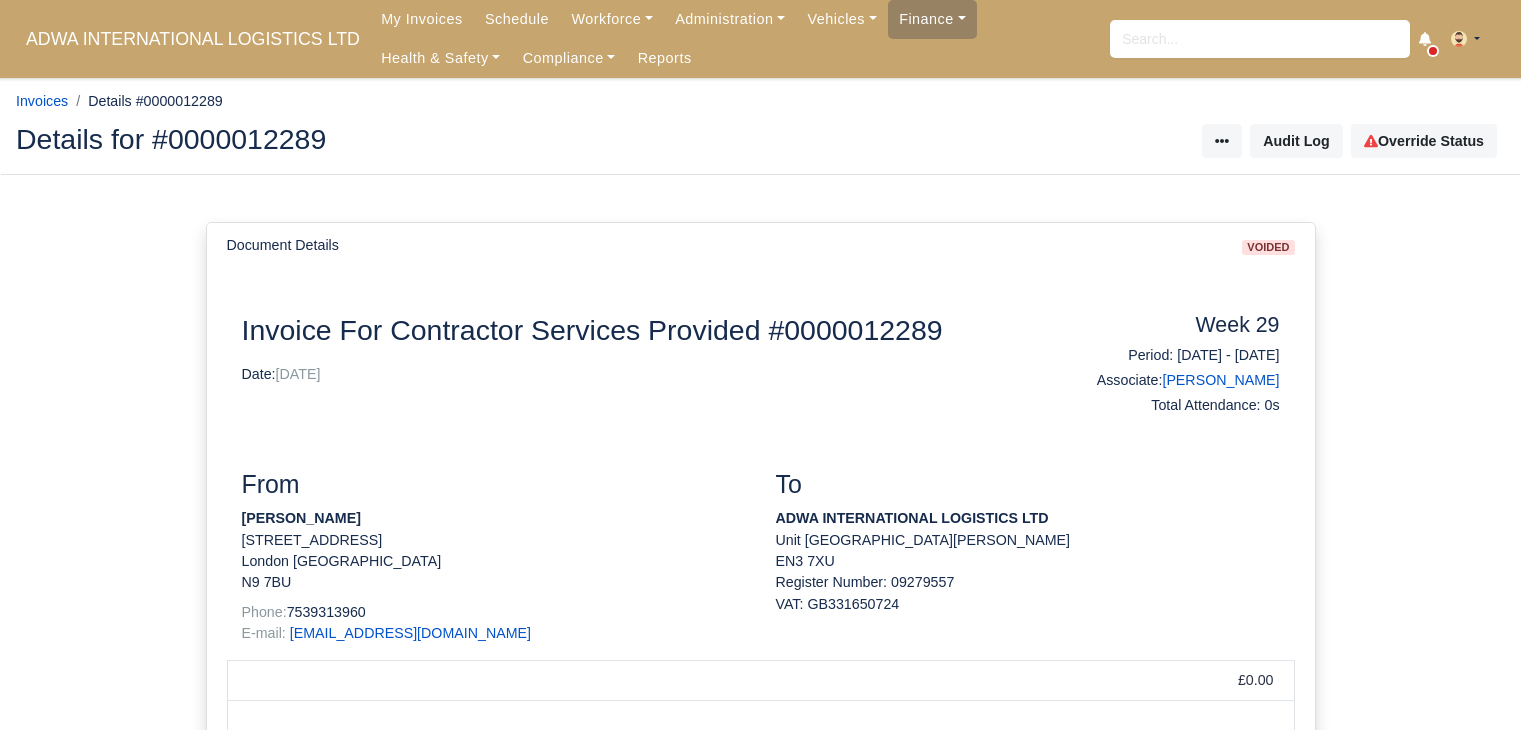 scroll, scrollTop: 0, scrollLeft: 0, axis: both 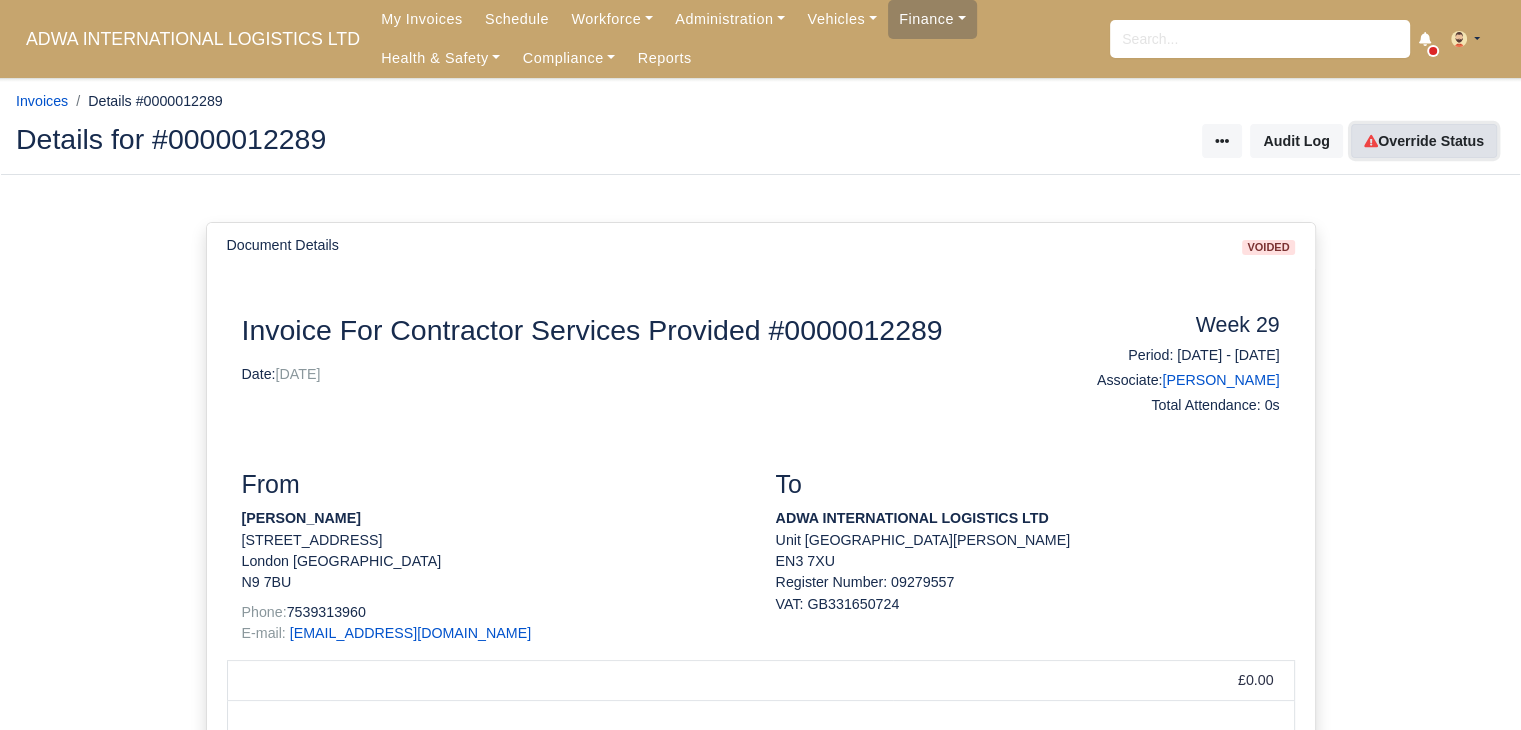click on "Override Status" at bounding box center [1424, 141] 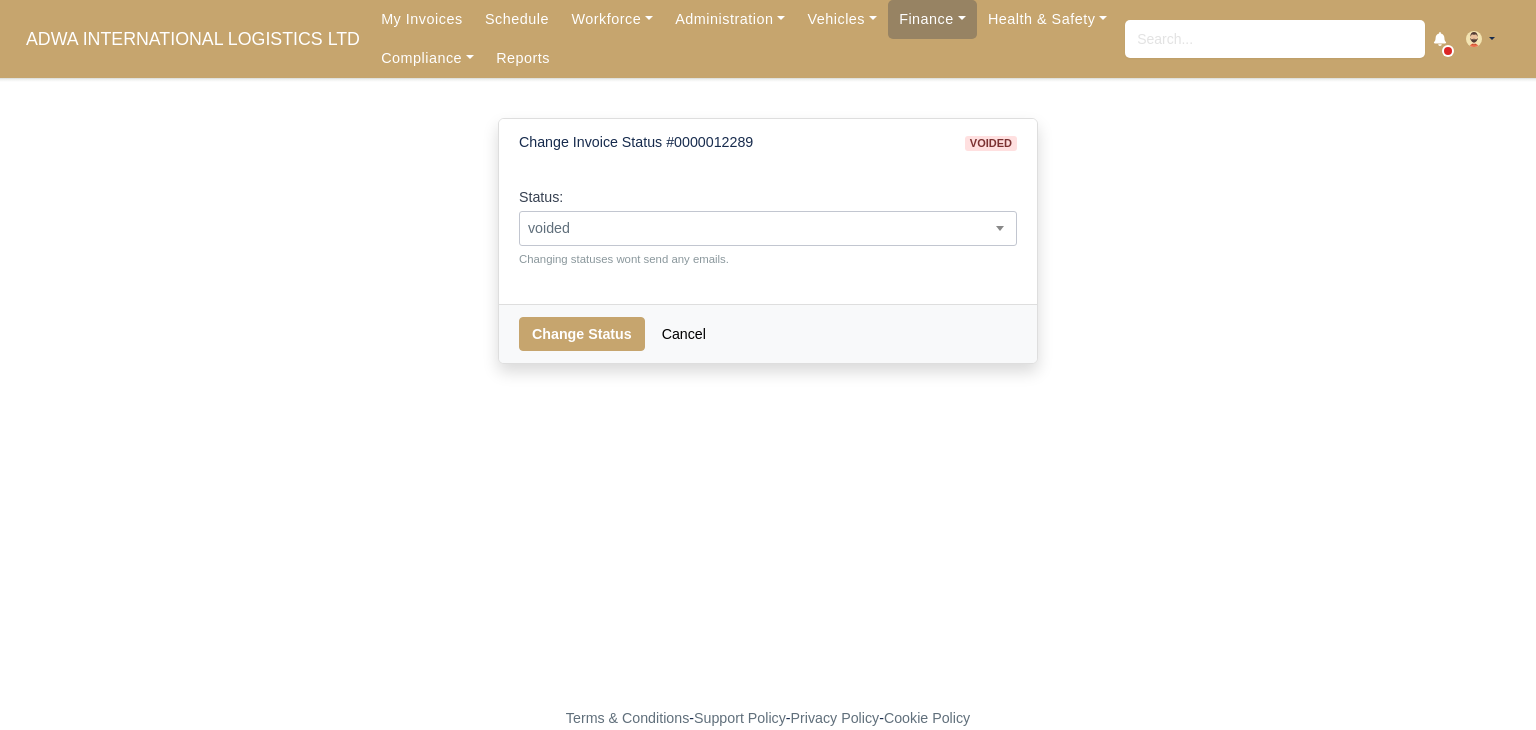 scroll, scrollTop: 0, scrollLeft: 0, axis: both 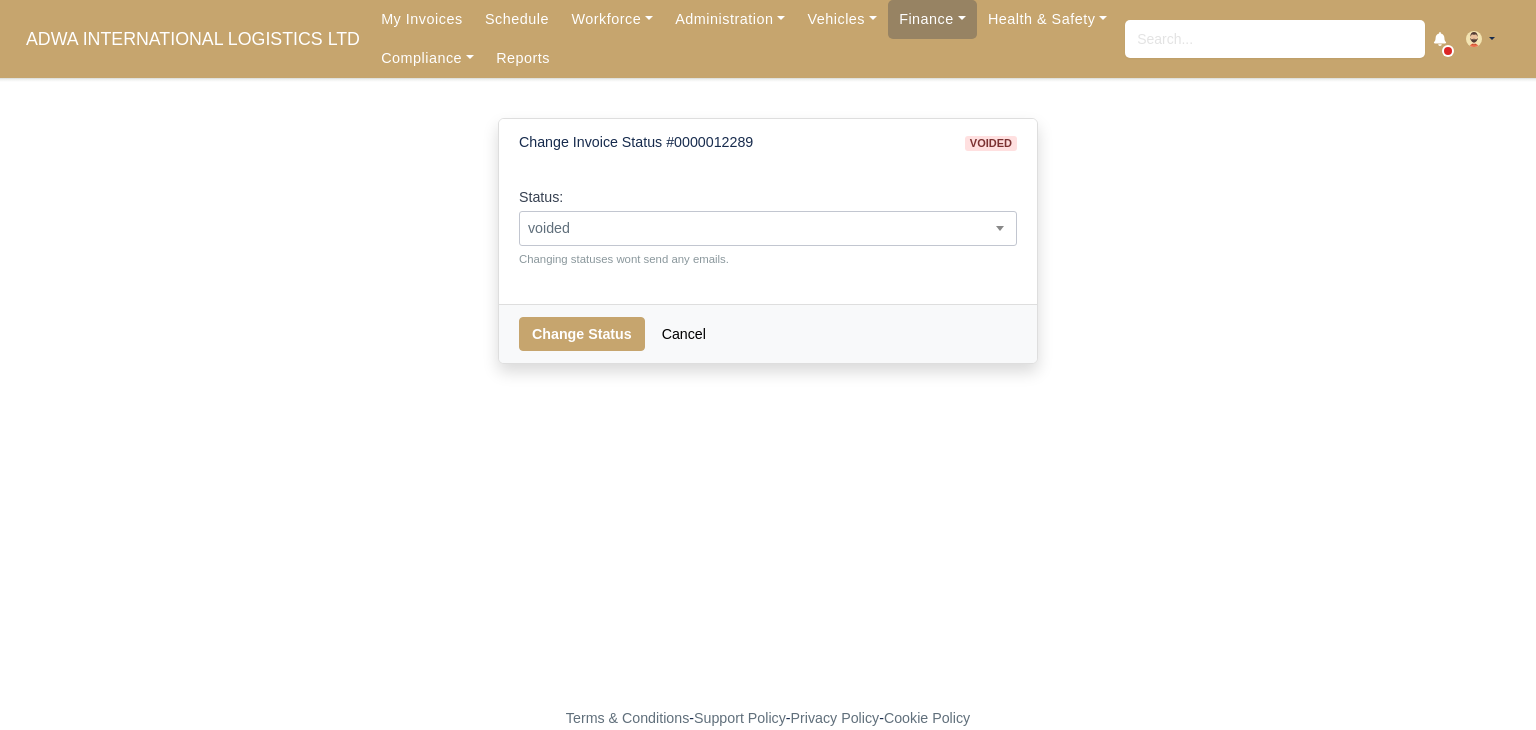click on "voided" at bounding box center [768, 228] 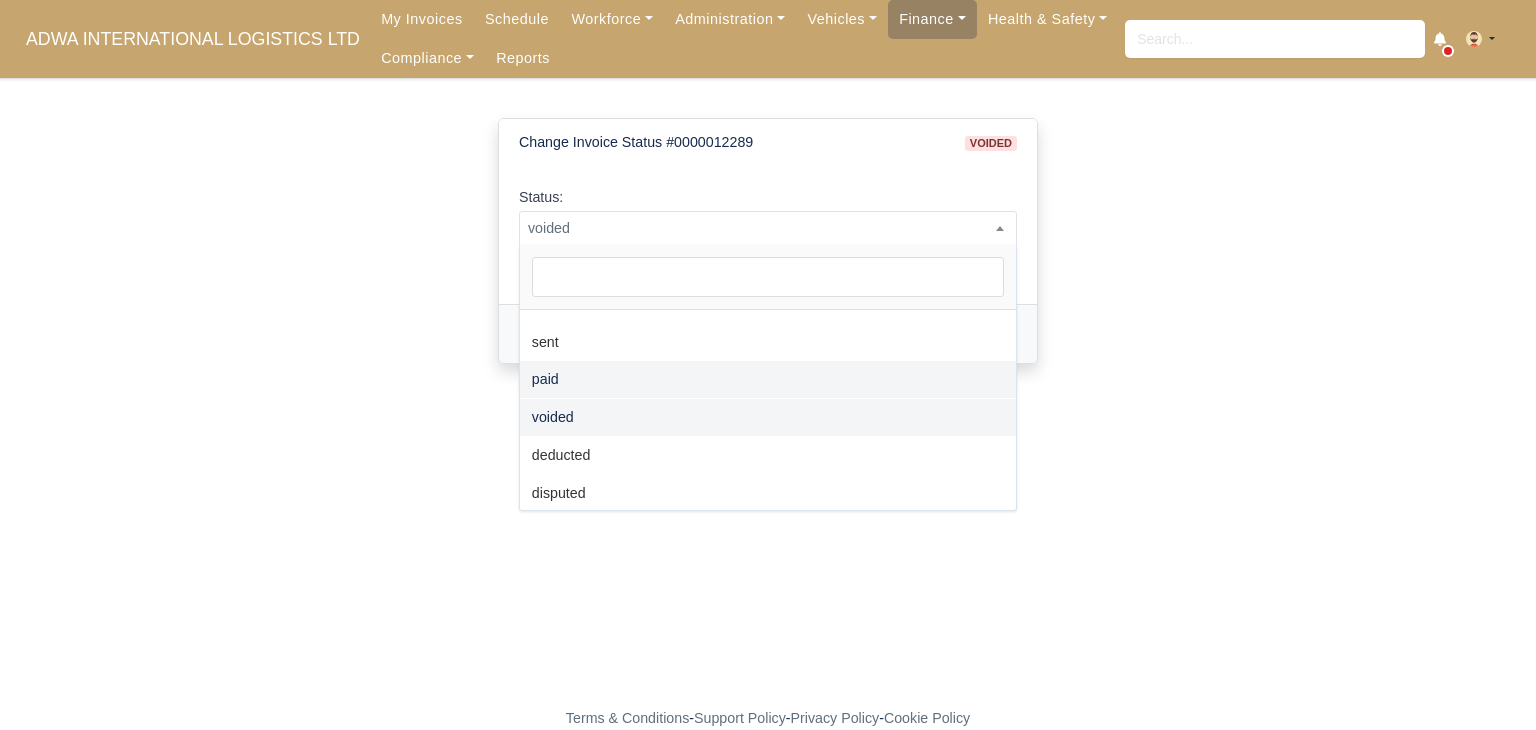 scroll, scrollTop: 0, scrollLeft: 0, axis: both 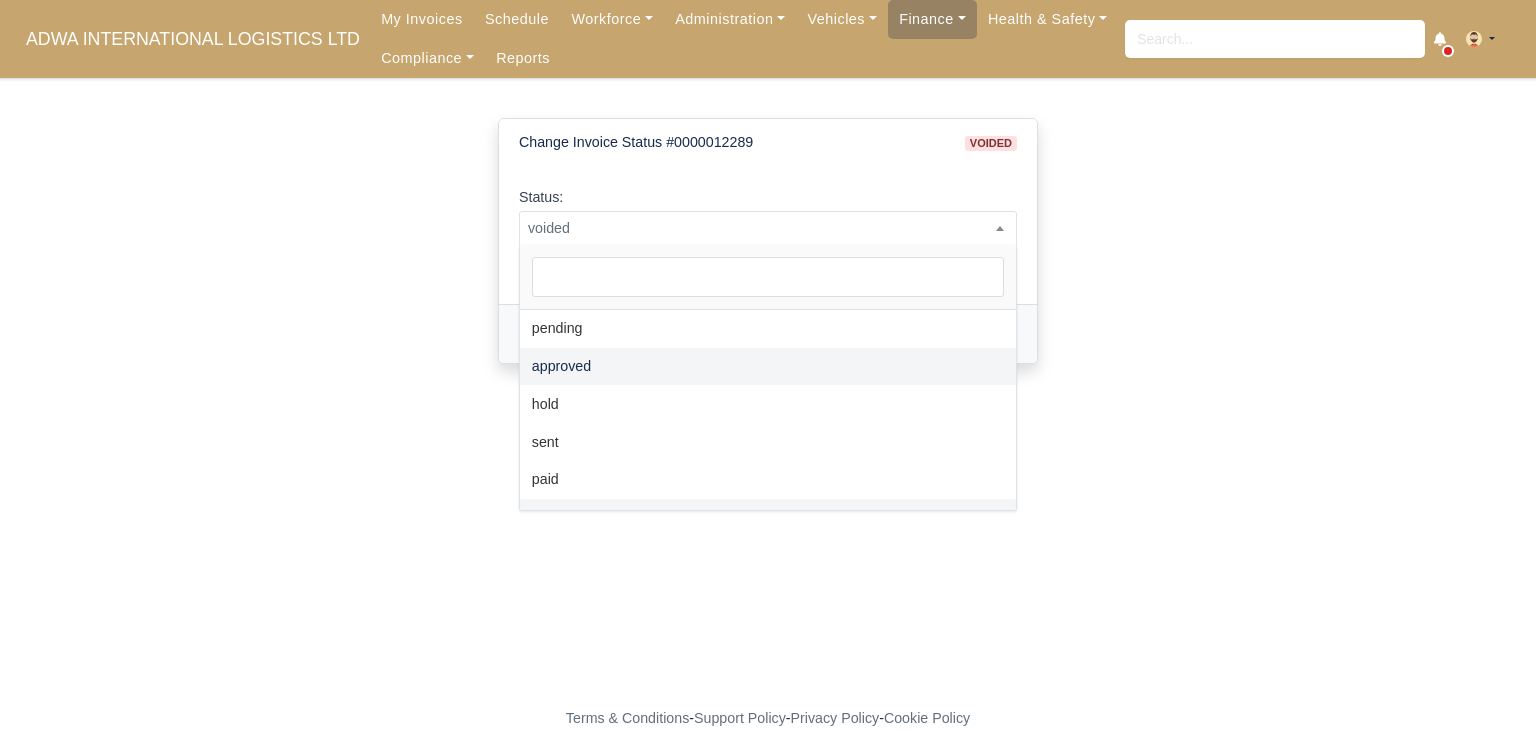 select on "approved" 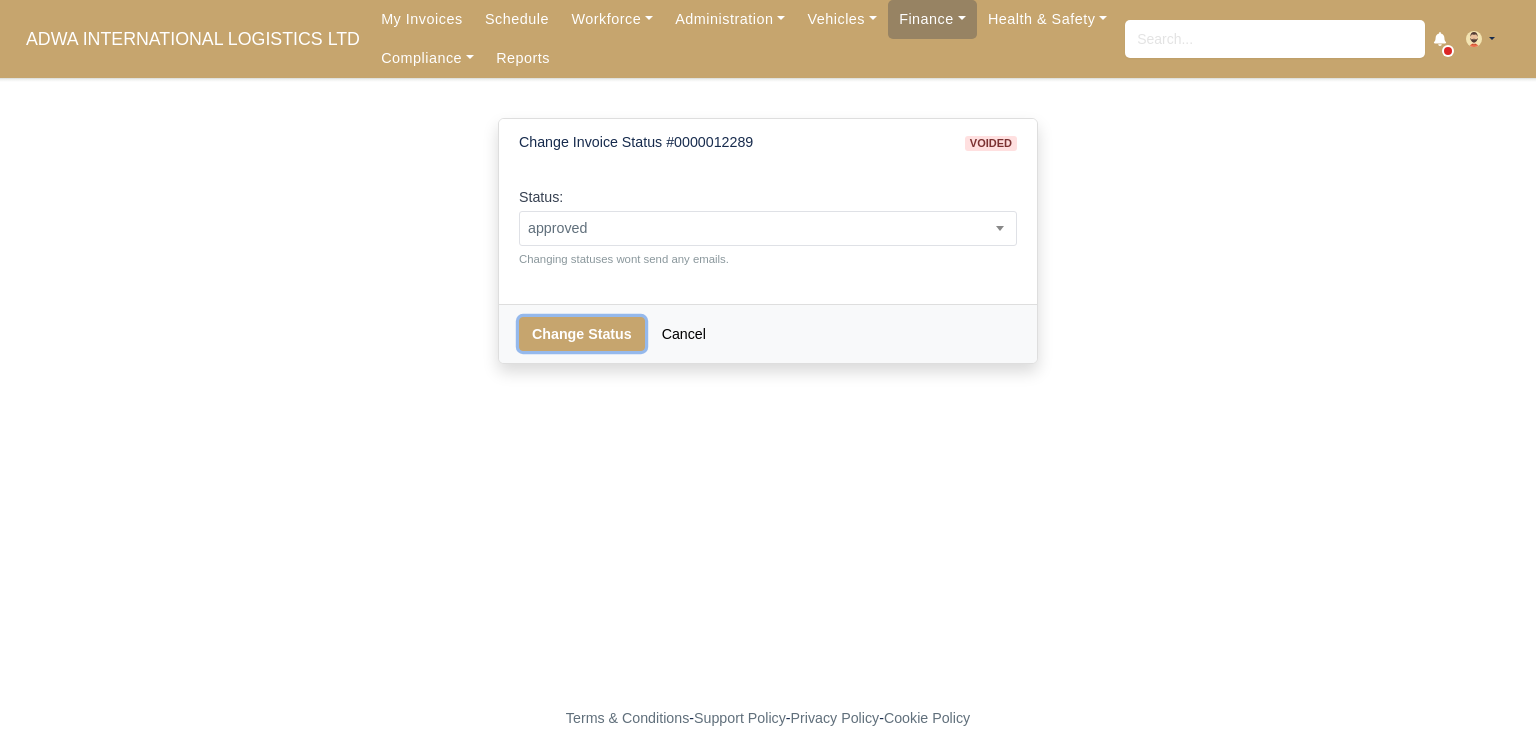 click on "Change Status" at bounding box center (582, 334) 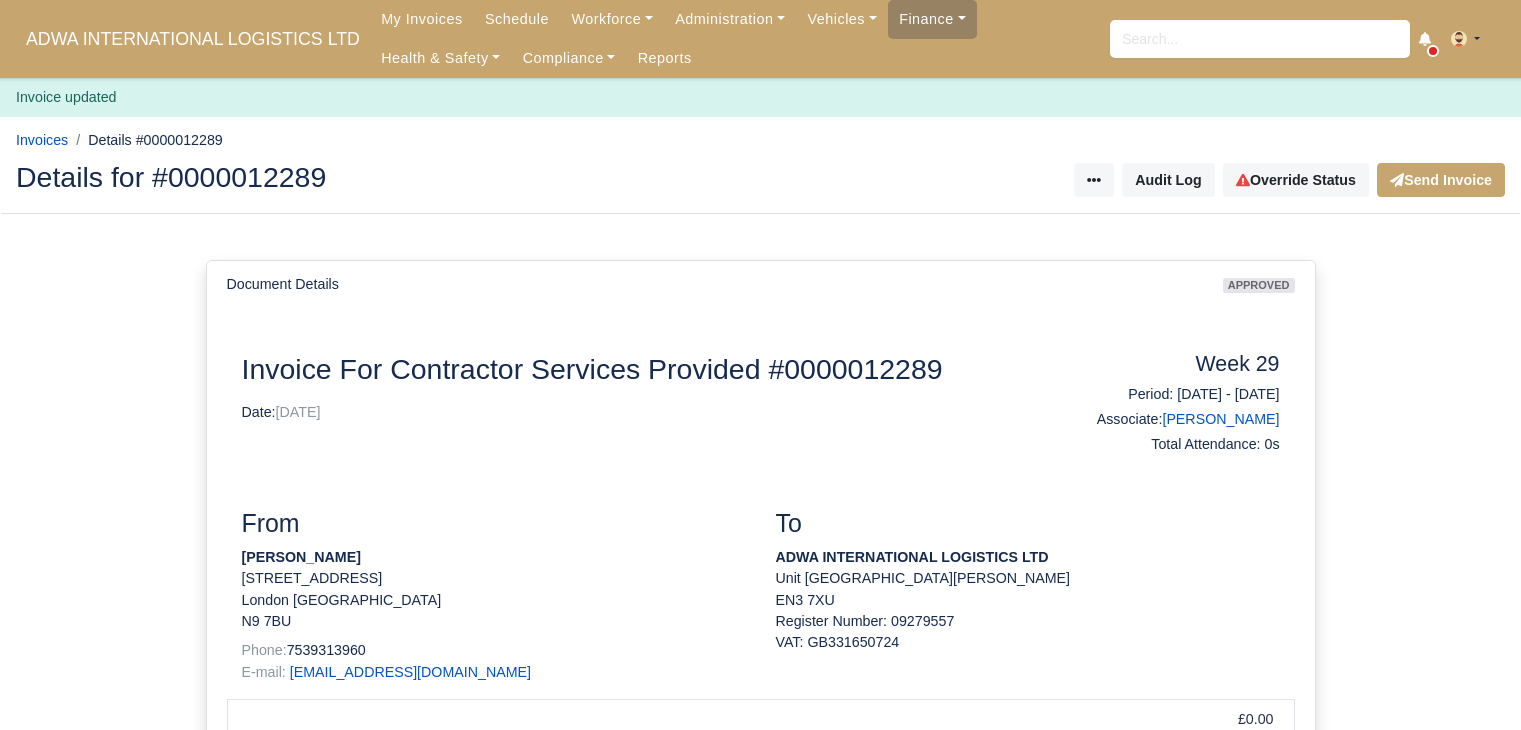 scroll, scrollTop: 0, scrollLeft: 0, axis: both 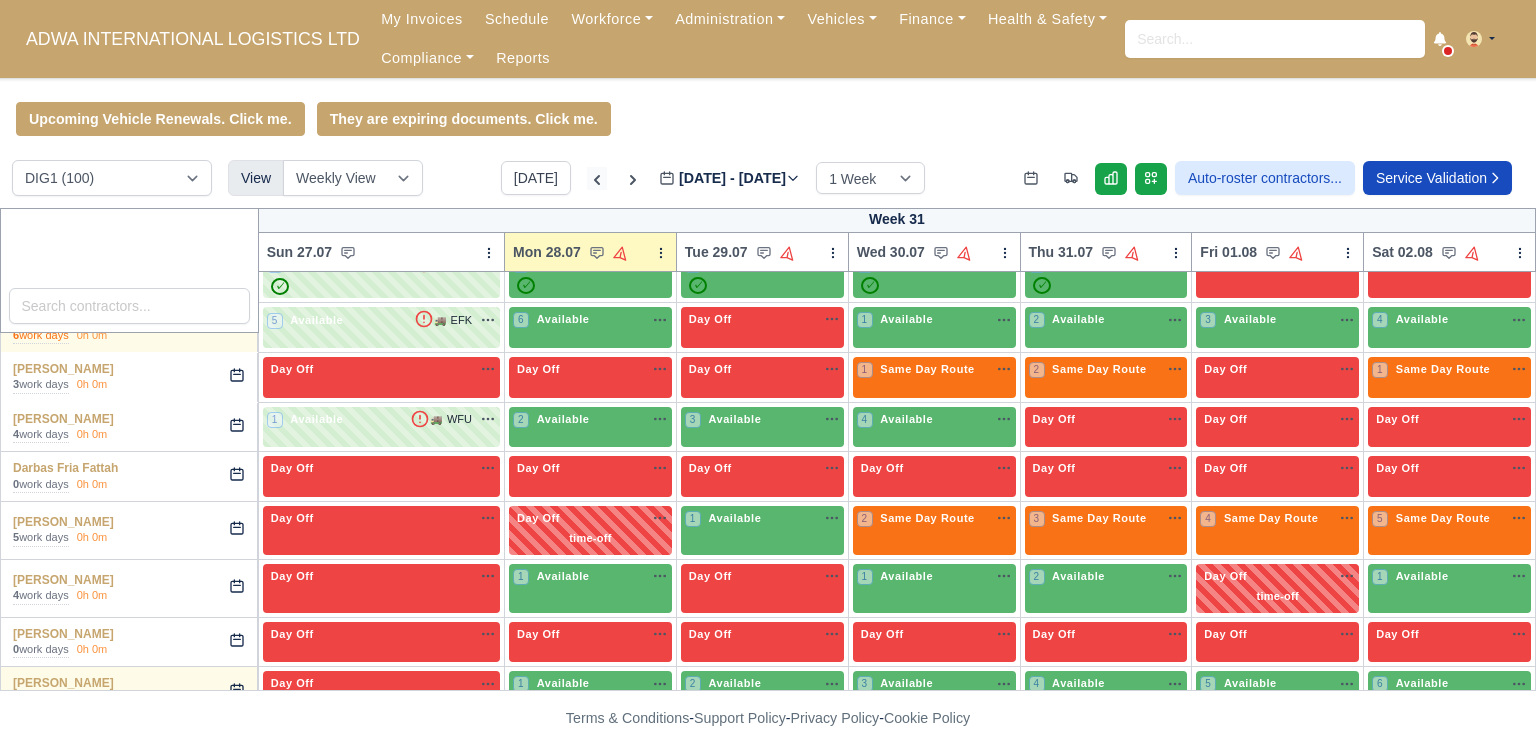 click 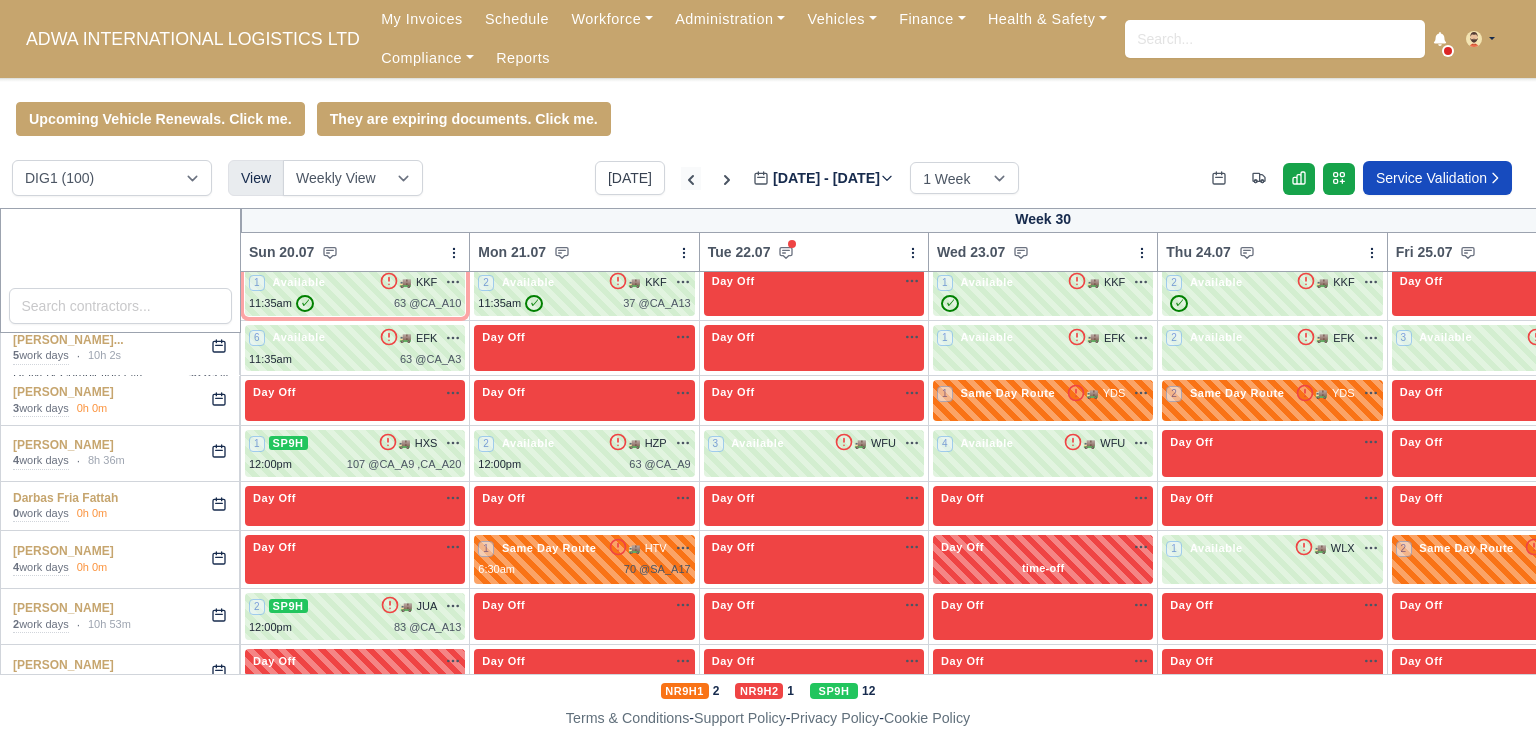 type on "2025-07-21" 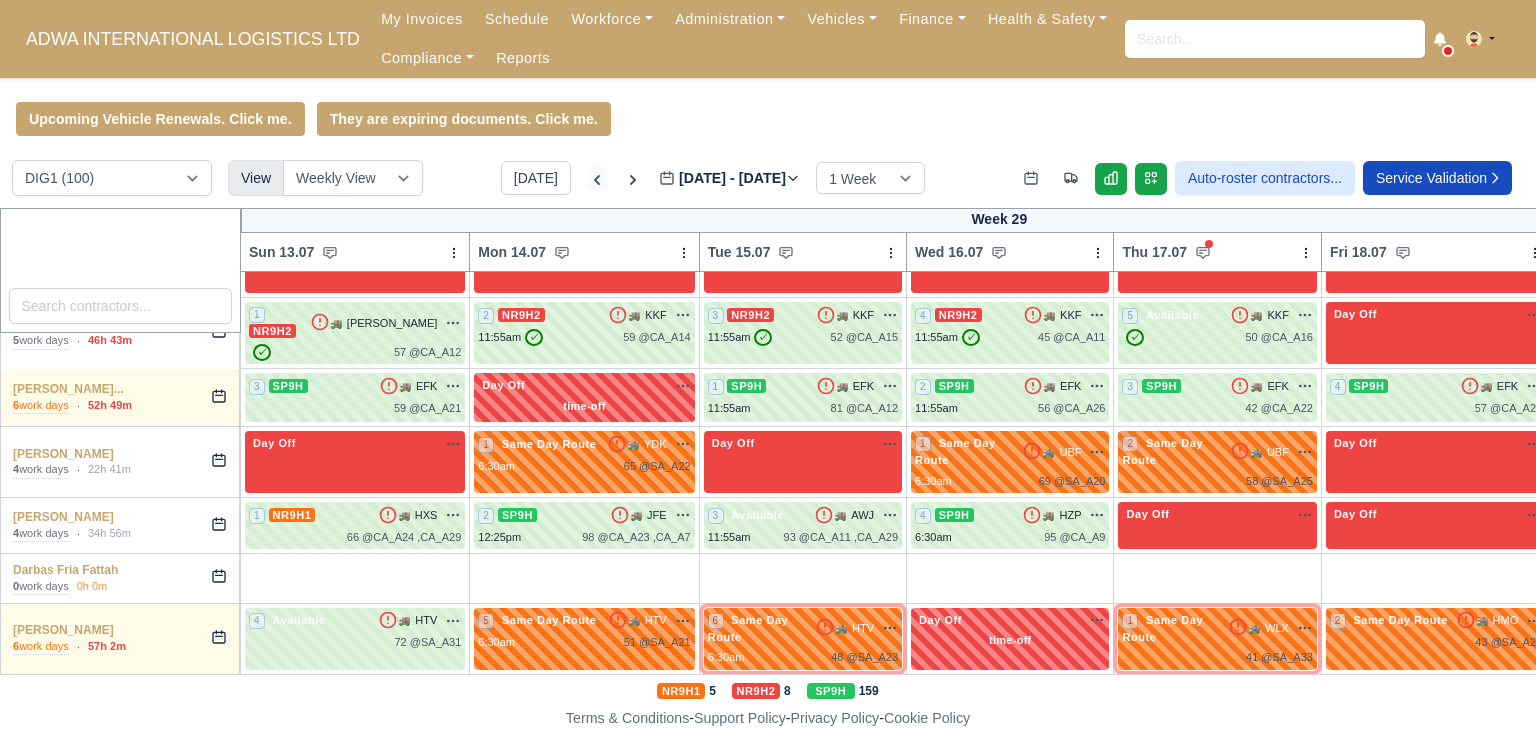 type on "2025-07-14" 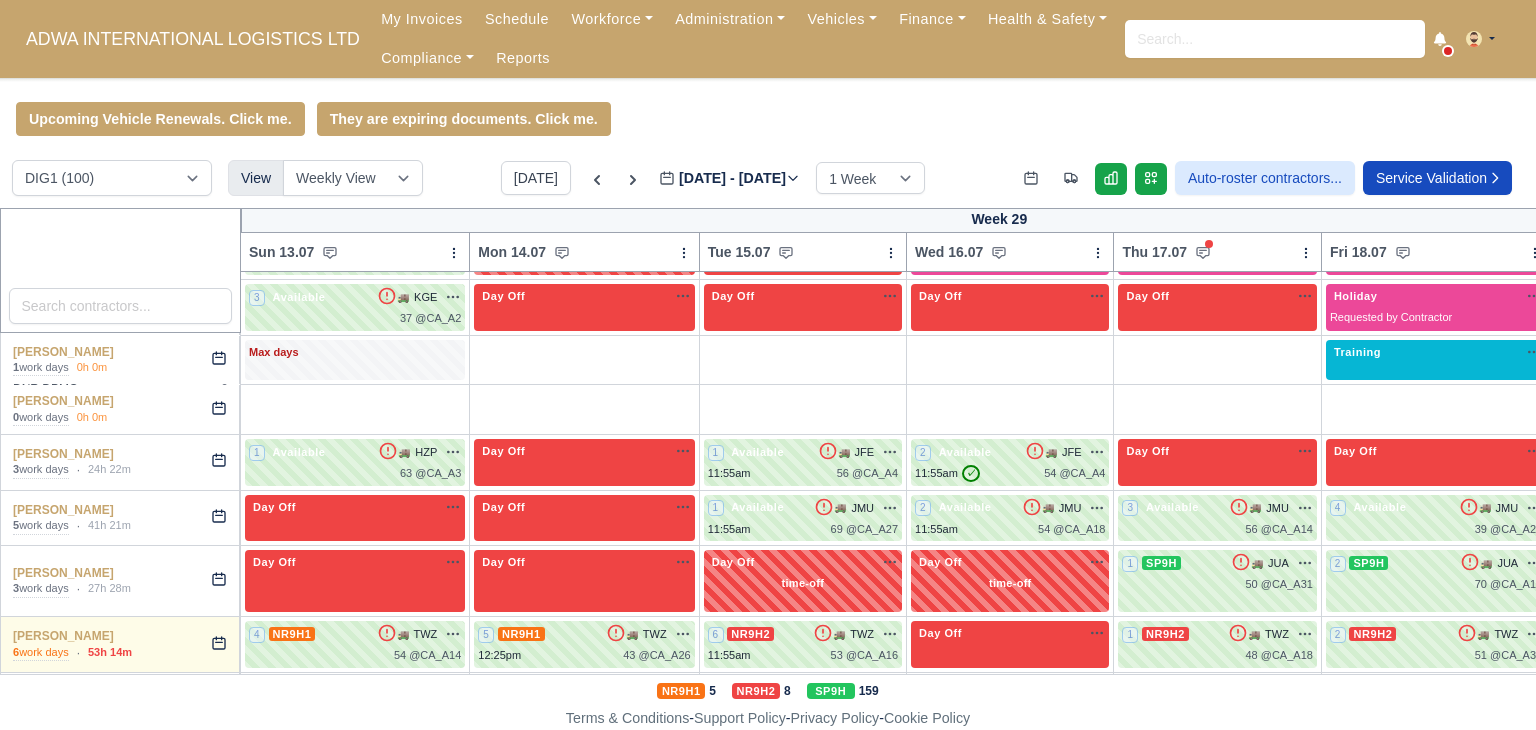 scroll, scrollTop: 1674, scrollLeft: 0, axis: vertical 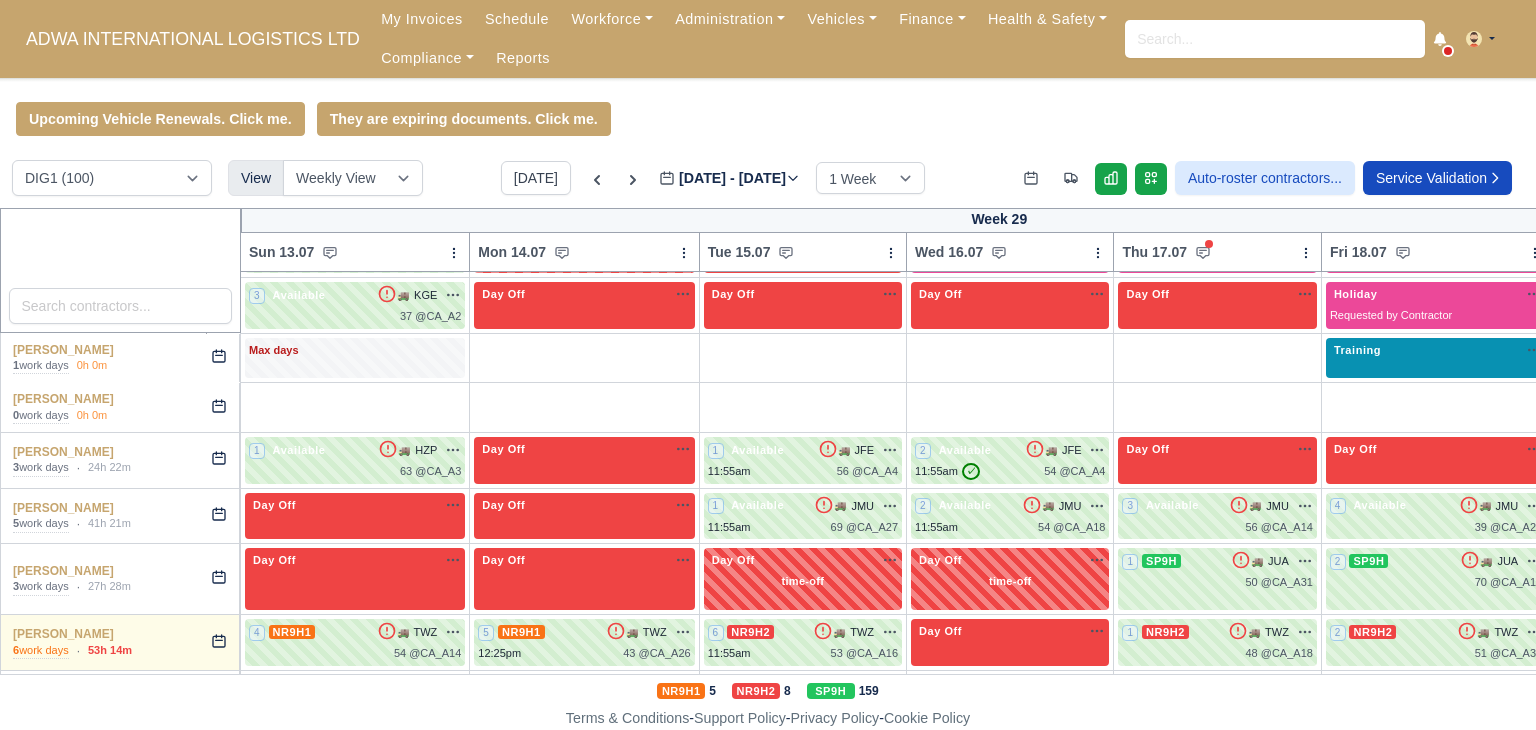 click on "Training" at bounding box center [1357, 350] 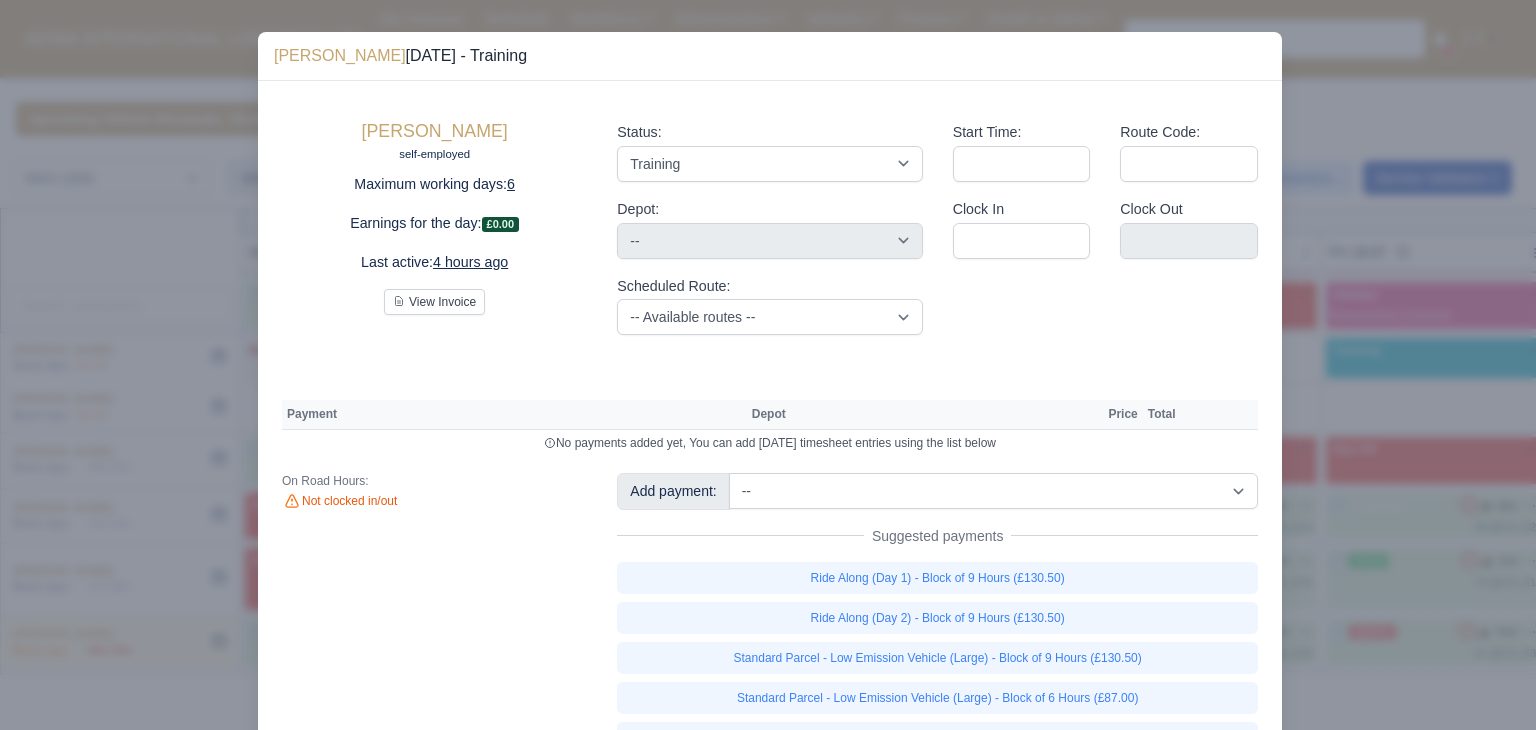 scroll, scrollTop: 76, scrollLeft: 0, axis: vertical 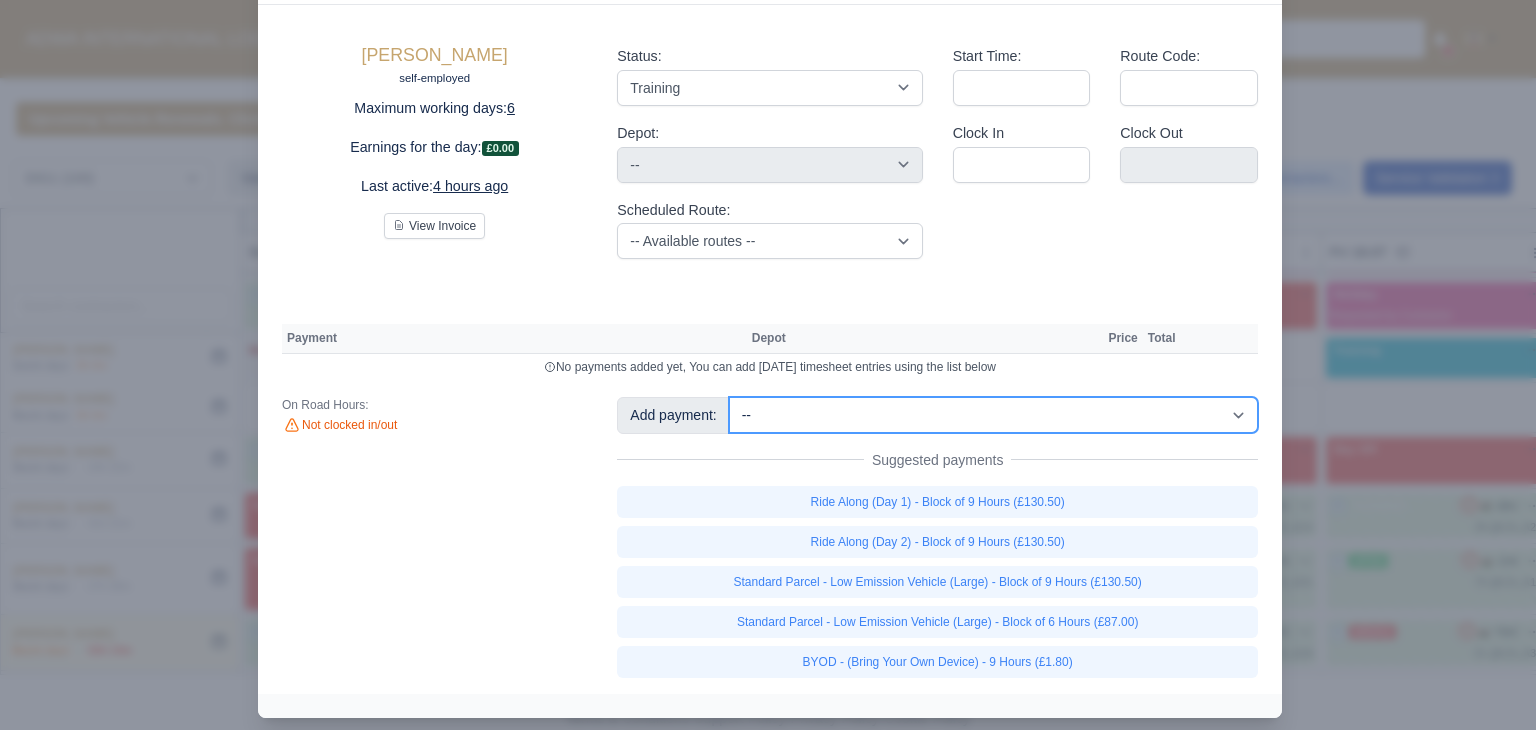 click on "--
Additional Hour Support  (£14.50)
Additional Stop Support (£1.00)
BYOD - (Bring Your Own Device) - 6 Hours (£1.20)
BYOD - (Bring Your Own Device) - 9 Hours (£1.80)
Daily OSM (£130.00)
Daily Van Cleaning (£120.00)
Induction Training Day - Health and Safety  (£14.50)
Induction Training Day (Day 1) (£87.00)
Induction Training Day (Day 1) - Block of 9 Hours  (£130.50)
Nursery Route Level 1 - Low Emissions Vehicle - Block of 9 Hours (£130.50)
Nursery Route Level 2 - Low Emissions Vehicle - Block of 9 Hours (£130.50)
Nursery Route Level 3 - Low Emissions Vehicle - Block of 9 Hours (£130.50)
Nursery Route Level 4 - Low Emissions Vehicle - Block of 9 Hours (£130.50)
Ride Along (Day 1) - Block of 9 Hours (£130.50)" at bounding box center (993, 415) 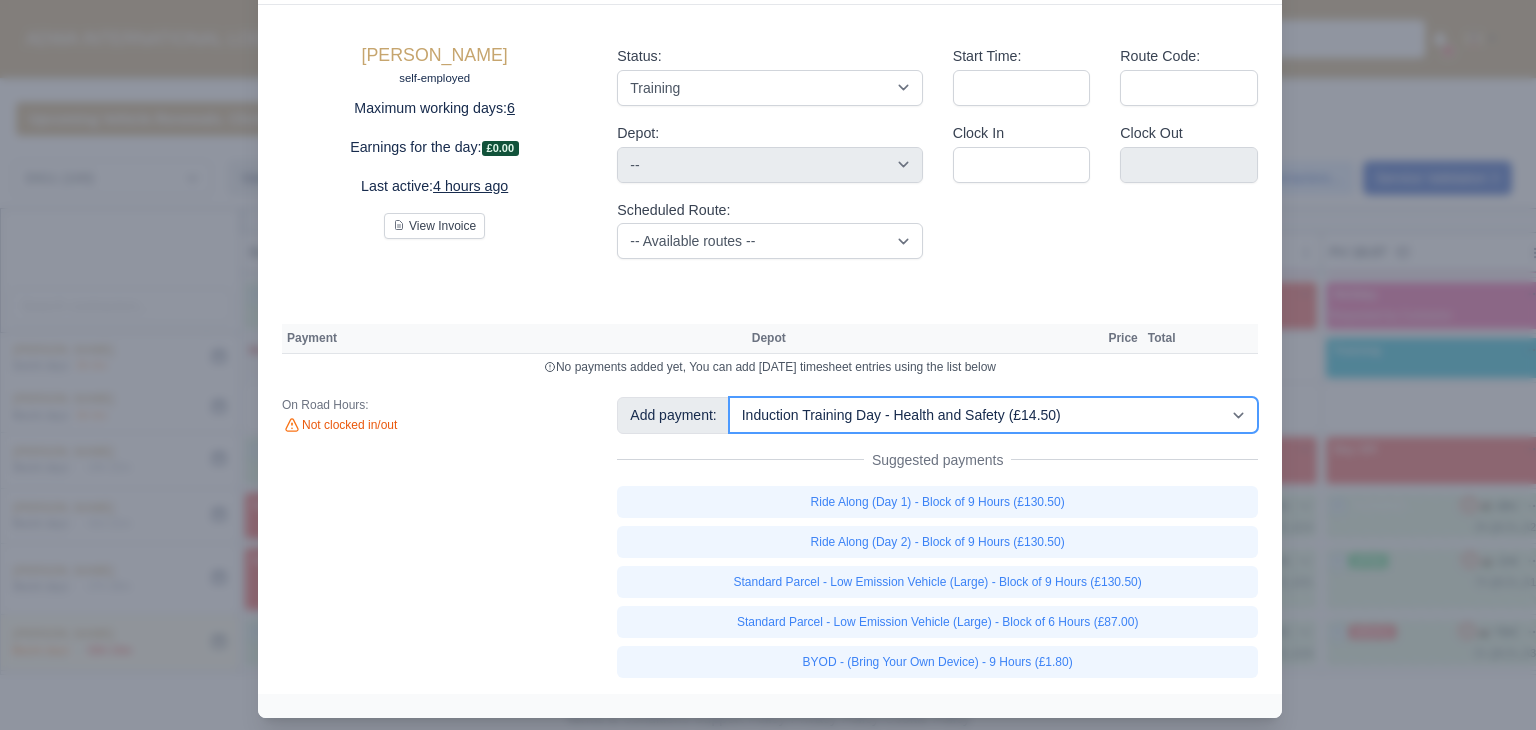 click on "--
Additional Hour Support  (£14.50)
Additional Stop Support (£1.00)
BYOD - (Bring Your Own Device) - 6 Hours (£1.20)
BYOD - (Bring Your Own Device) - 9 Hours (£1.80)
Daily OSM (£130.00)
Daily Van Cleaning (£120.00)
Induction Training Day - Health and Safety  (£14.50)
Induction Training Day (Day 1) (£87.00)
Induction Training Day (Day 1) - Block of 9 Hours  (£130.50)
Nursery Route Level 1 - Low Emissions Vehicle - Block of 9 Hours (£130.50)
Nursery Route Level 2 - Low Emissions Vehicle - Block of 9 Hours (£130.50)
Nursery Route Level 3 - Low Emissions Vehicle - Block of 9 Hours (£130.50)
Nursery Route Level 4 - Low Emissions Vehicle - Block of 9 Hours (£130.50)
Ride Along (Day 1) - Block of 9 Hours (£130.50)" at bounding box center (993, 415) 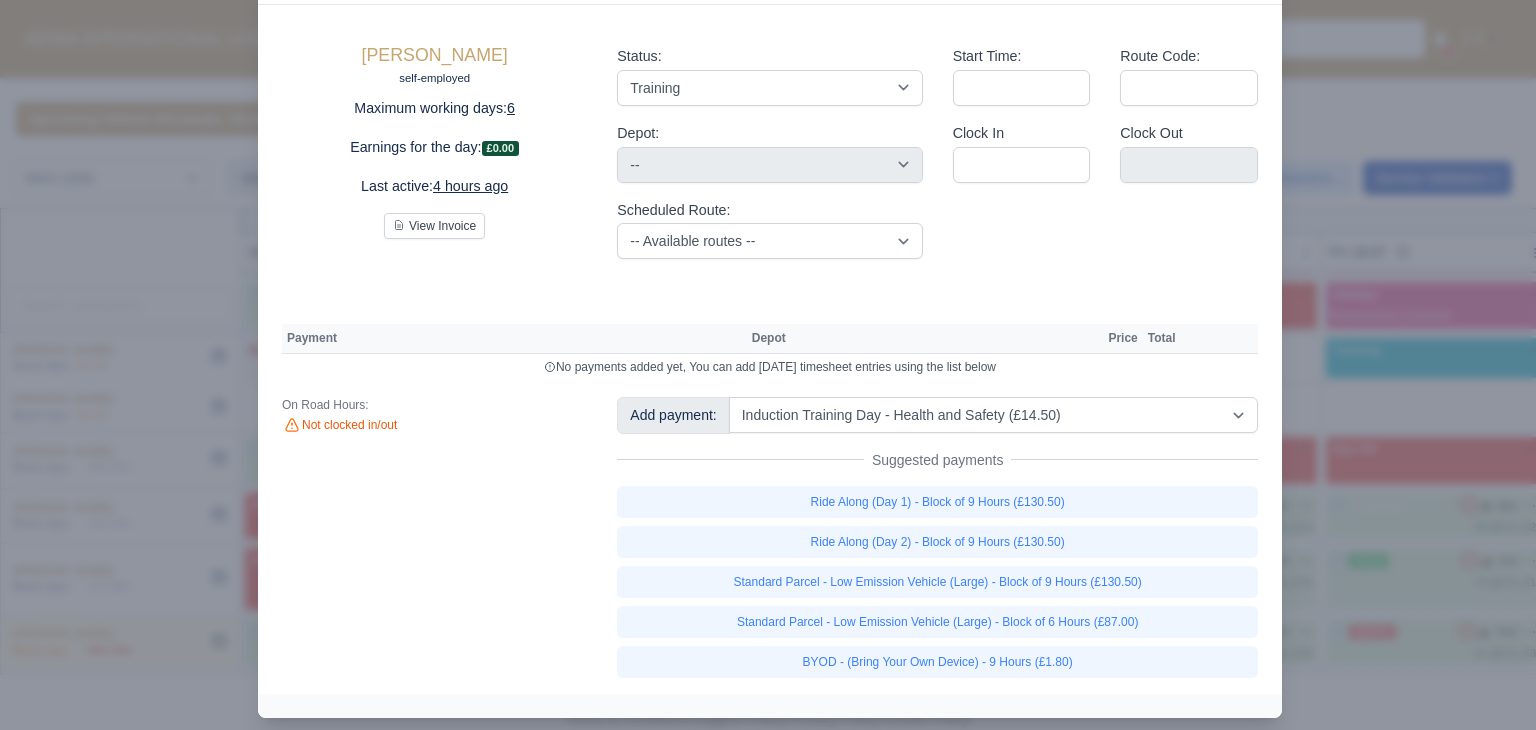 type 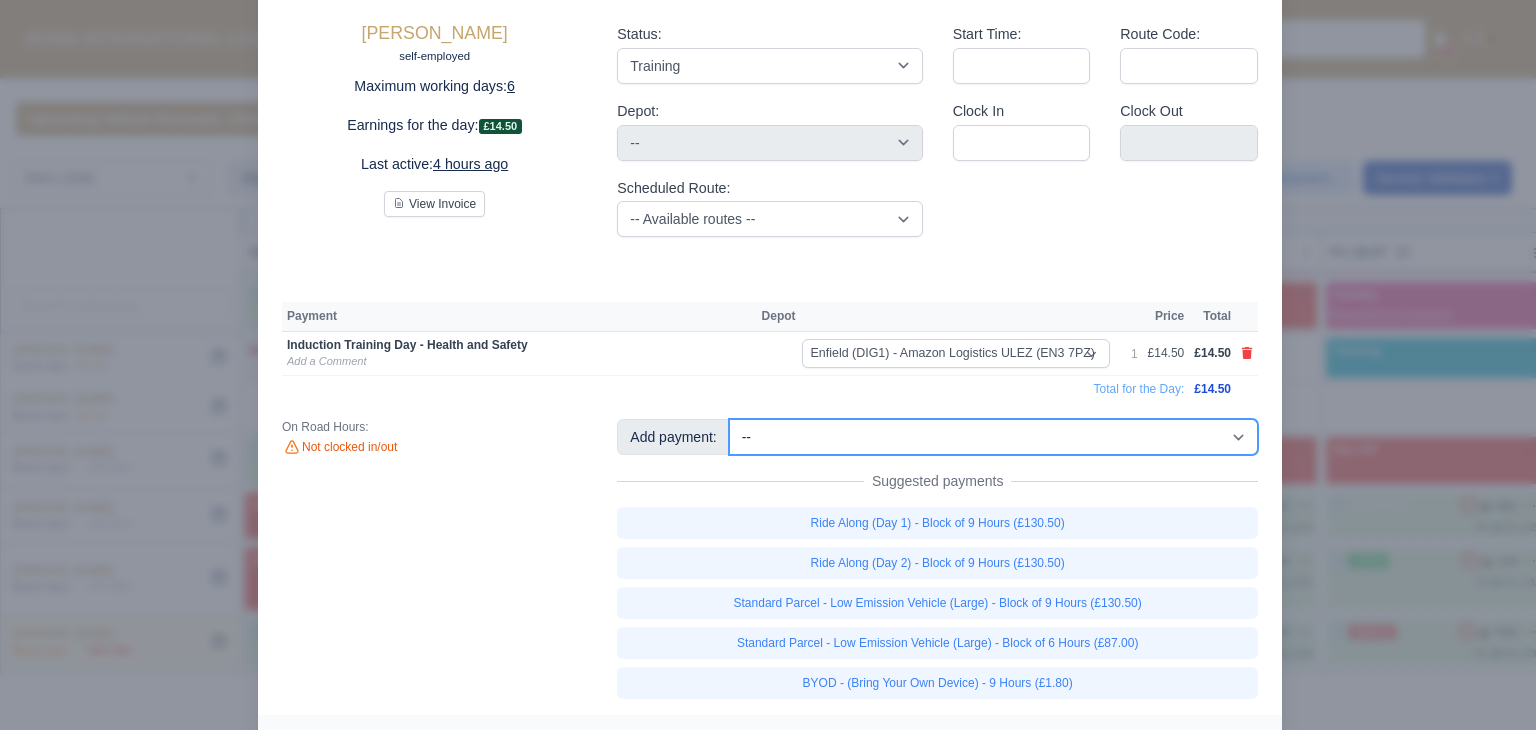 click on "--
Additional Hour Support  (£14.50)
Additional Stop Support (£1.00)
BYOD - (Bring Your Own Device) - 6 Hours (£1.20)
BYOD - (Bring Your Own Device) - 9 Hours (£1.80)
Daily OSM (£130.00)
Daily Van Cleaning (£120.00)
Induction Training Day - Health and Safety  (£14.50)
Induction Training Day (Day 1) (£87.00)
Induction Training Day (Day 1) - Block of 9 Hours  (£130.50)
Nursery Route Level 1 - Low Emissions Vehicle - Block of 9 Hours (£130.50)
Nursery Route Level 2 - Low Emissions Vehicle - Block of 9 Hours (£130.50)
Nursery Route Level 3 - Low Emissions Vehicle - Block of 9 Hours (£130.50)
Nursery Route Level 4 - Low Emissions Vehicle - Block of 9 Hours (£130.50)
Ride Along (Day 1) - Block of 9 Hours (£130.50)" at bounding box center (993, 437) 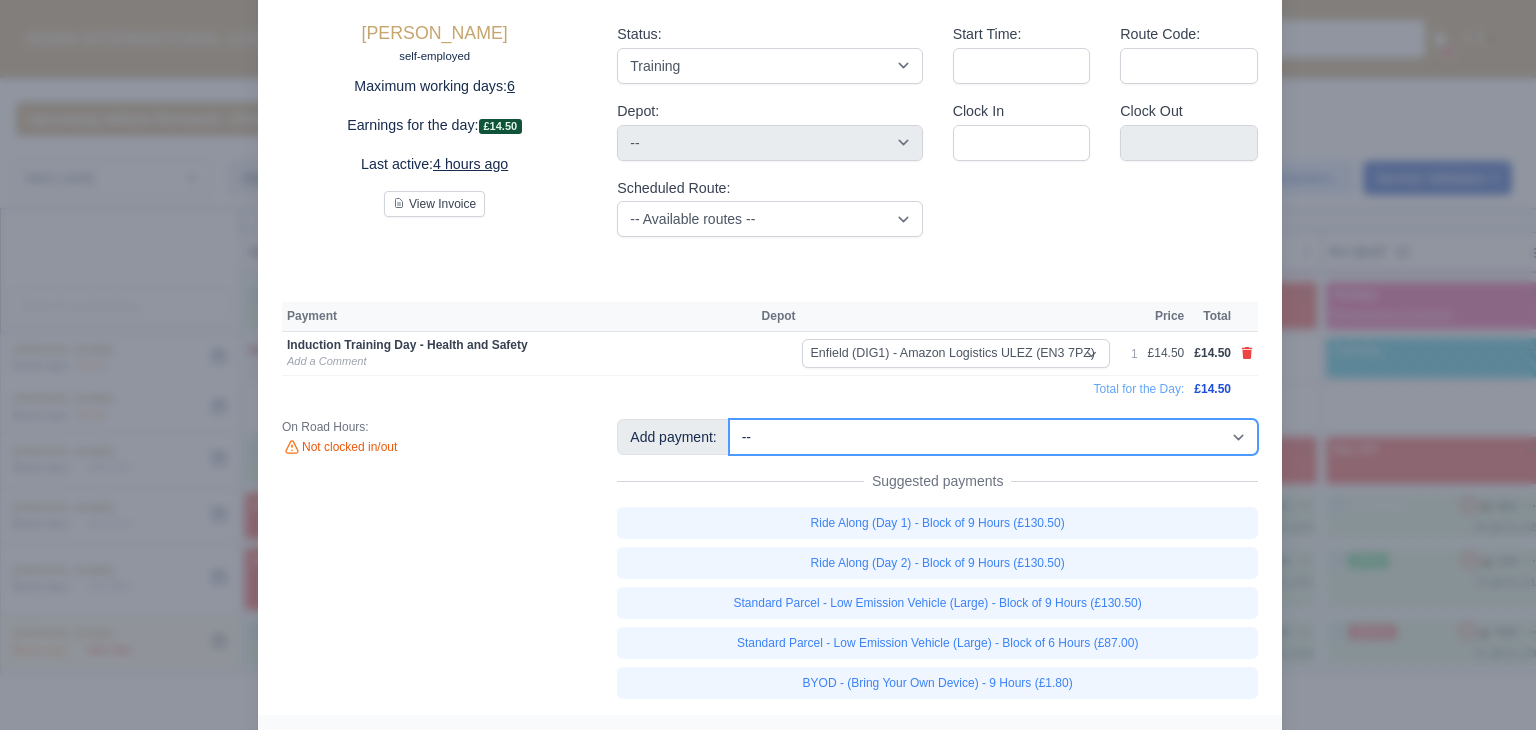 type 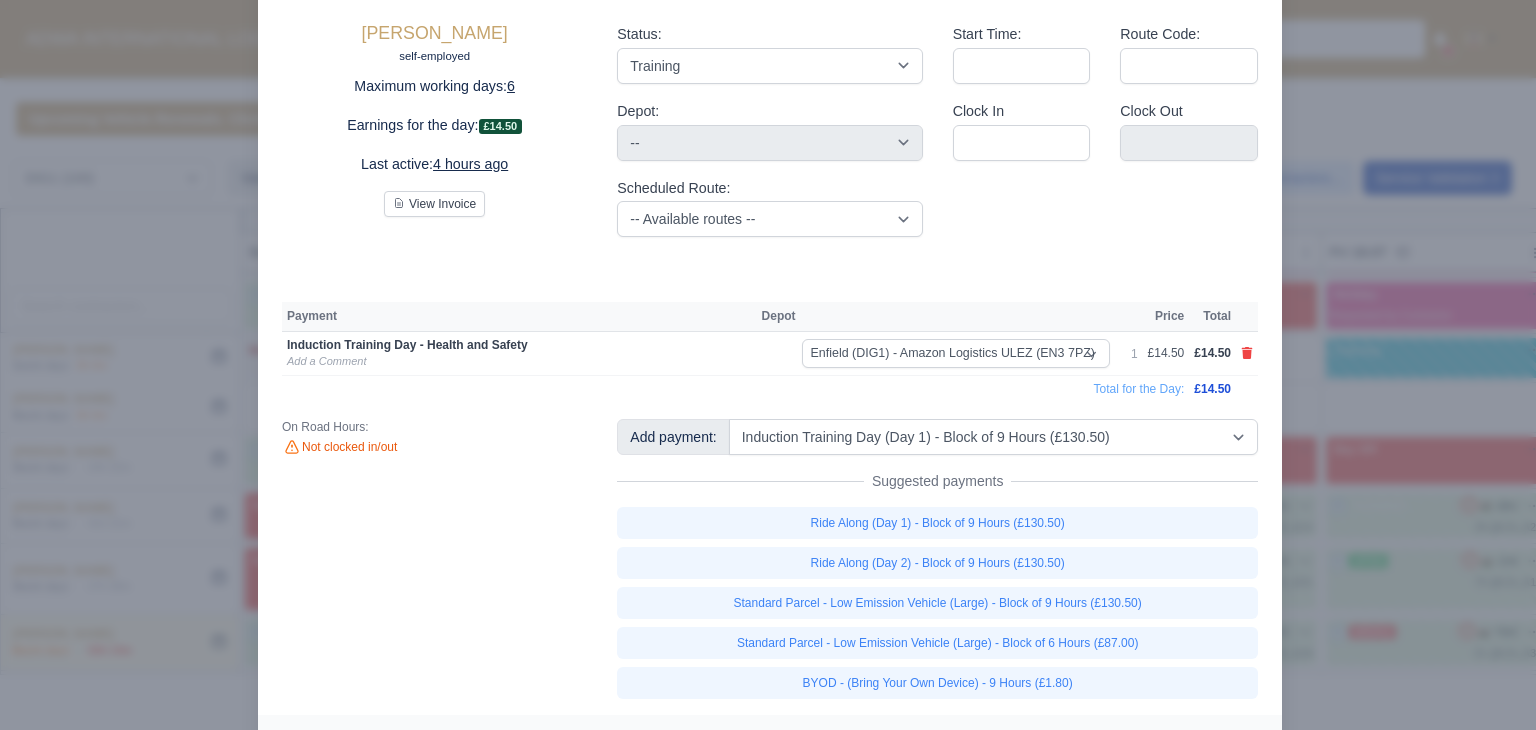 type 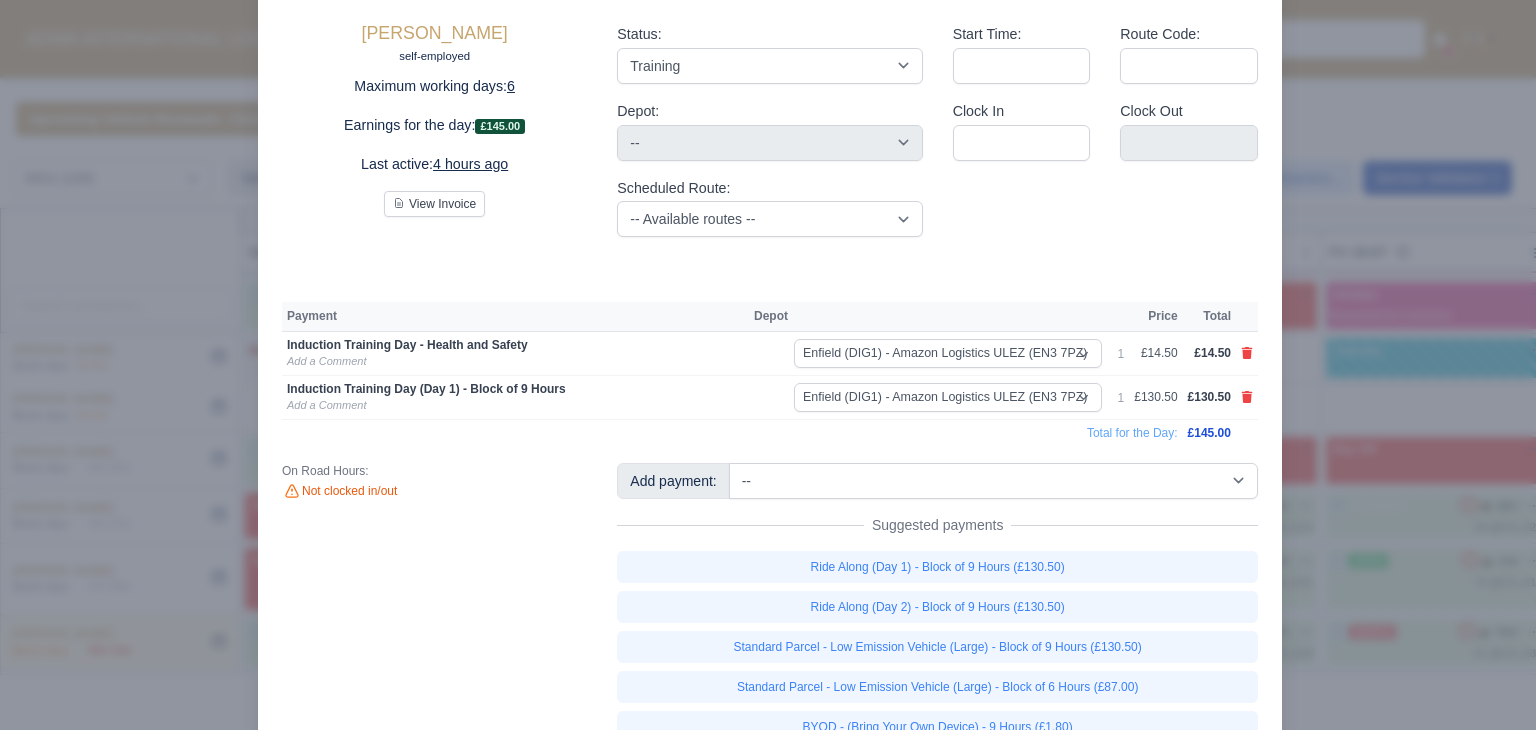 scroll, scrollTop: 120, scrollLeft: 0, axis: vertical 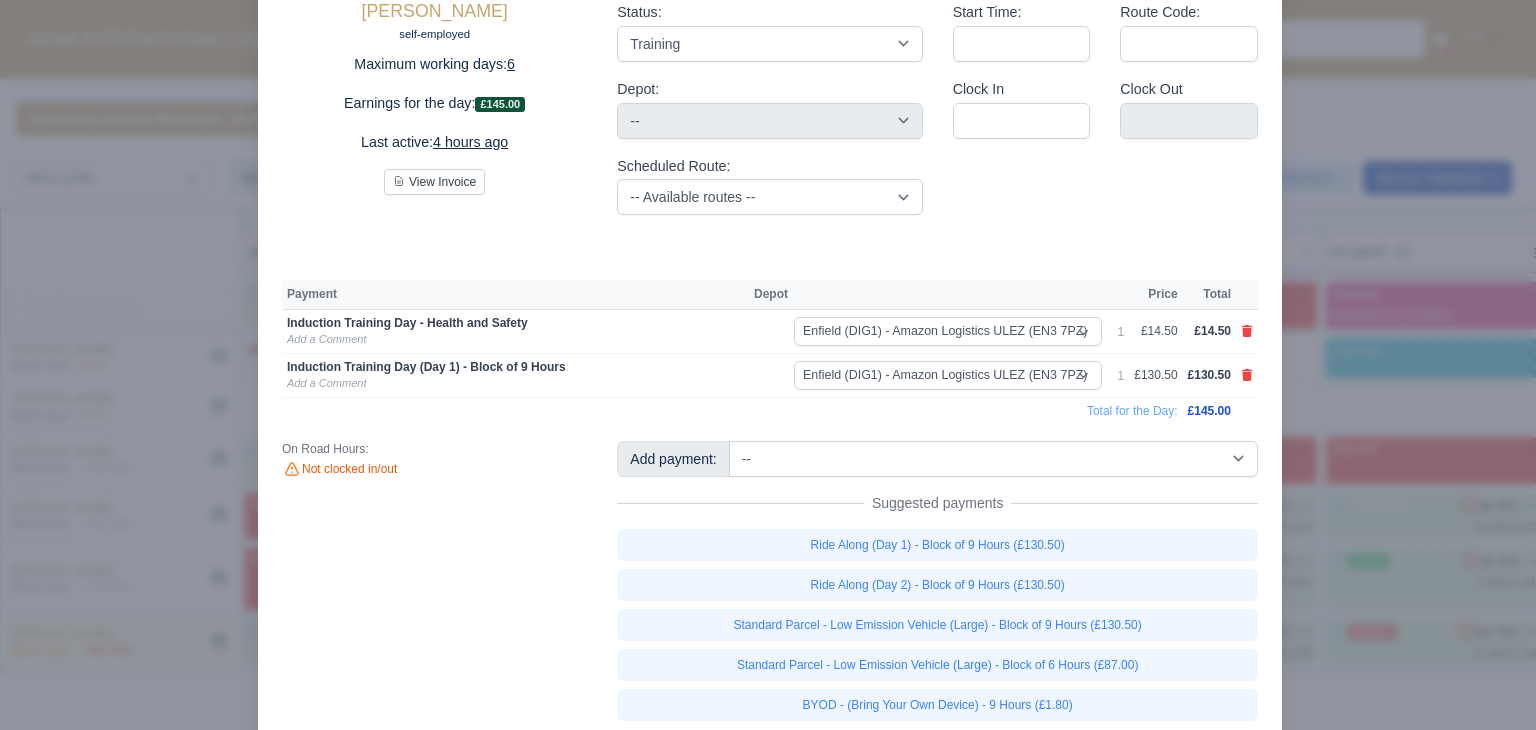 click at bounding box center [768, 365] 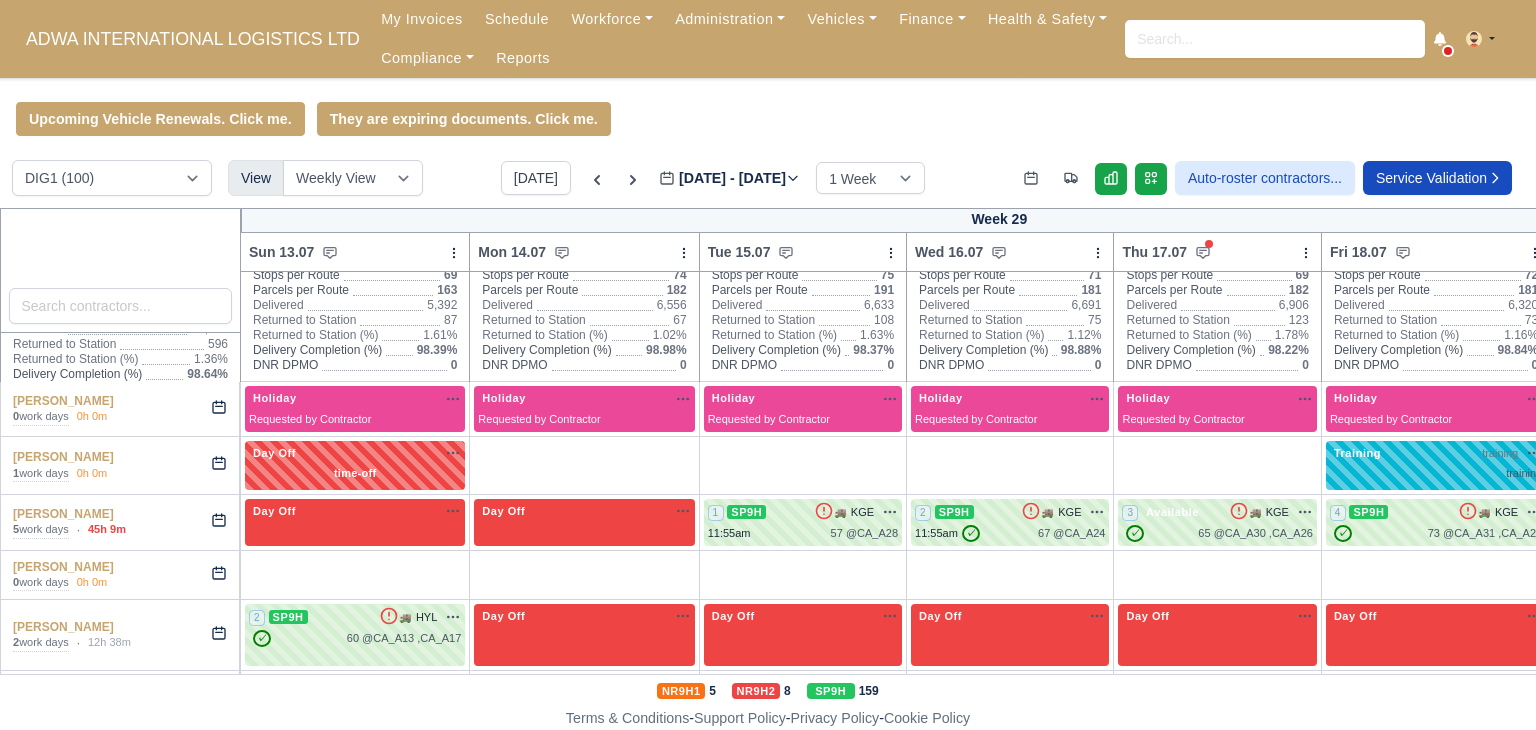 scroll, scrollTop: 155, scrollLeft: 0, axis: vertical 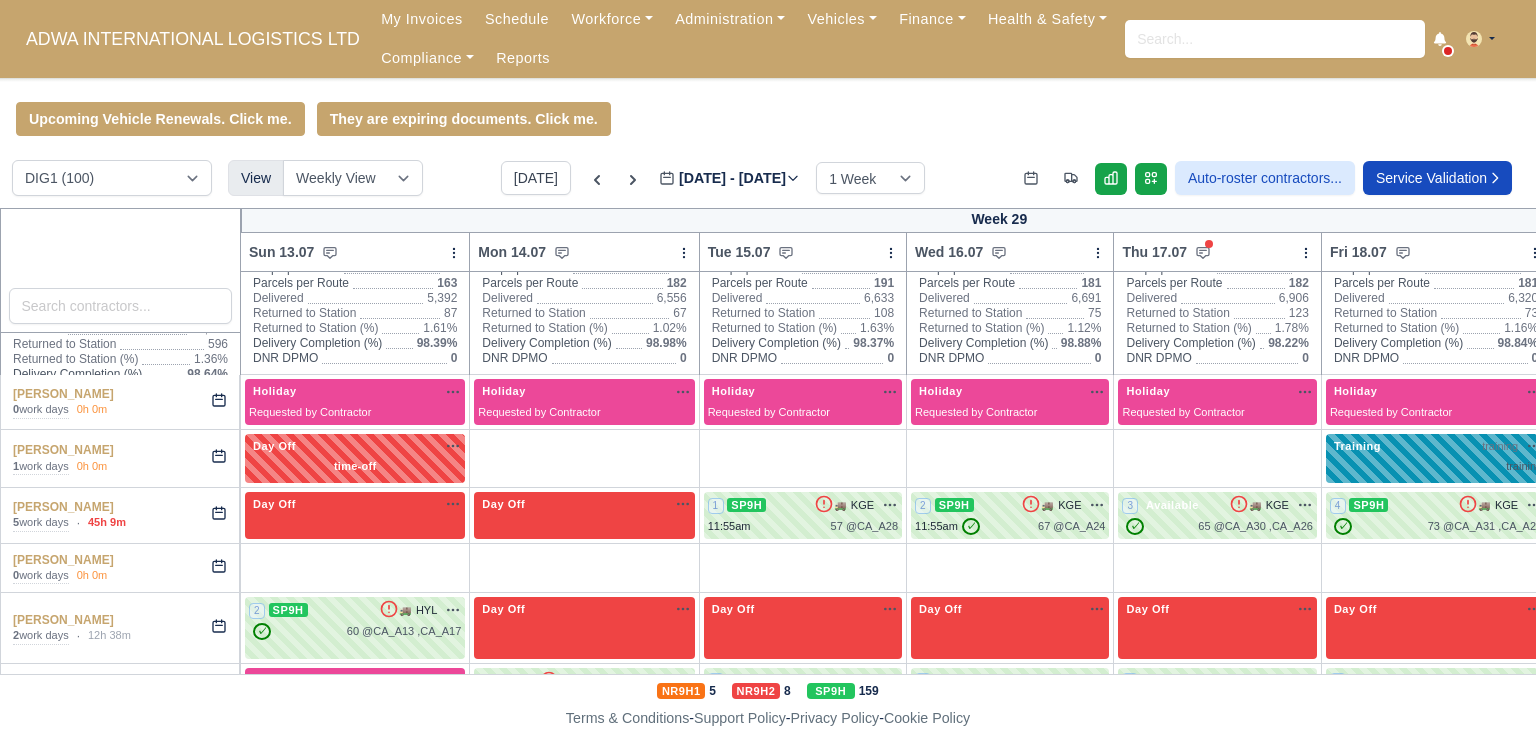 click on "Training
training
na" at bounding box center [1436, 446] 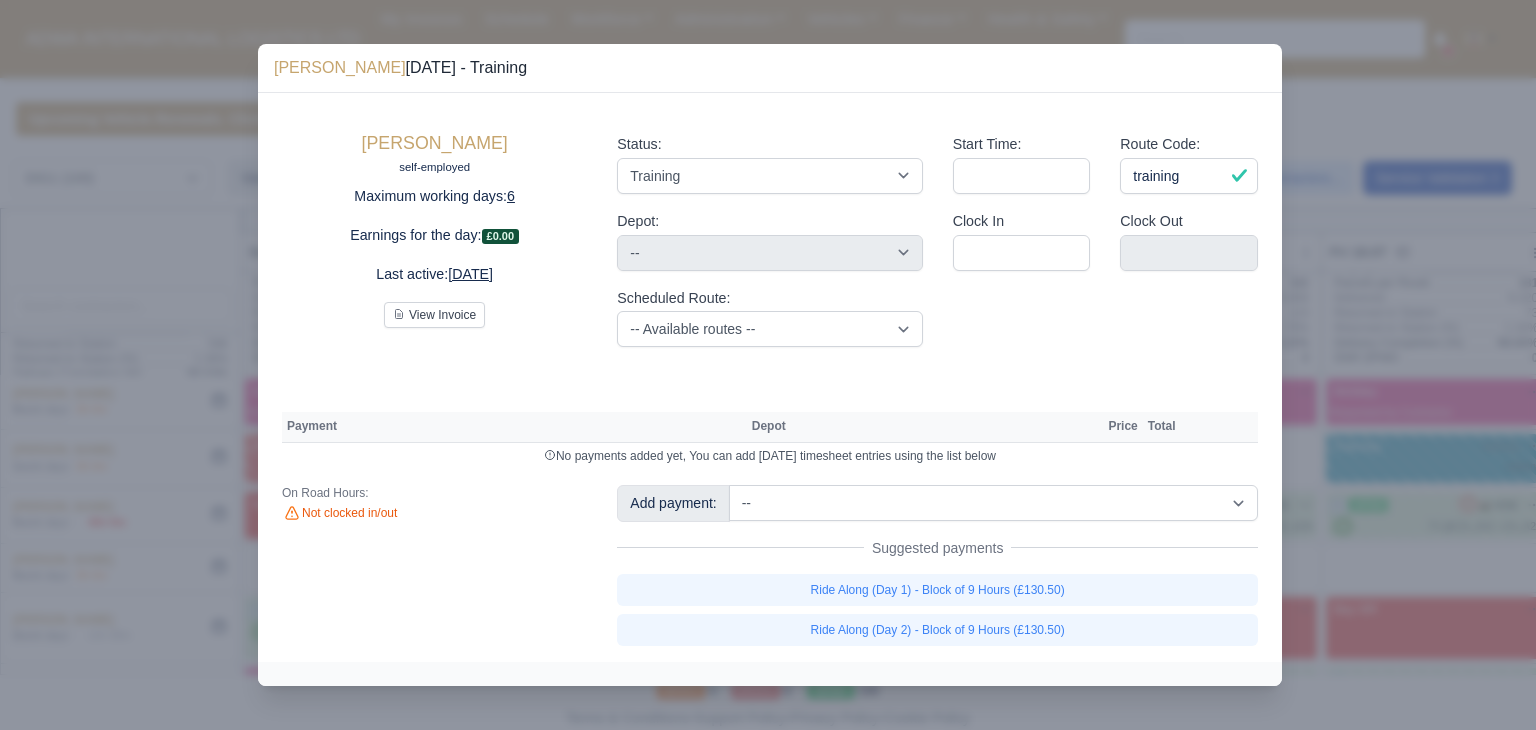scroll, scrollTop: 0, scrollLeft: 0, axis: both 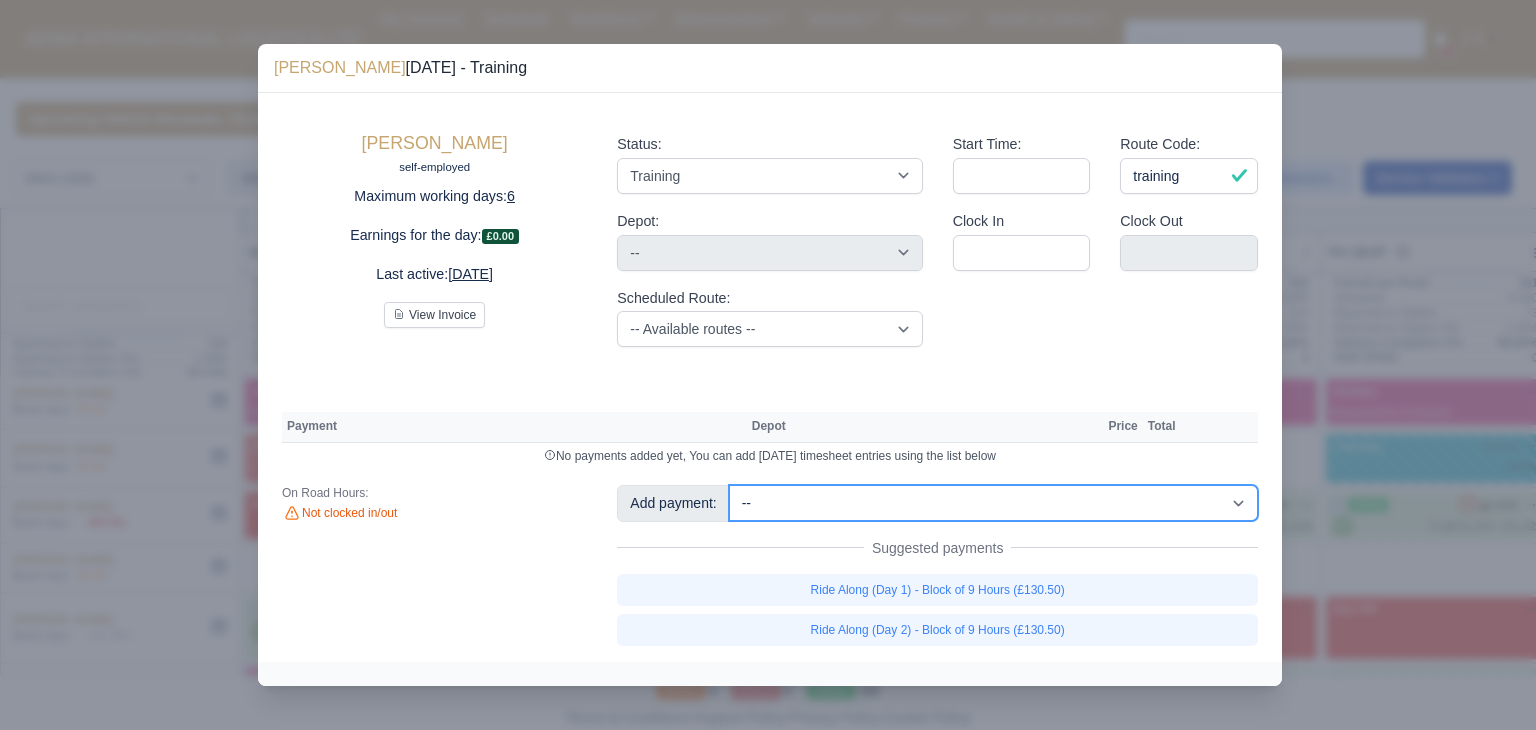 click on "--
Additional Hour Support  (£14.50)
Additional Stop Support (£1.00)
BYOD - (Bring Your Own Device) - 6 Hours (£1.20)
BYOD - (Bring Your Own Device) - 9 Hours (£1.80)
Daily OSM (£130.00)
Daily Van Cleaning (£120.00)
Induction Training Day - Health and Safety  (£14.50)
Induction Training Day (Day 1) (£87.00)
Induction Training Day (Day 1) - Block of 9 Hours  (£130.50)
Nursery Route Level 1 - Low Emissions Vehicle - Block of 9 Hours (£130.50)
Nursery Route Level 2 - Low Emissions Vehicle - Block of 9 Hours (£130.50)
Nursery Route Level 3 - Low Emissions Vehicle - Block of 9 Hours (£130.50)
Nursery Route Level 4 - Low Emissions Vehicle - Block of 9 Hours (£130.50)
Ride Along (Day 1) - Block of 9 Hours (£130.50)" at bounding box center [993, 503] 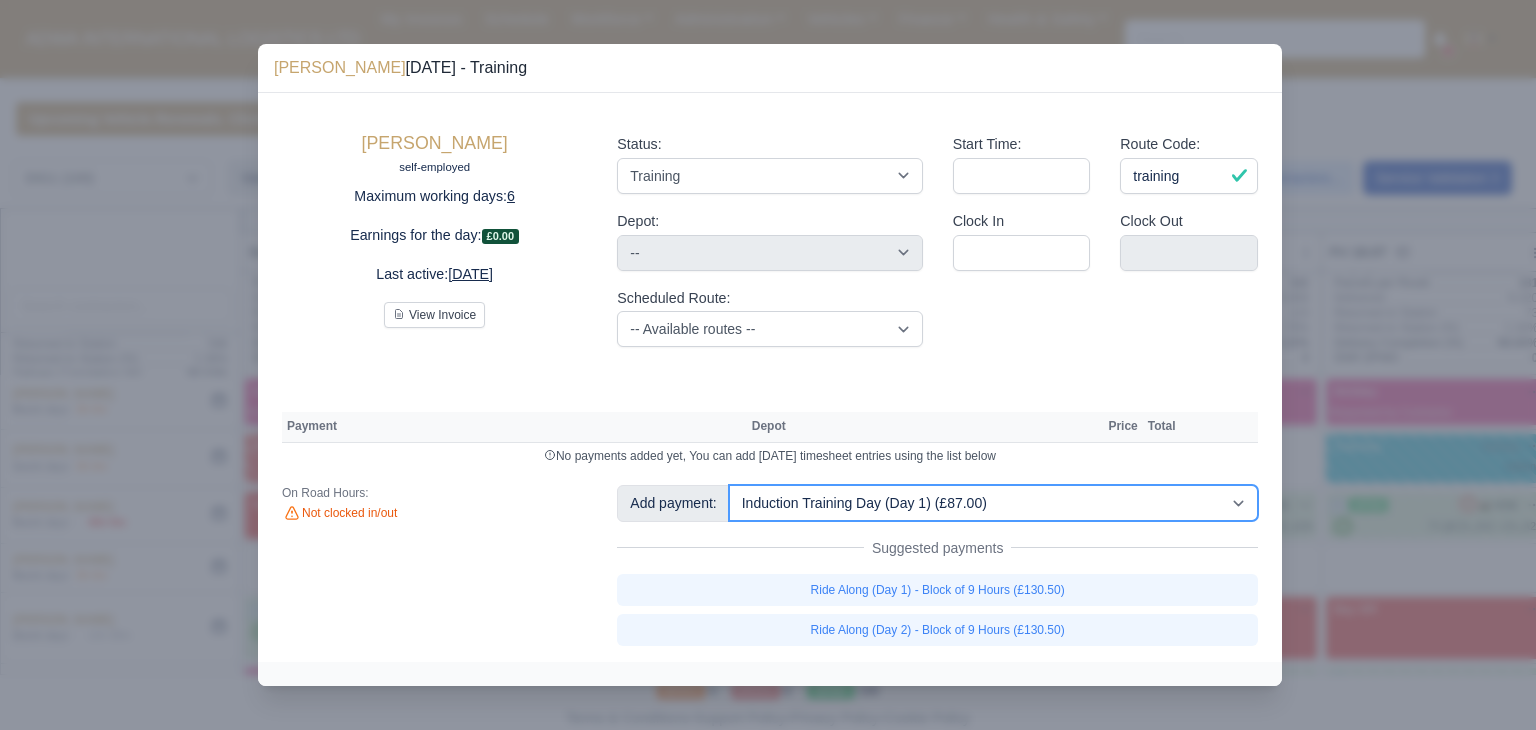 click on "--
Additional Hour Support  (£14.50)
Additional Stop Support (£1.00)
BYOD - (Bring Your Own Device) - 6 Hours (£1.20)
BYOD - (Bring Your Own Device) - 9 Hours (£1.80)
Daily OSM (£130.00)
Daily Van Cleaning (£120.00)
Induction Training Day - Health and Safety  (£14.50)
Induction Training Day (Day 1) (£87.00)
Induction Training Day (Day 1) - Block of 9 Hours  (£130.50)
Nursery Route Level 1 - Low Emissions Vehicle - Block of 9 Hours (£130.50)
Nursery Route Level 2 - Low Emissions Vehicle - Block of 9 Hours (£130.50)
Nursery Route Level 3 - Low Emissions Vehicle - Block of 9 Hours (£130.50)
Nursery Route Level 4 - Low Emissions Vehicle - Block of 9 Hours (£130.50)
Ride Along (Day 1) - Block of 9 Hours (£130.50)" at bounding box center (993, 503) 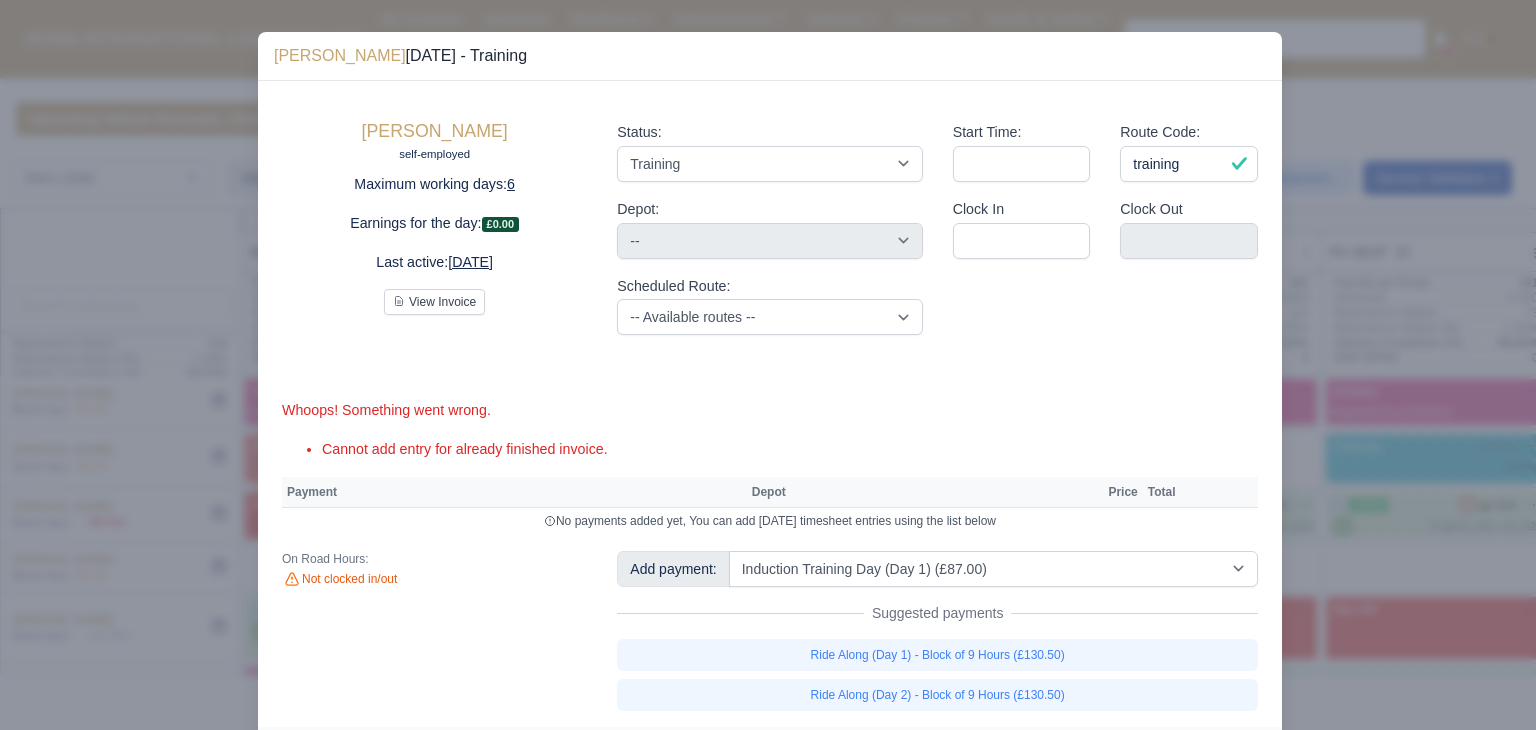 click at bounding box center [768, 365] 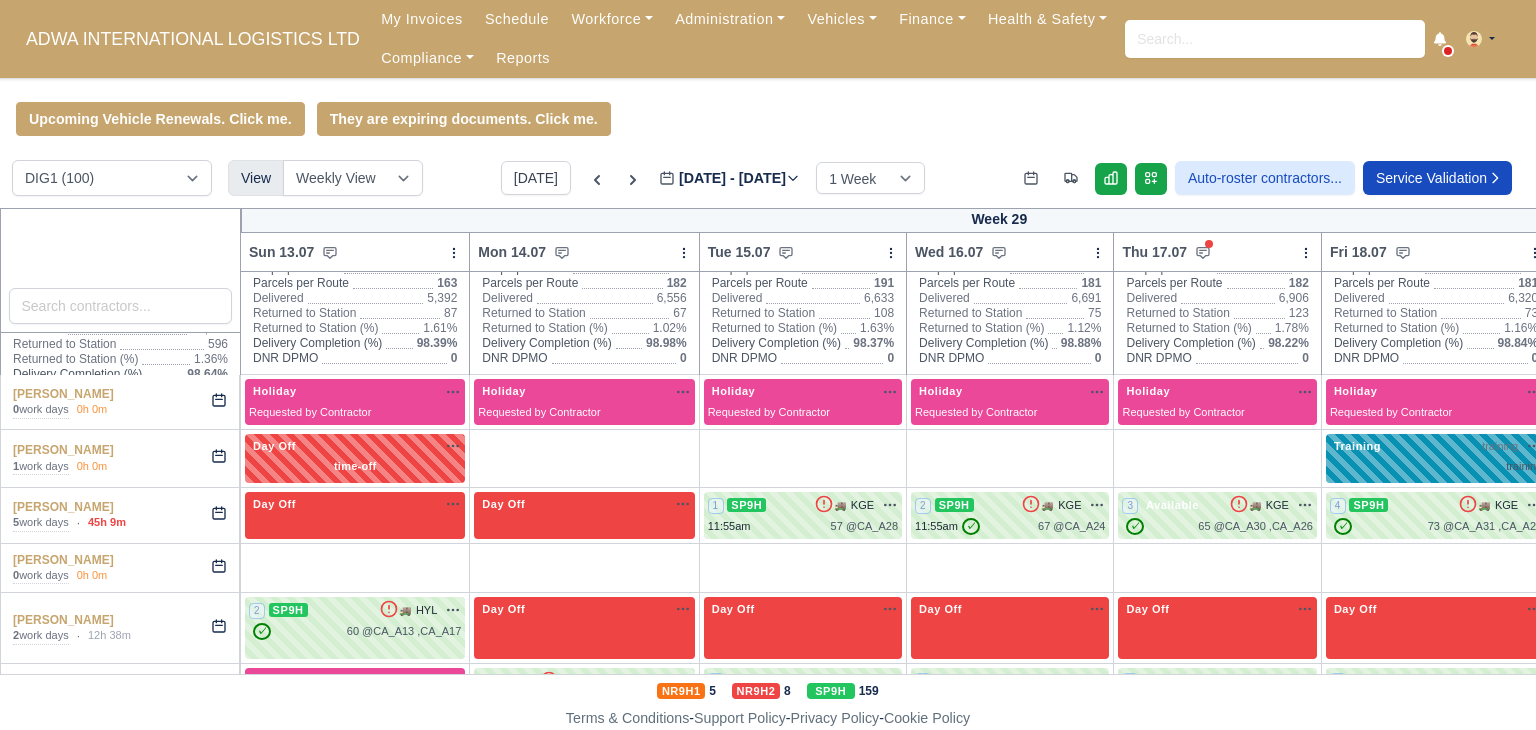 click on "Training" at bounding box center (1357, 446) 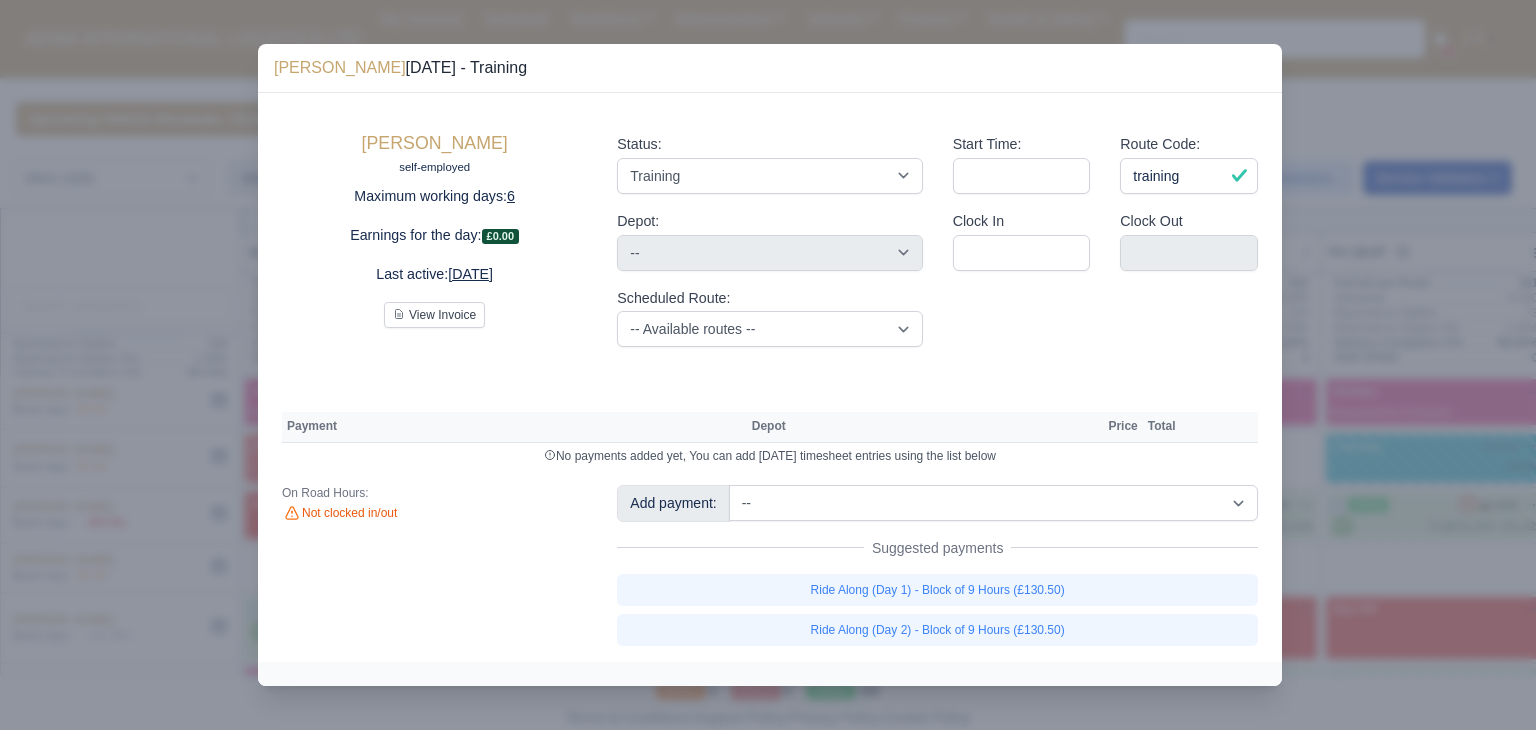 click at bounding box center (768, 365) 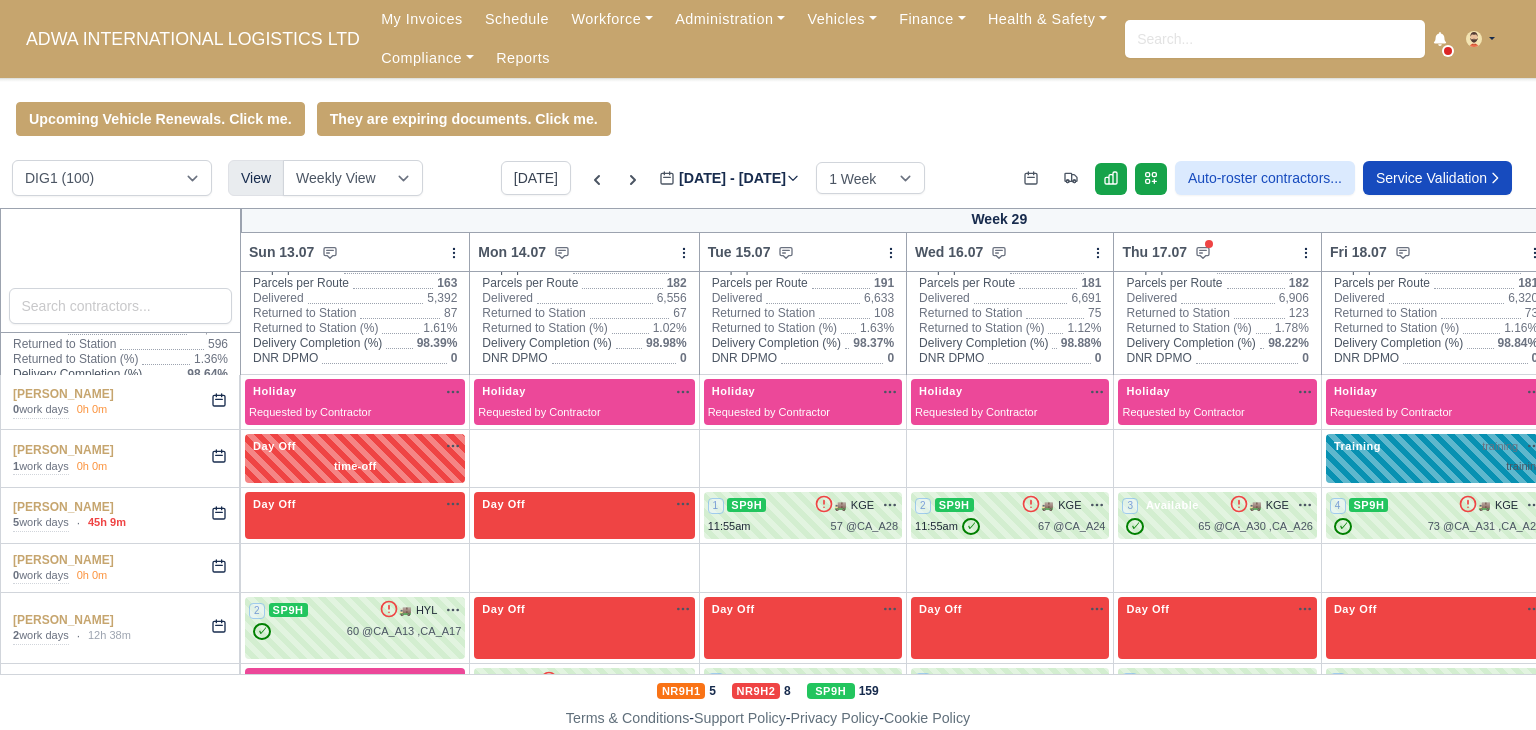 click on "Training
training
na" at bounding box center [1436, 456] 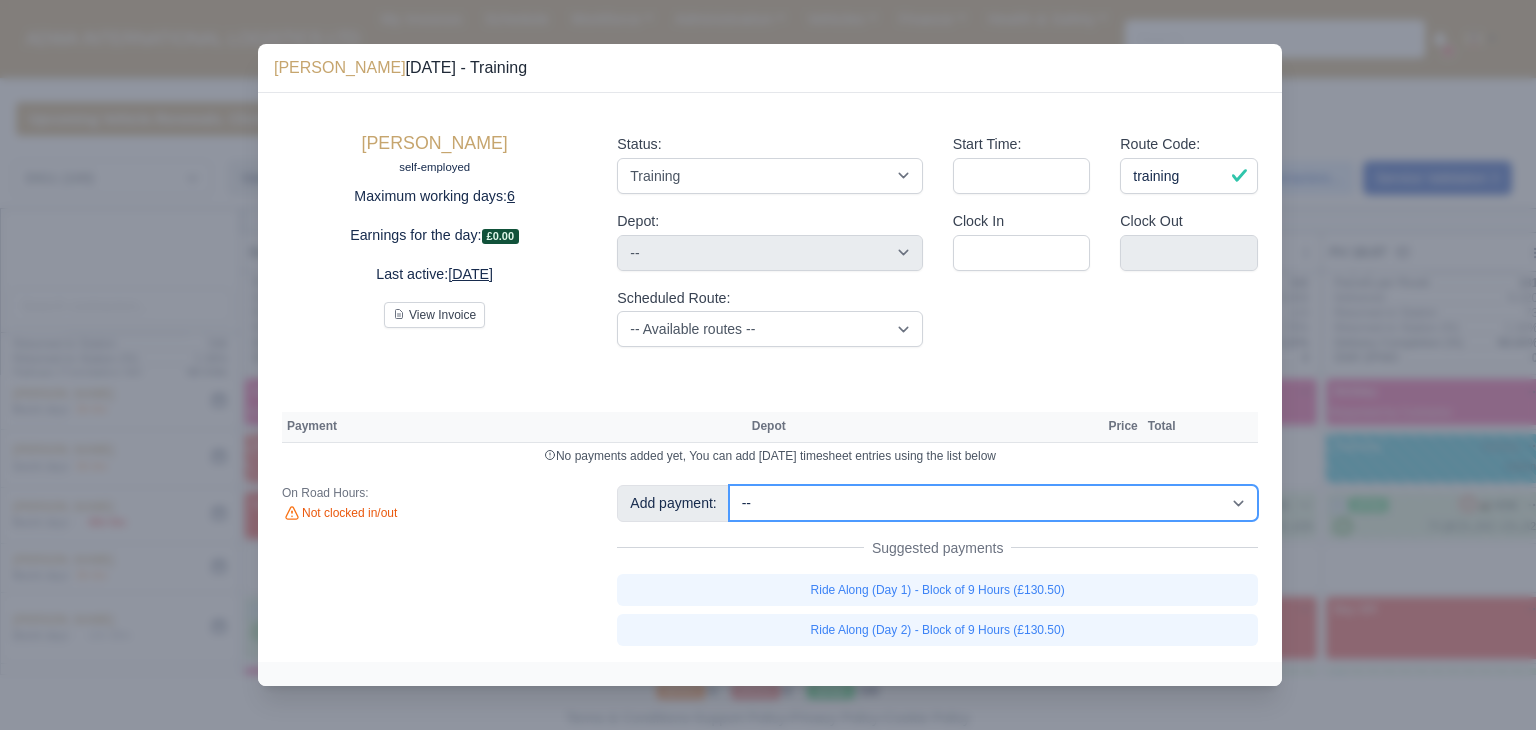 click on "--
Additional Hour Support  (£14.50)
Additional Stop Support (£1.00)
BYOD - (Bring Your Own Device) - 6 Hours (£1.20)
BYOD - (Bring Your Own Device) - 9 Hours (£1.80)
Daily OSM (£130.00)
Daily Van Cleaning (£120.00)
Induction Training Day - Health and Safety  (£14.50)
Induction Training Day (Day 1) (£87.00)
Induction Training Day (Day 1) - Block of 9 Hours  (£130.50)
Nursery Route Level 1 - Low Emissions Vehicle - Block of 9 Hours (£130.50)
Nursery Route Level 2 - Low Emissions Vehicle - Block of 9 Hours (£130.50)
Nursery Route Level 3 - Low Emissions Vehicle - Block of 9 Hours (£130.50)
Nursery Route Level 4 - Low Emissions Vehicle - Block of 9 Hours (£130.50)
Ride Along (Day 1) - Block of 9 Hours (£130.50)" at bounding box center (993, 503) 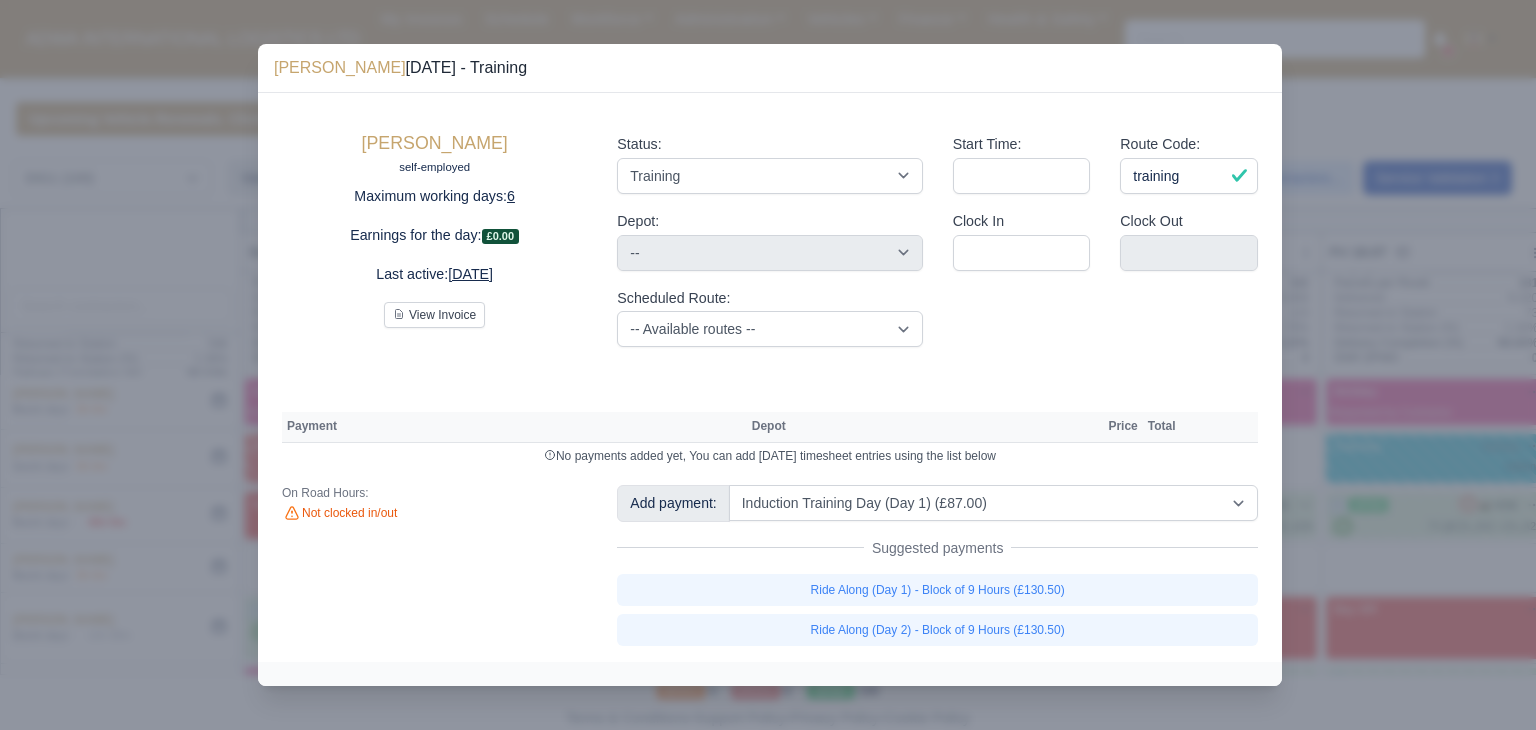 type 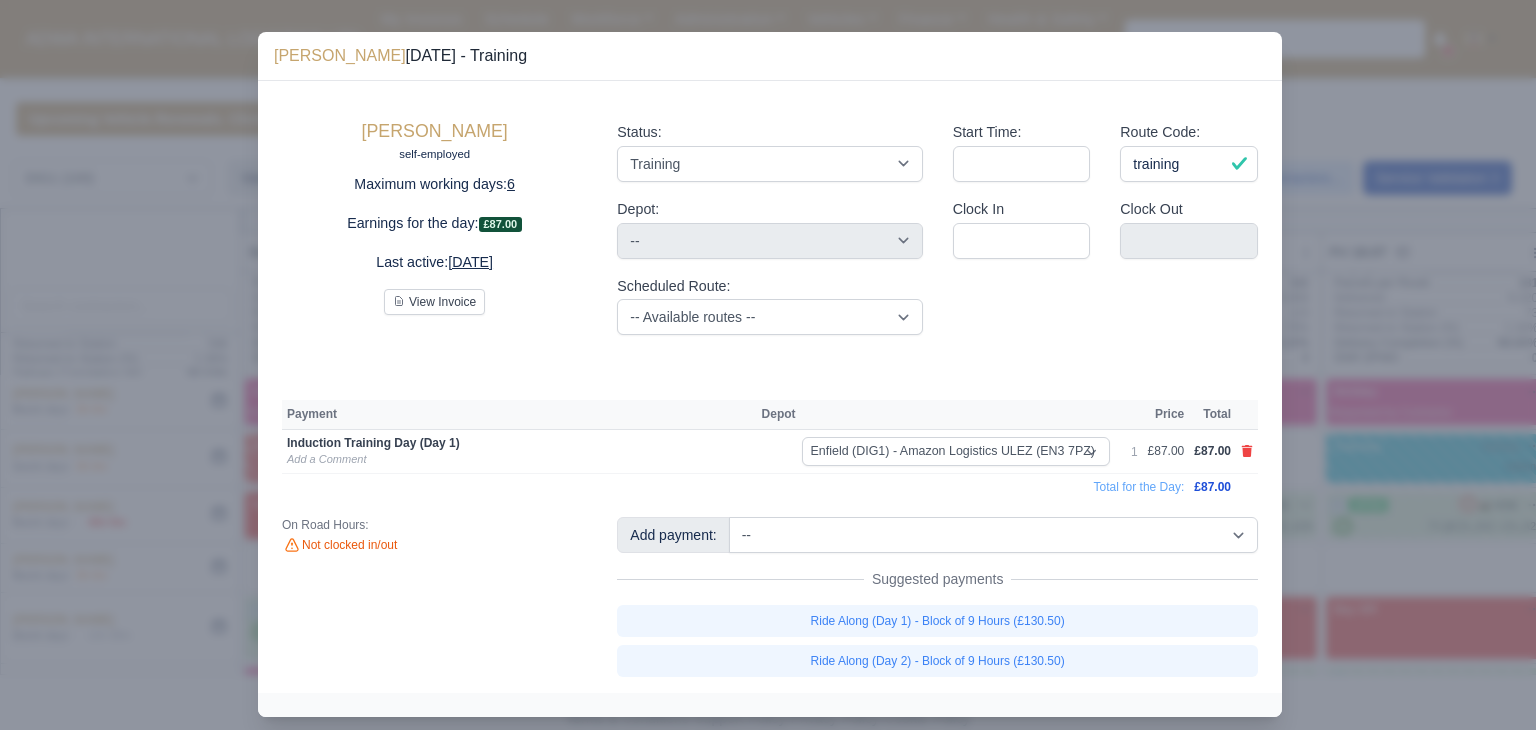 click at bounding box center [768, 365] 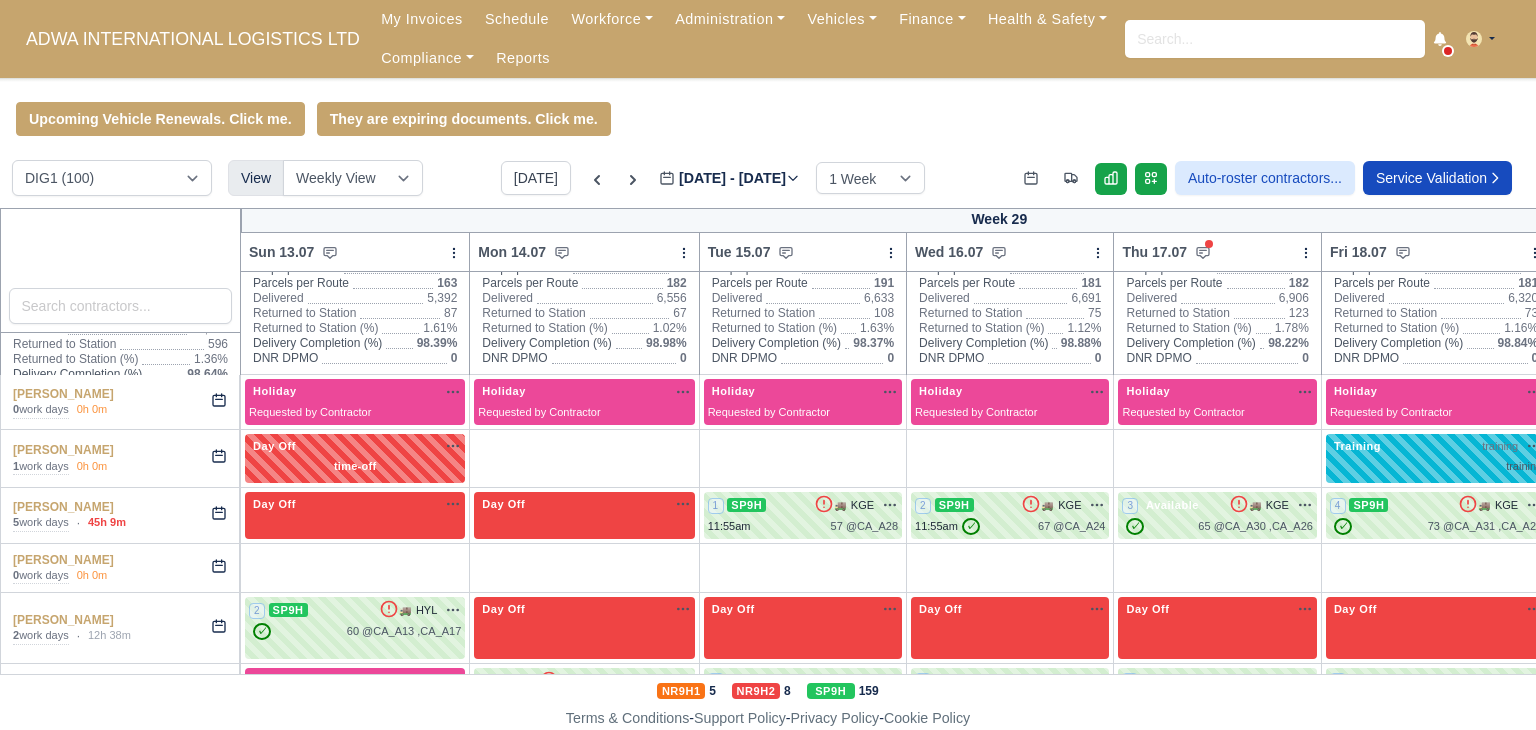 type 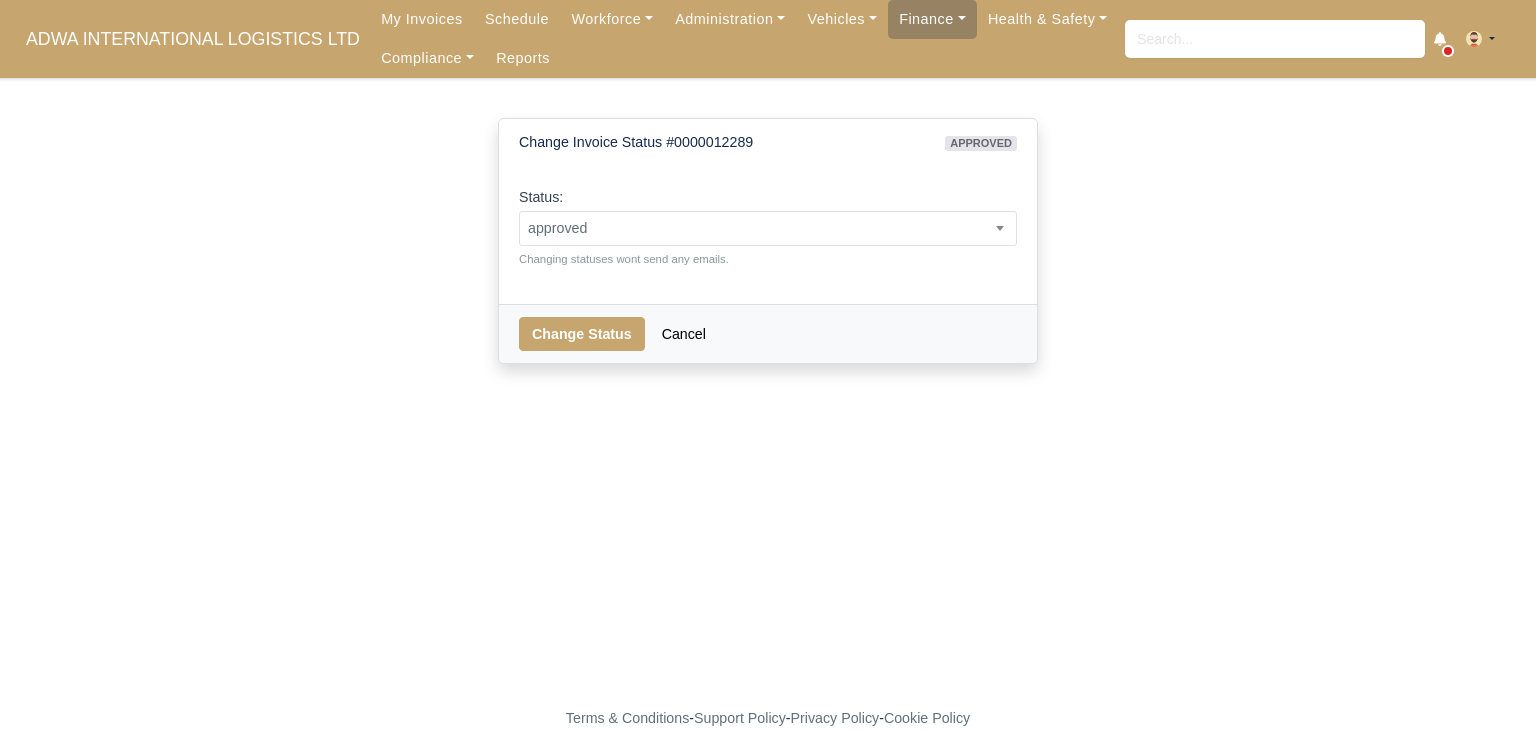 scroll, scrollTop: 0, scrollLeft: 0, axis: both 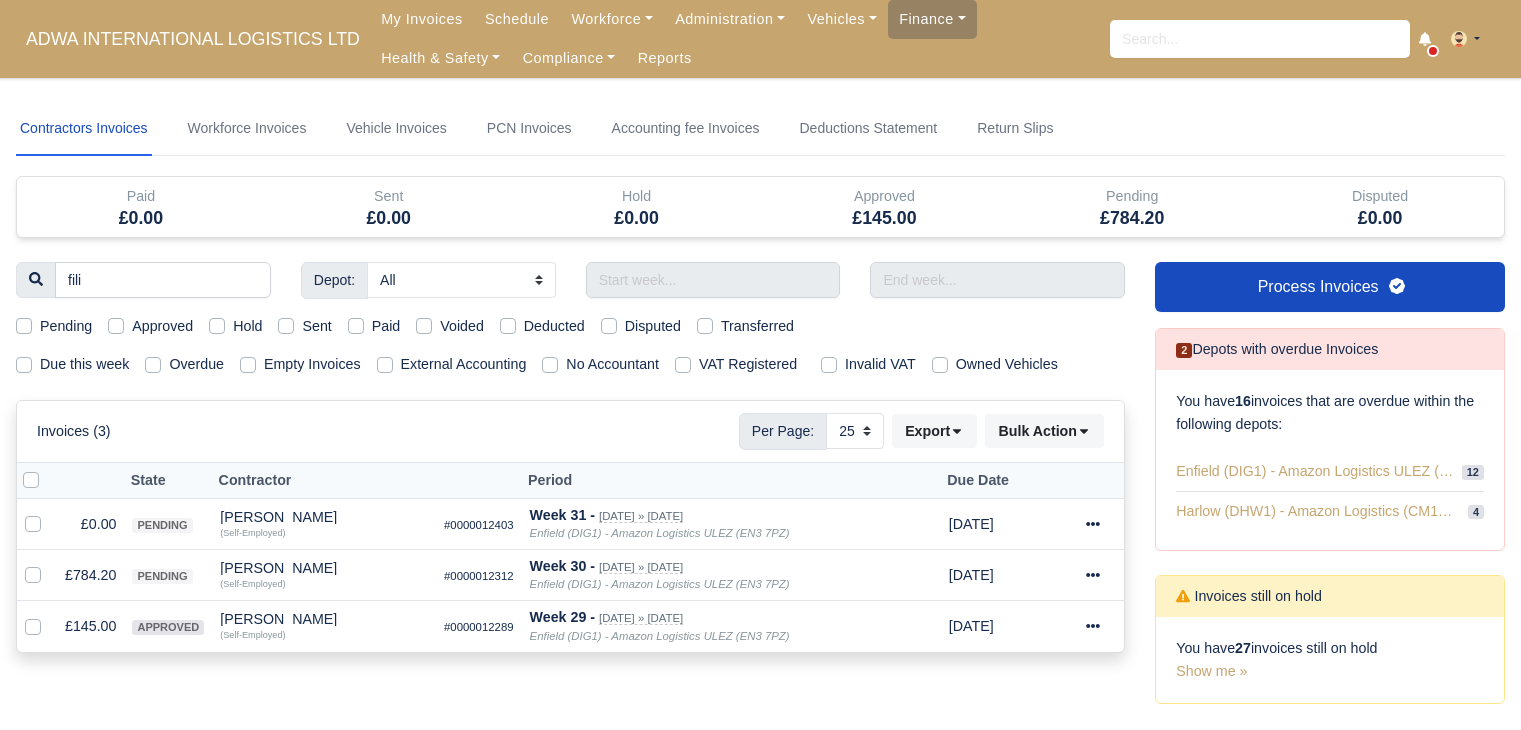 select on "25" 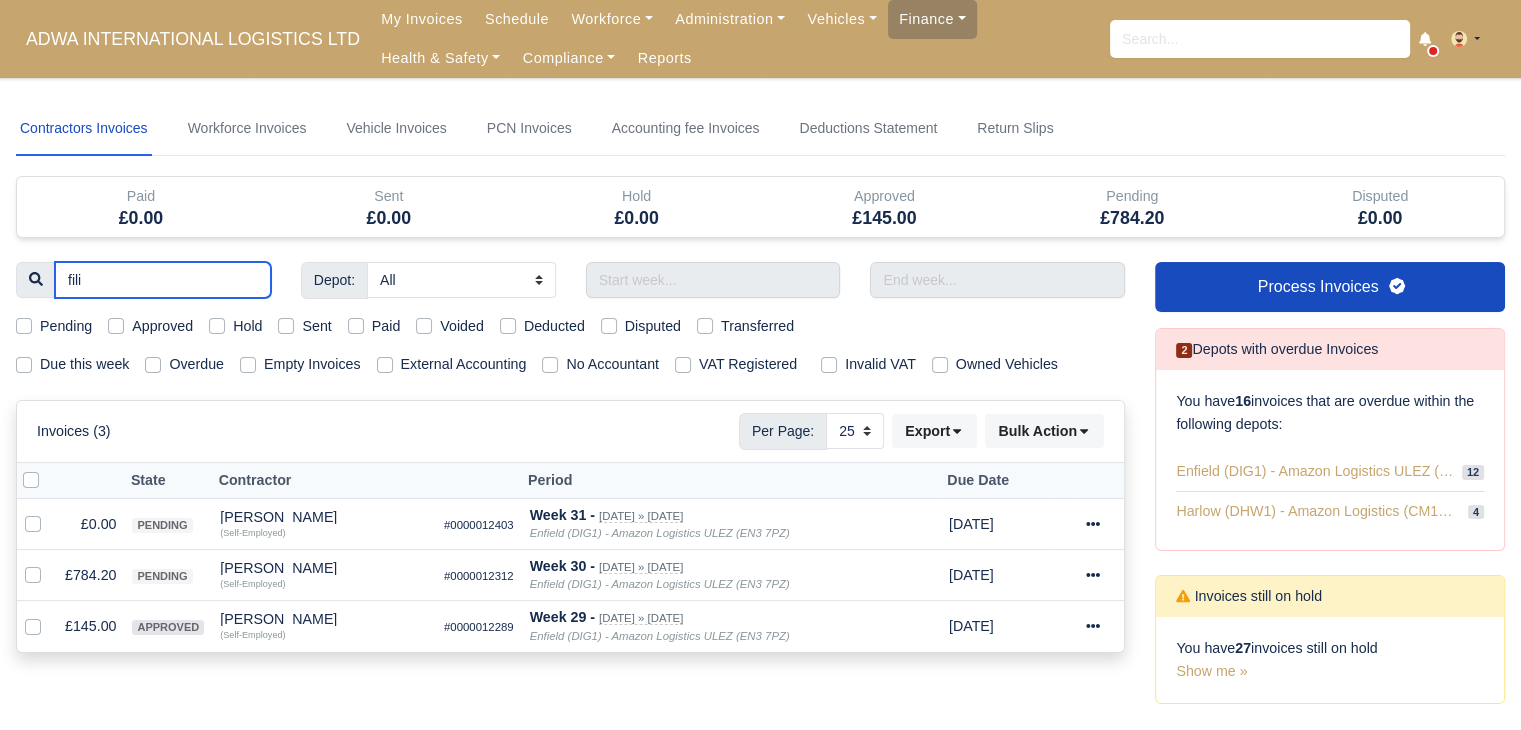 click on "fili" at bounding box center (163, 280) 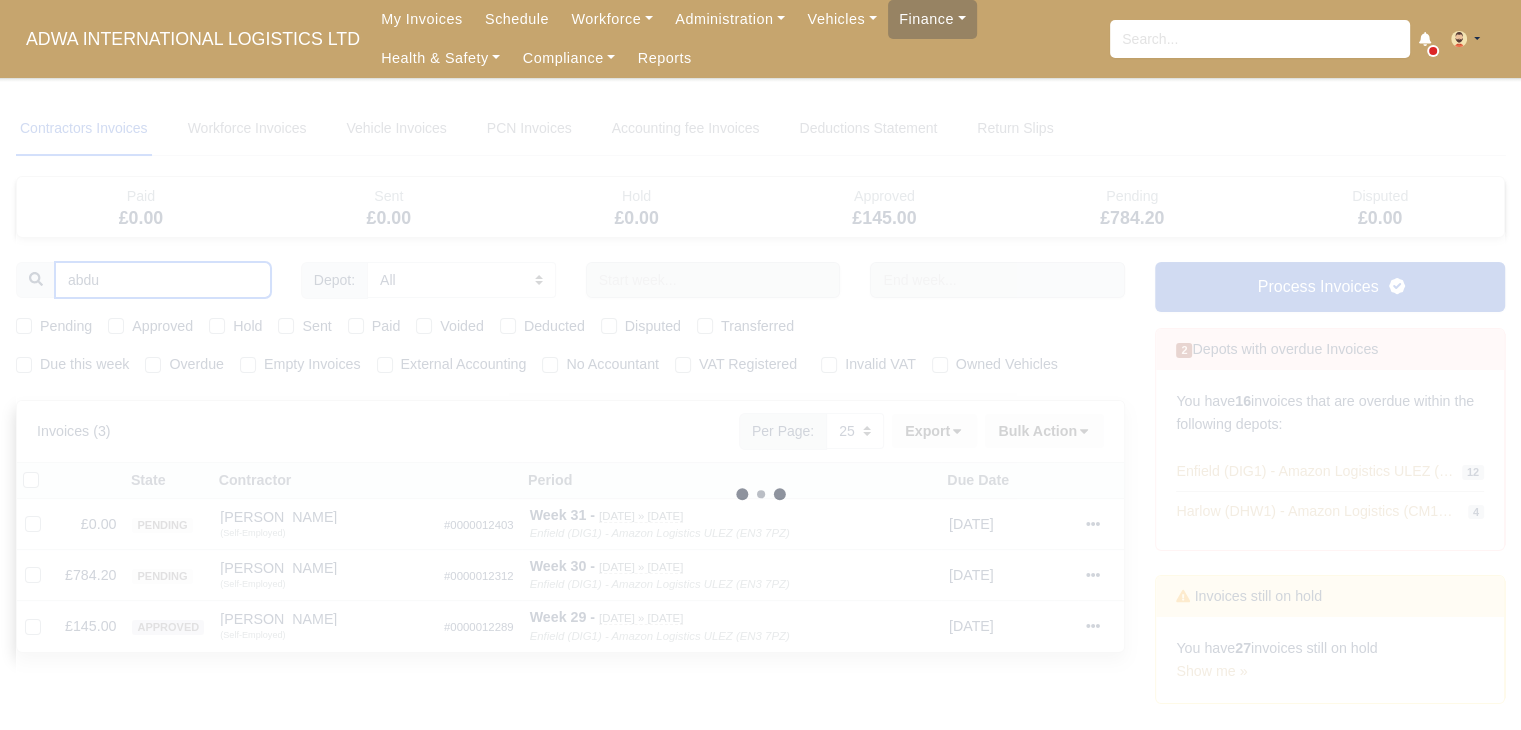 type on "abdul" 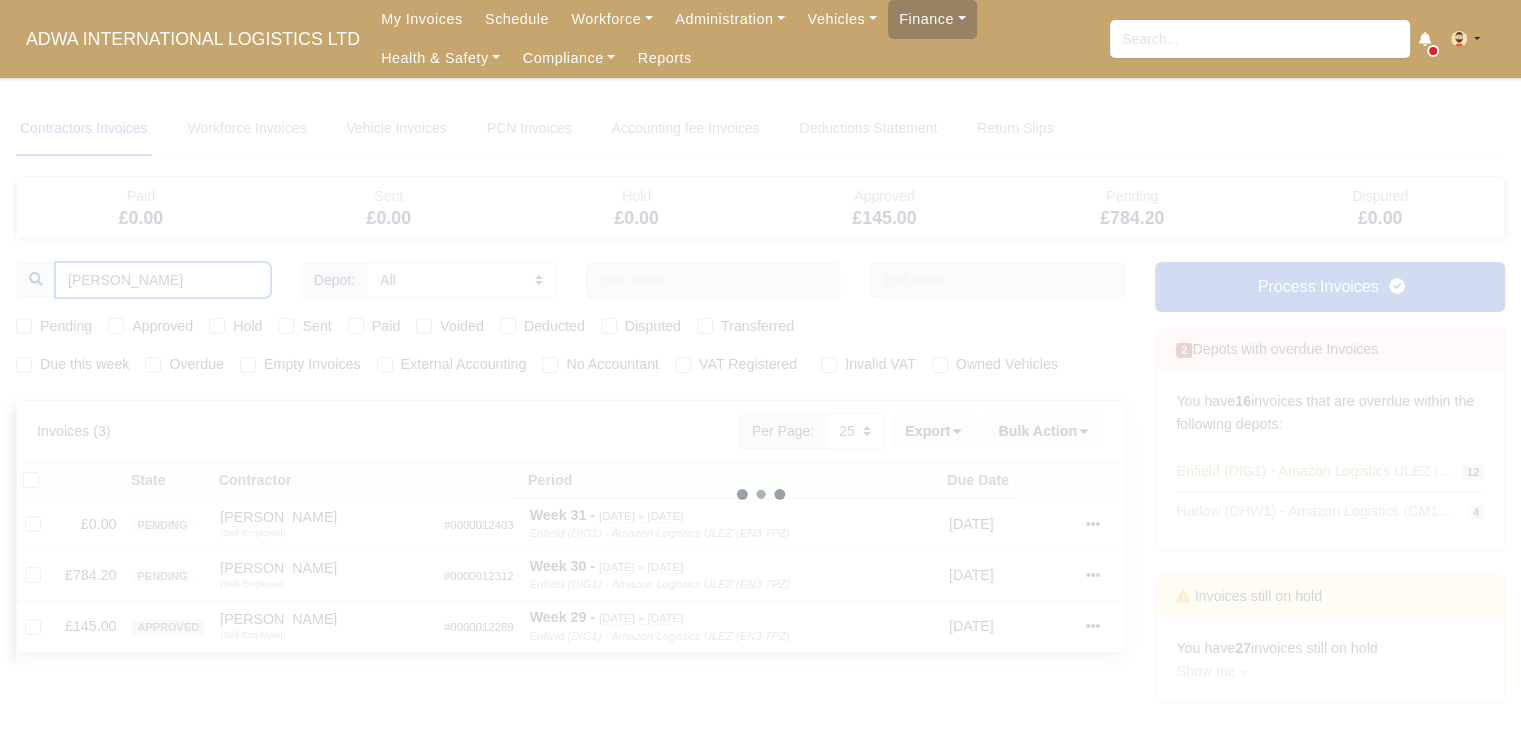 type 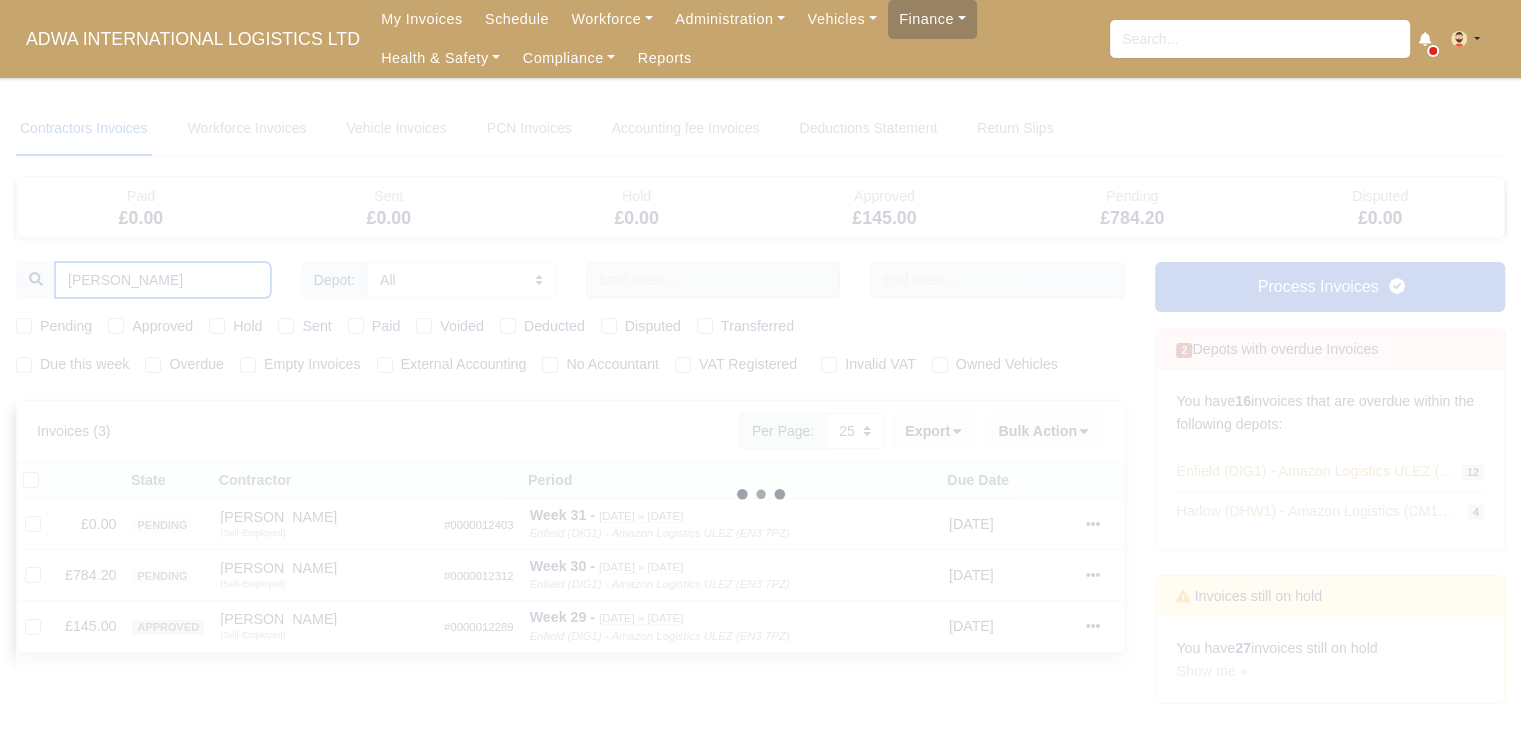 type 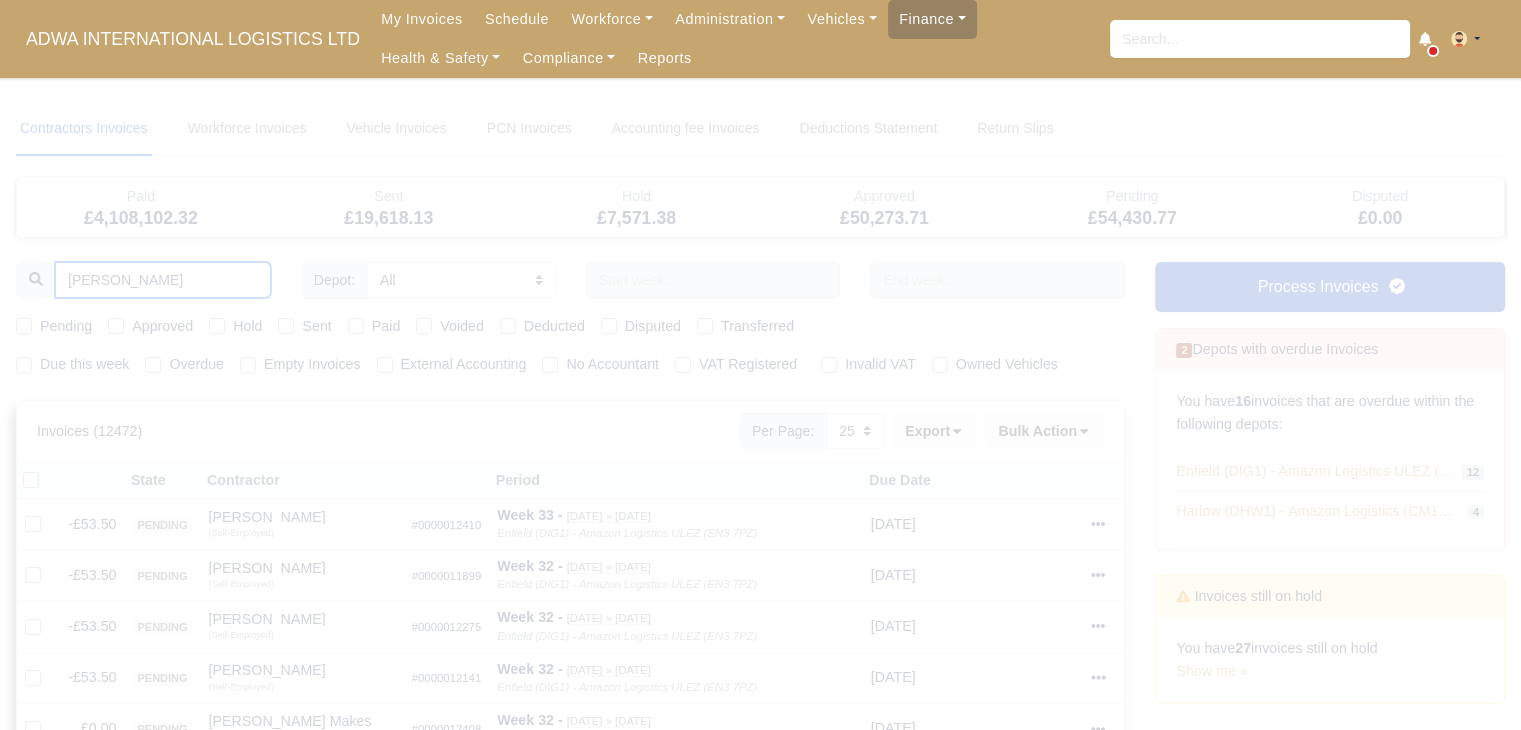 type 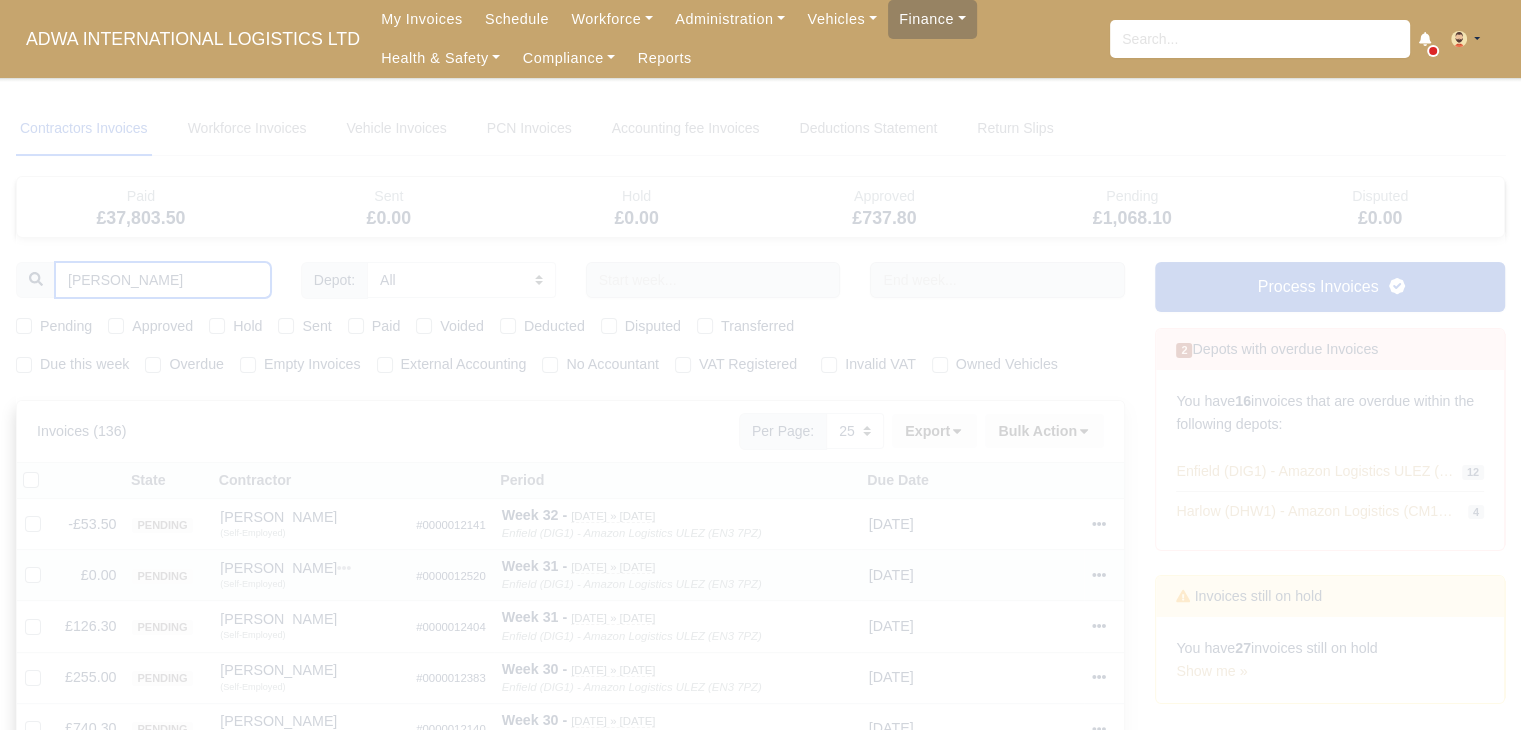 type on "abdullahi" 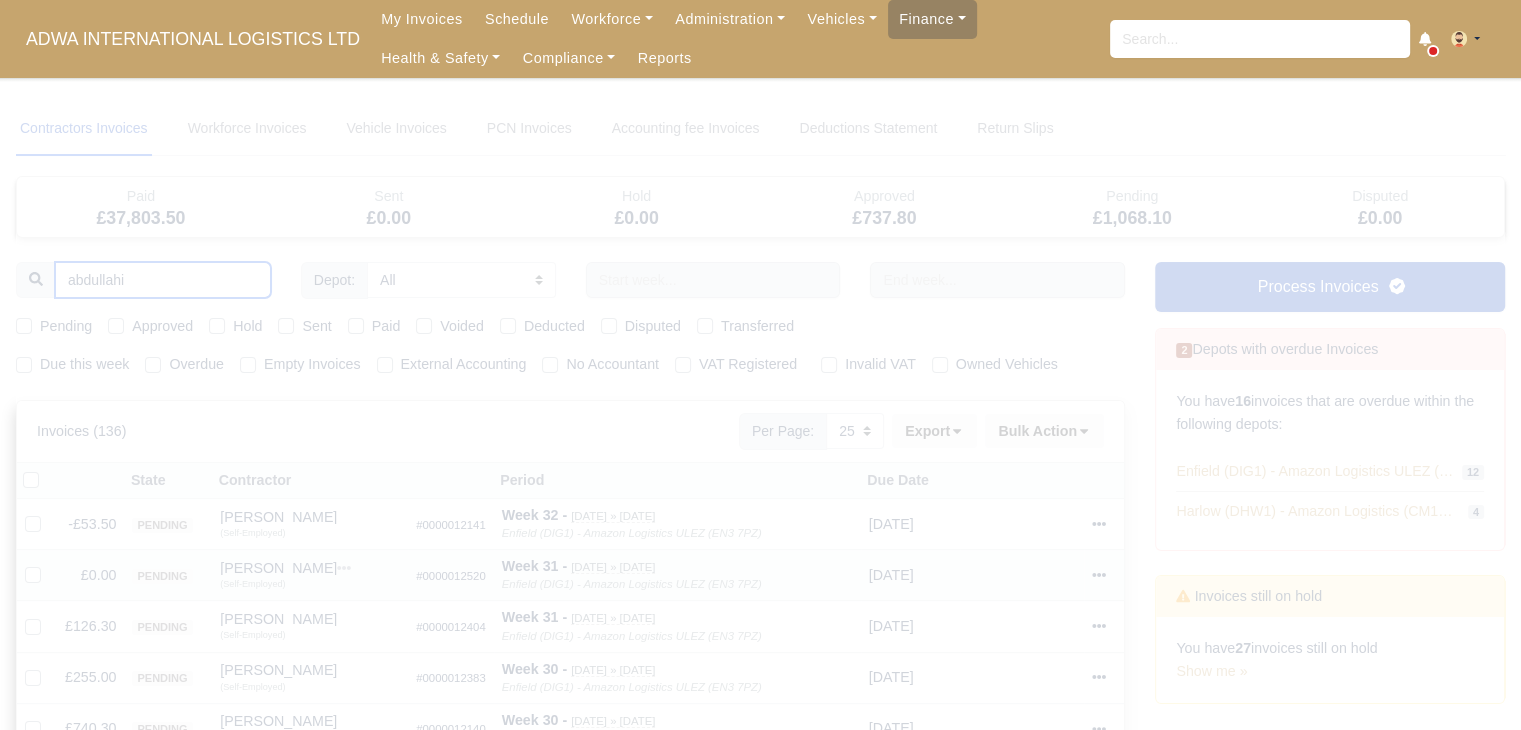 type 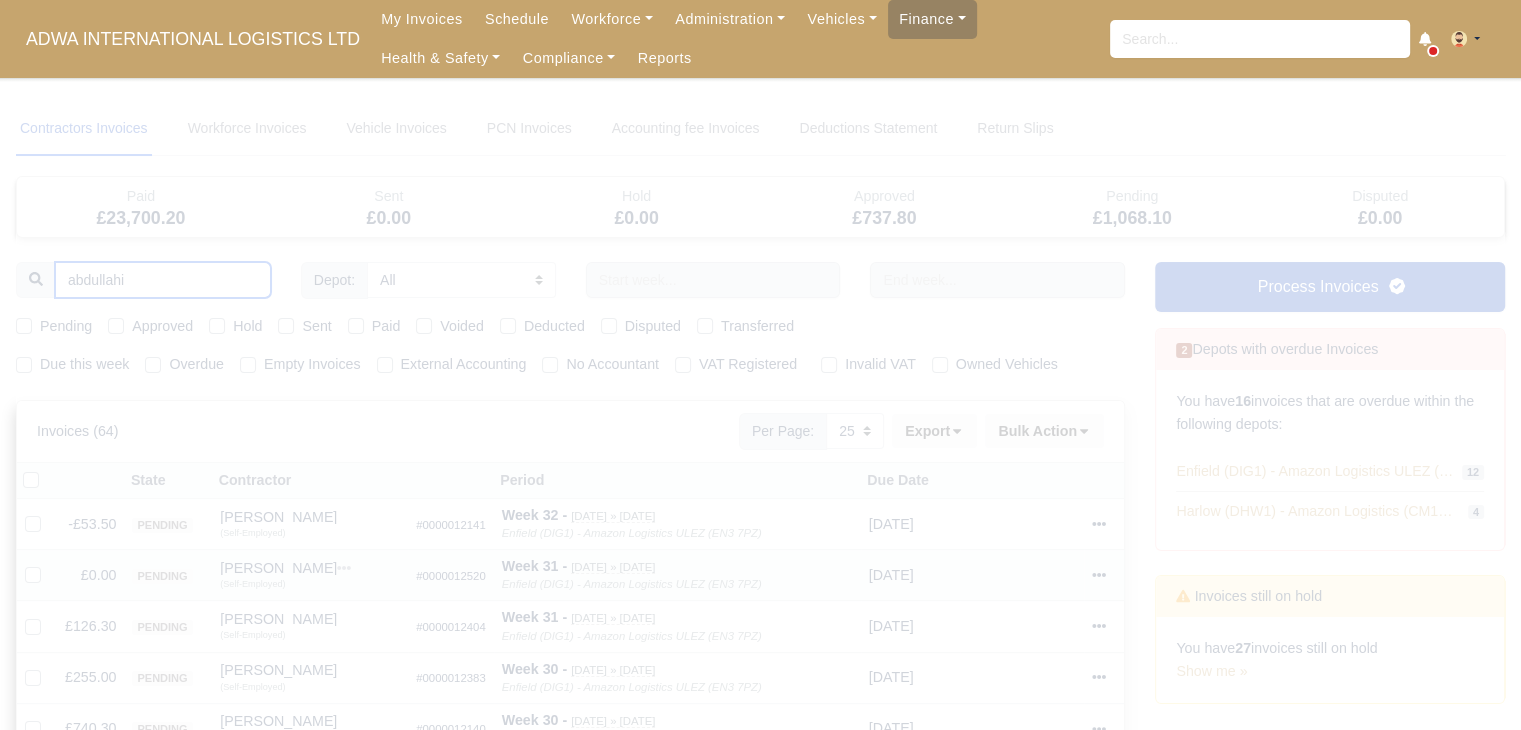 type 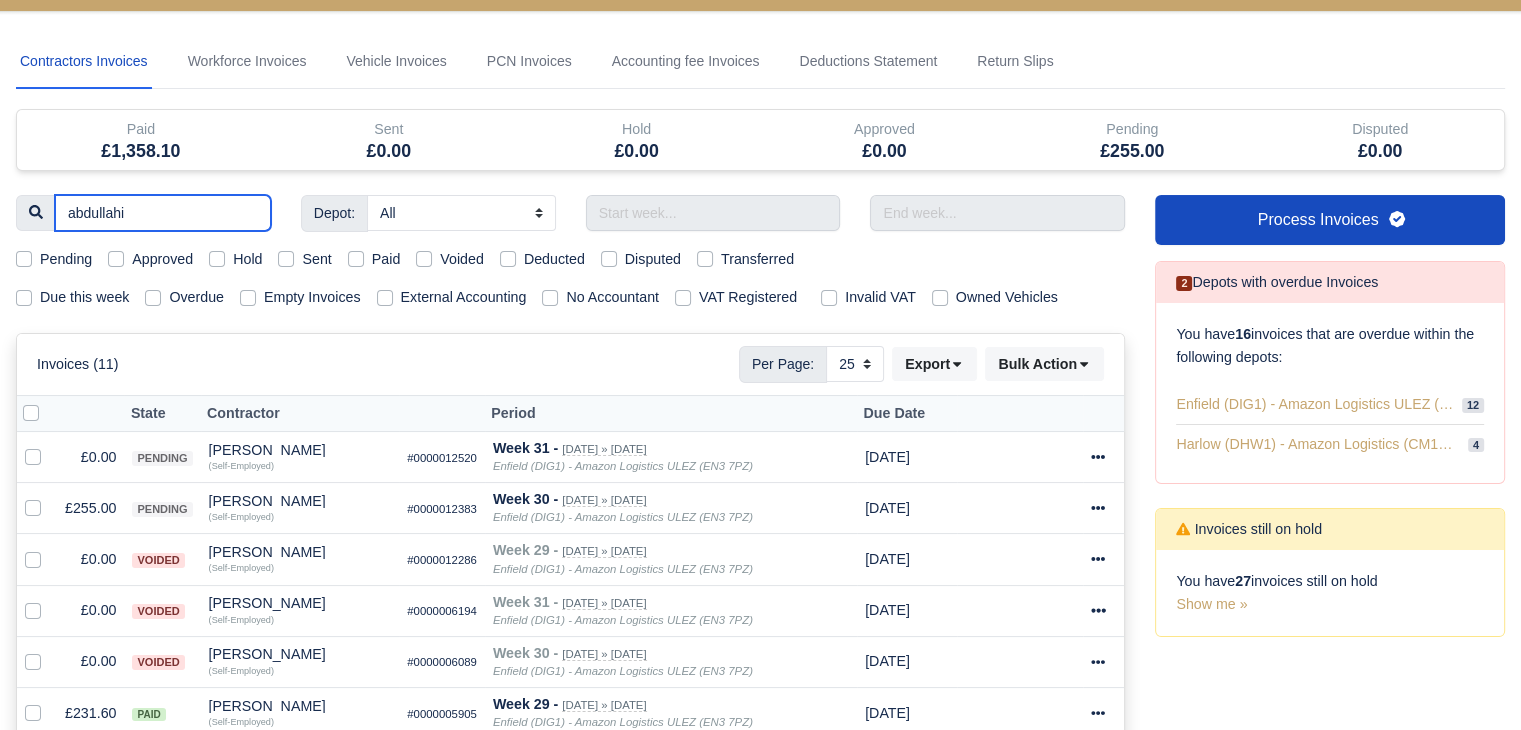 scroll, scrollTop: 75, scrollLeft: 0, axis: vertical 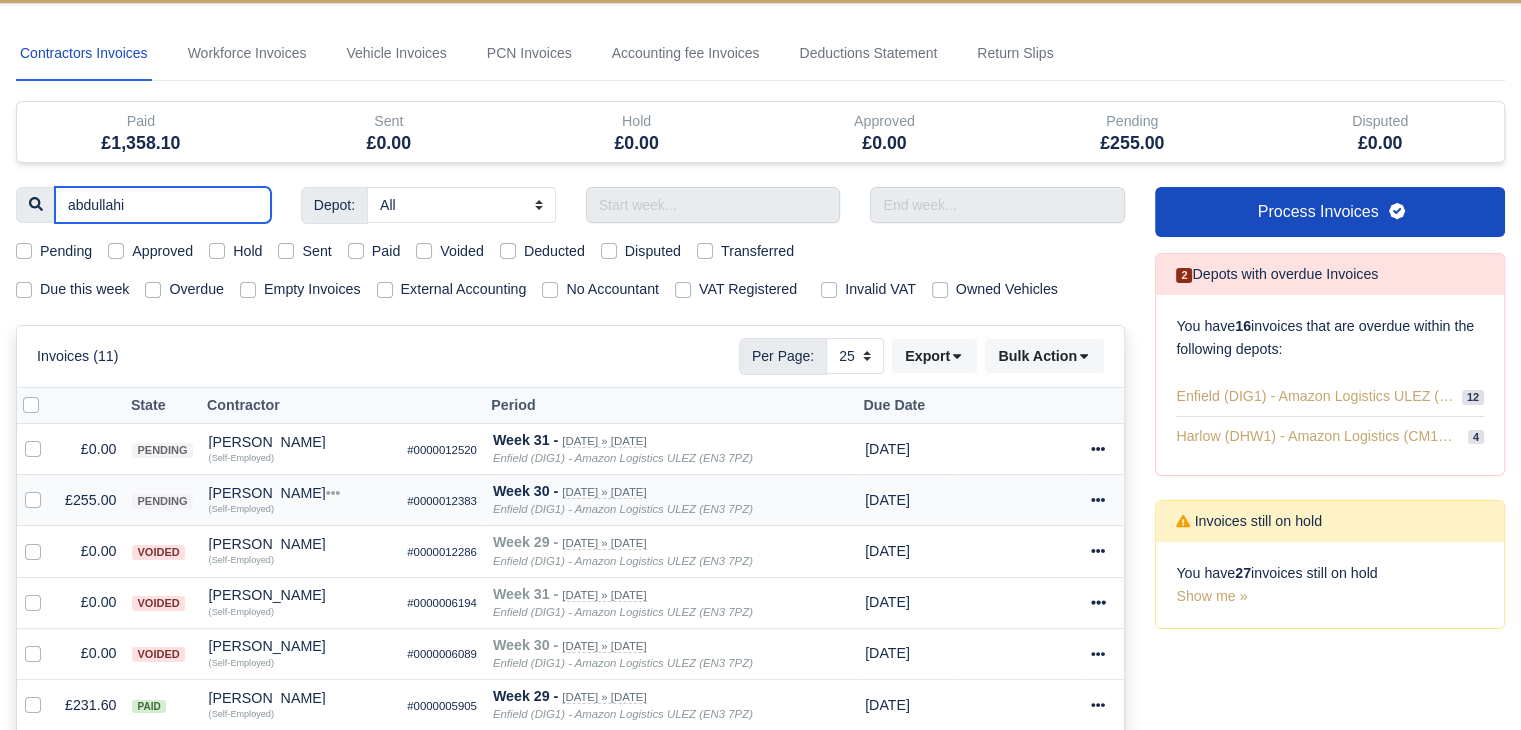 type on "abdullahi" 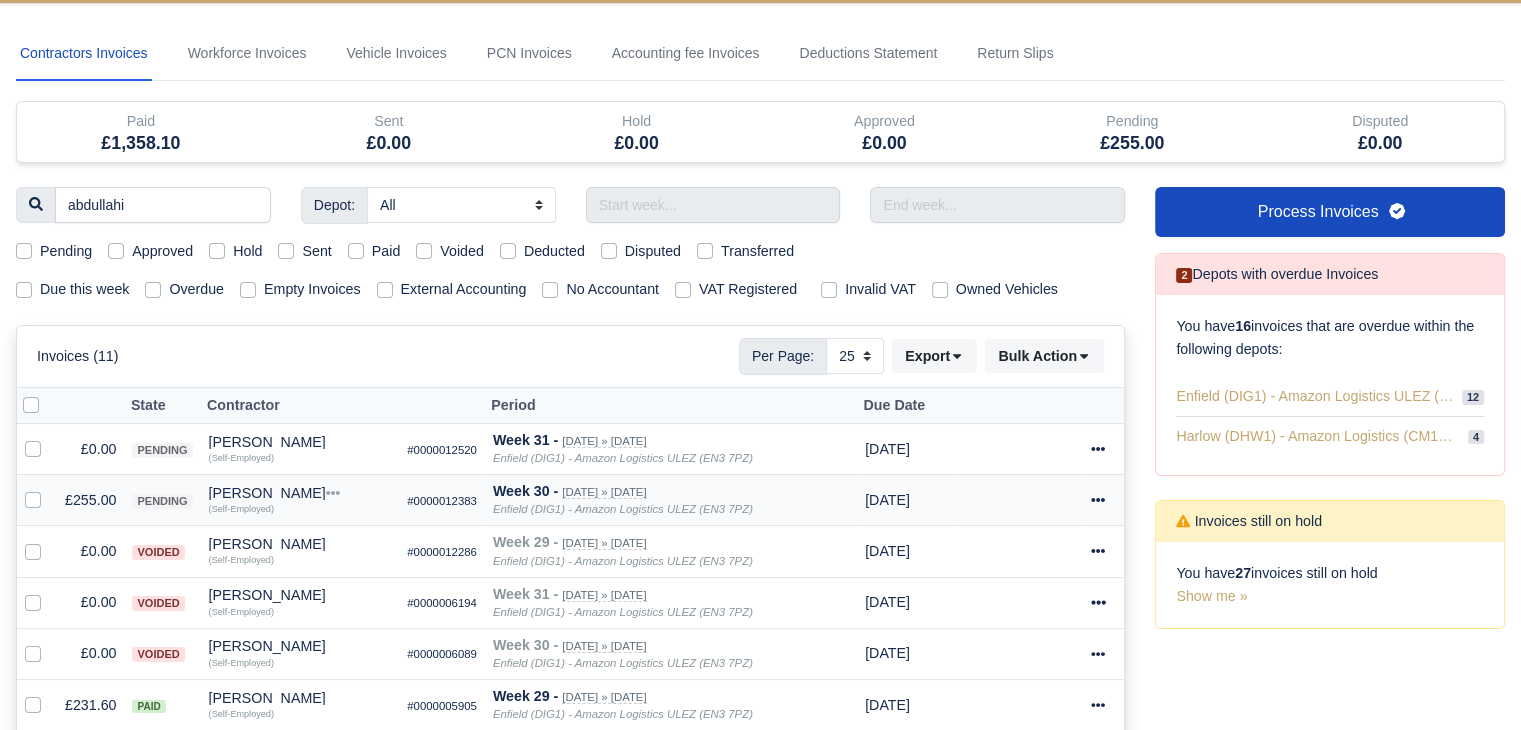 click on "[PERSON_NAME]" at bounding box center [300, 493] 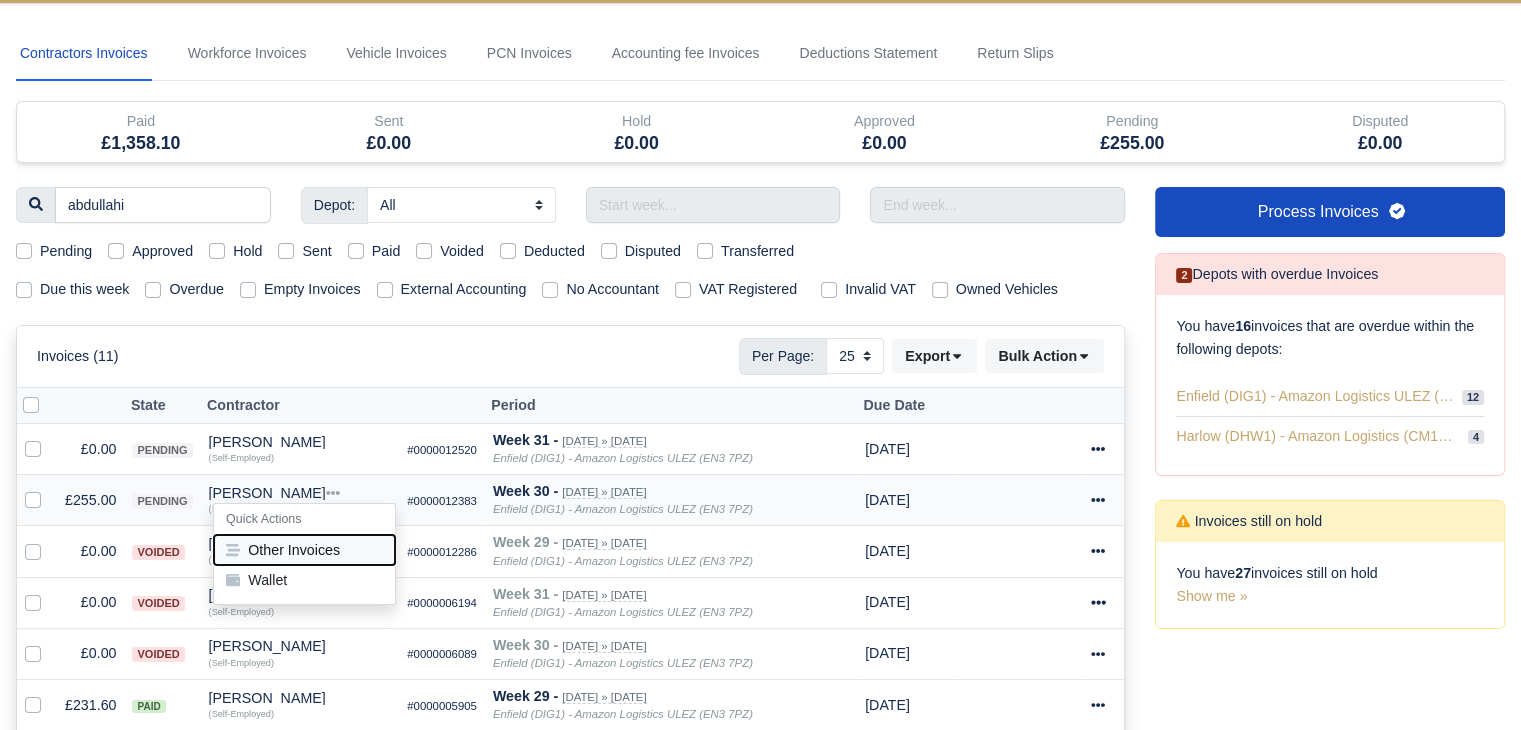 click on "Other Invoices" at bounding box center (304, 550) 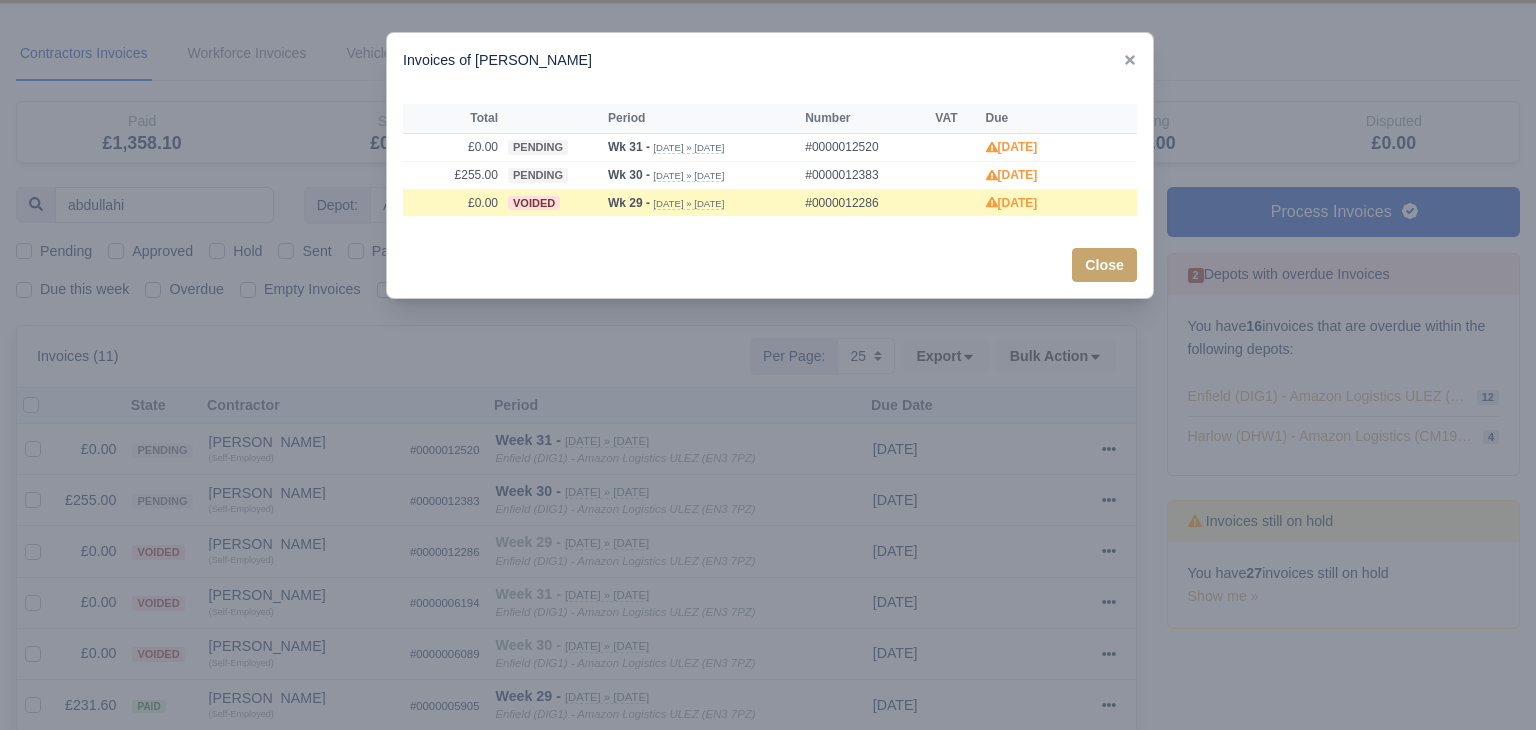 click at bounding box center (768, 365) 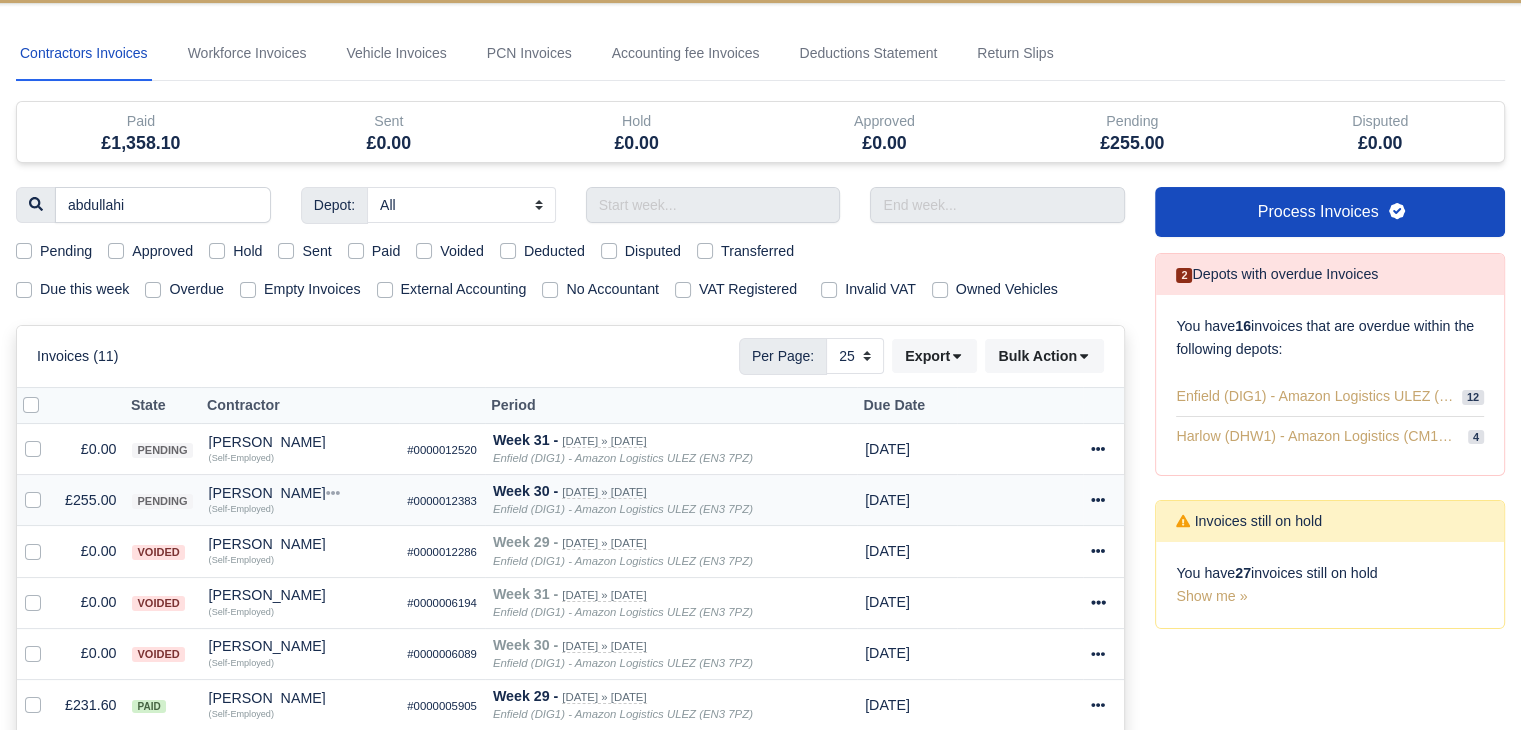 click on "£255.00" at bounding box center (90, 500) 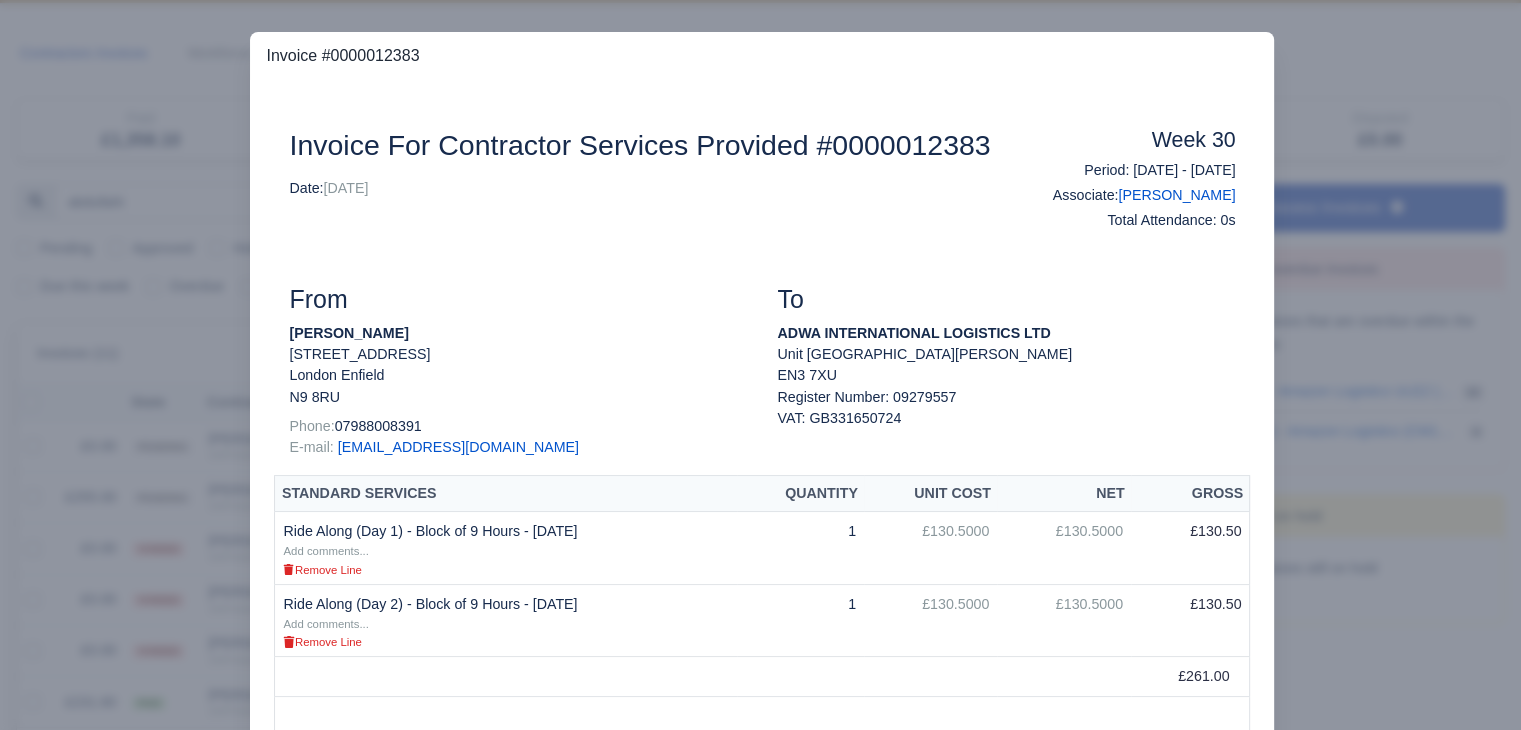click at bounding box center [760, 365] 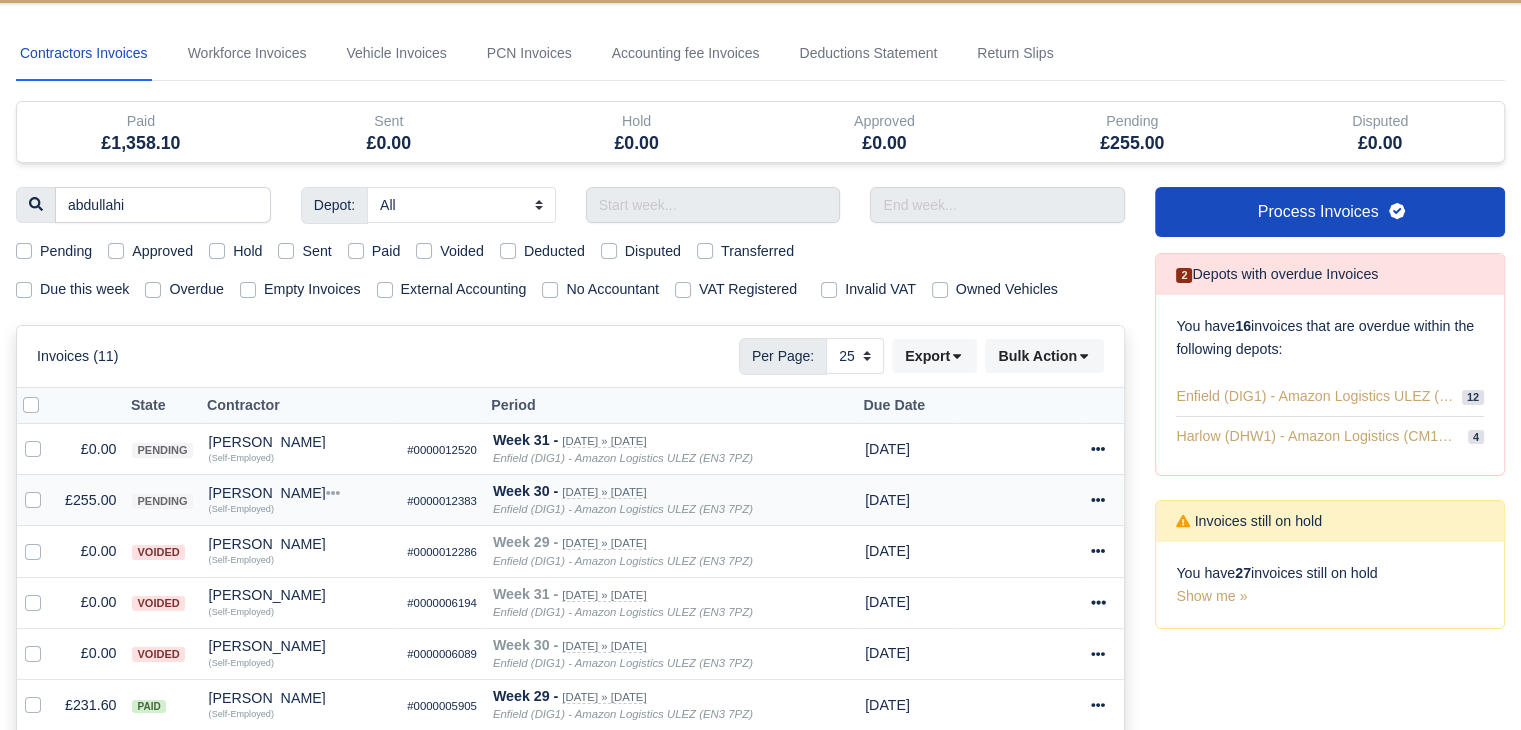 click on "[PERSON_NAME]" at bounding box center (300, 493) 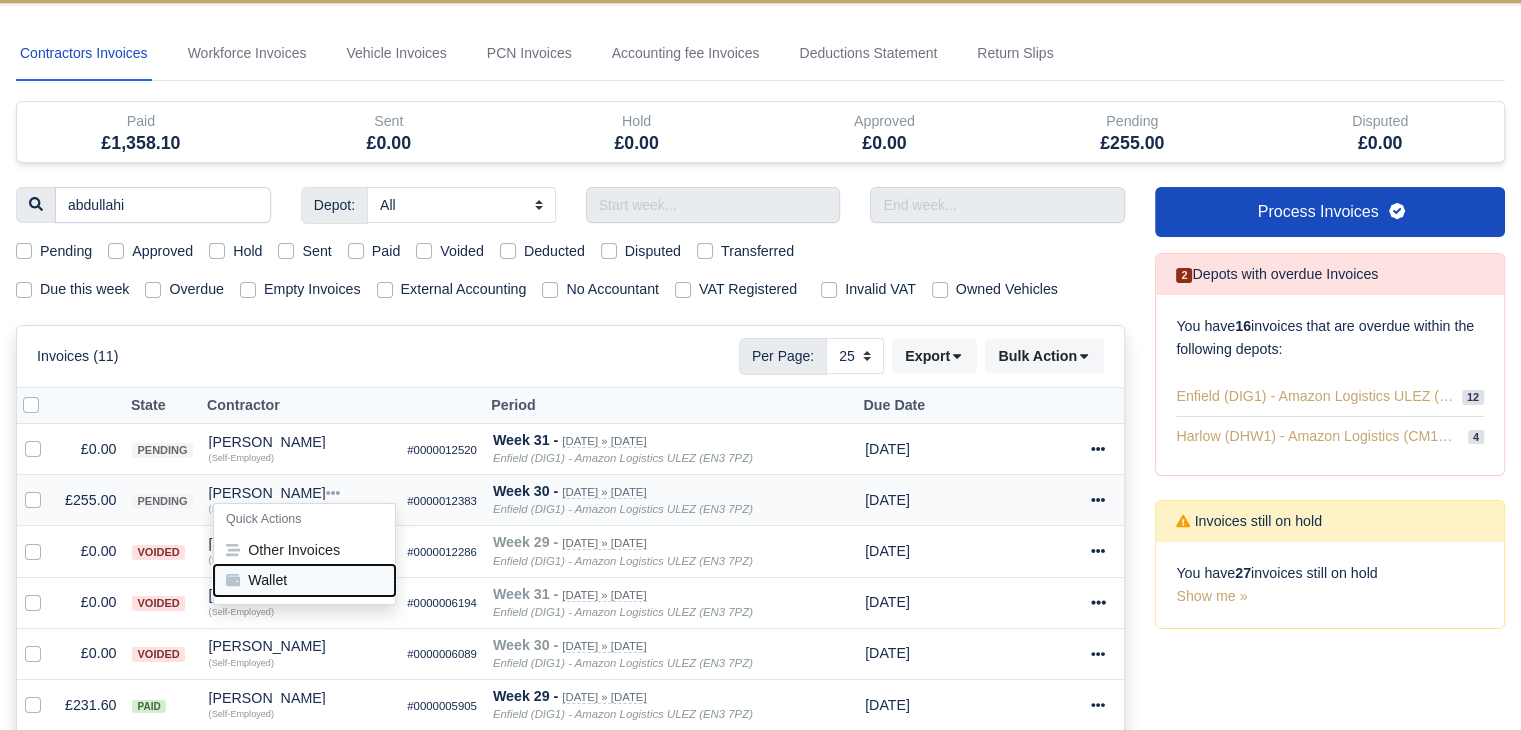 click on "Wallet" at bounding box center [304, 580] 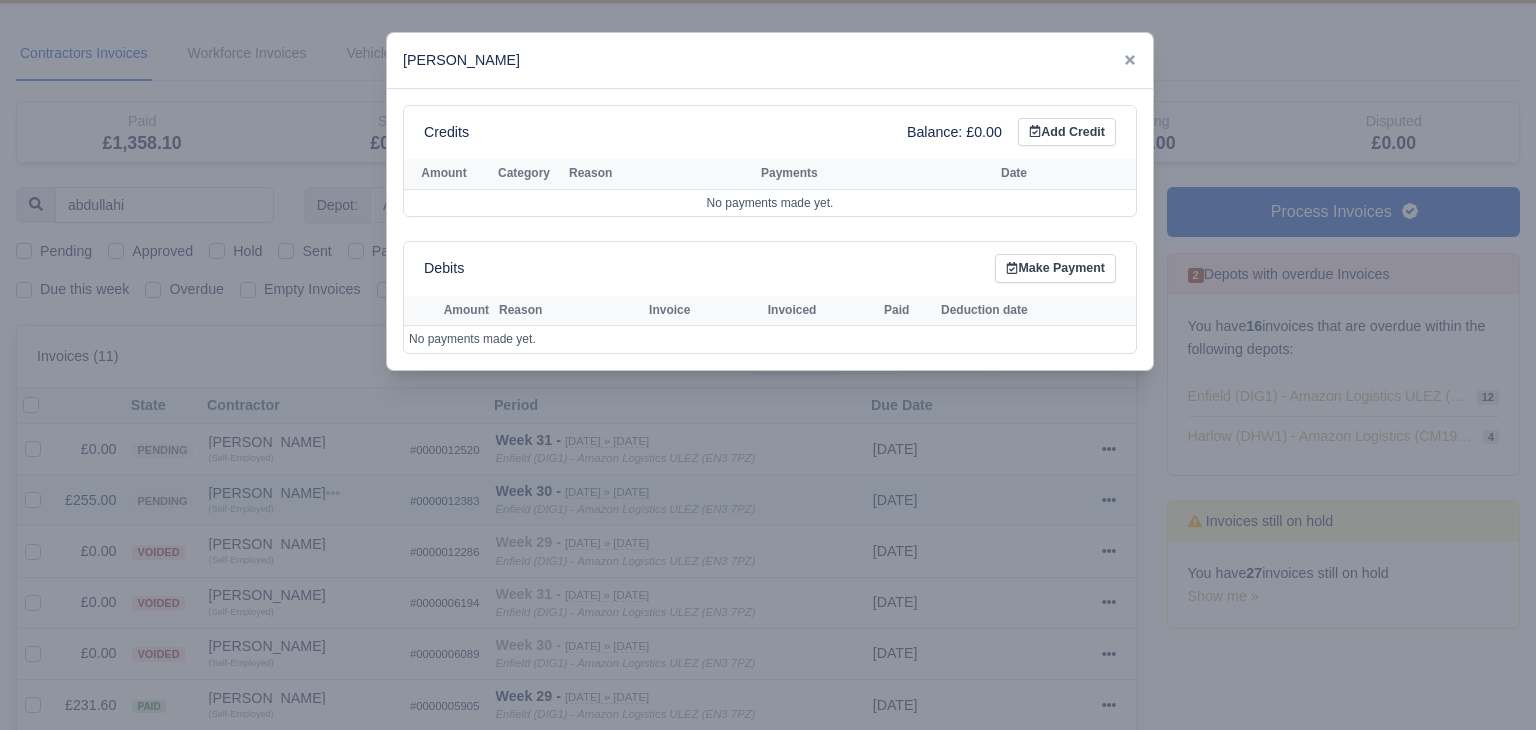 click at bounding box center (768, 365) 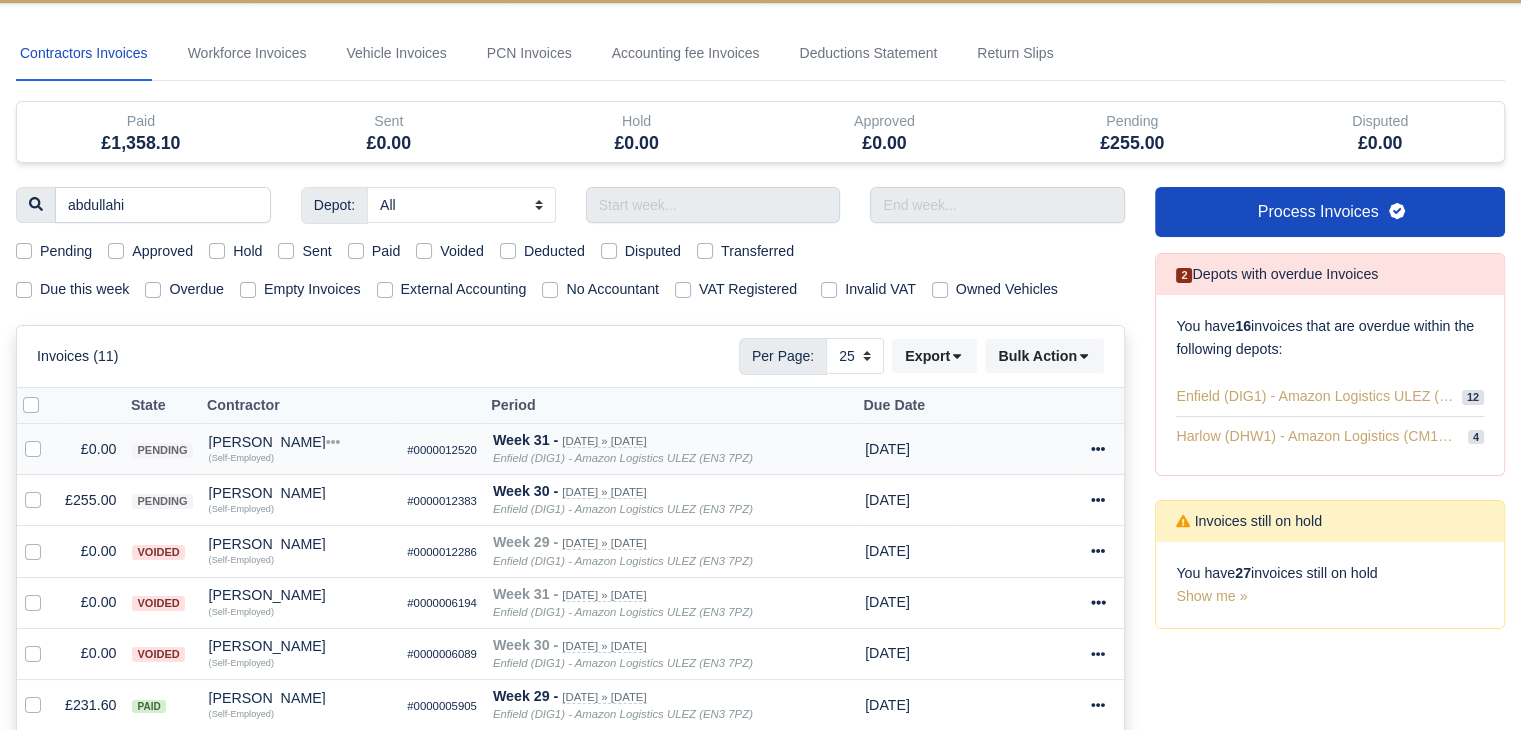 click on "[PERSON_NAME]" at bounding box center (300, 442) 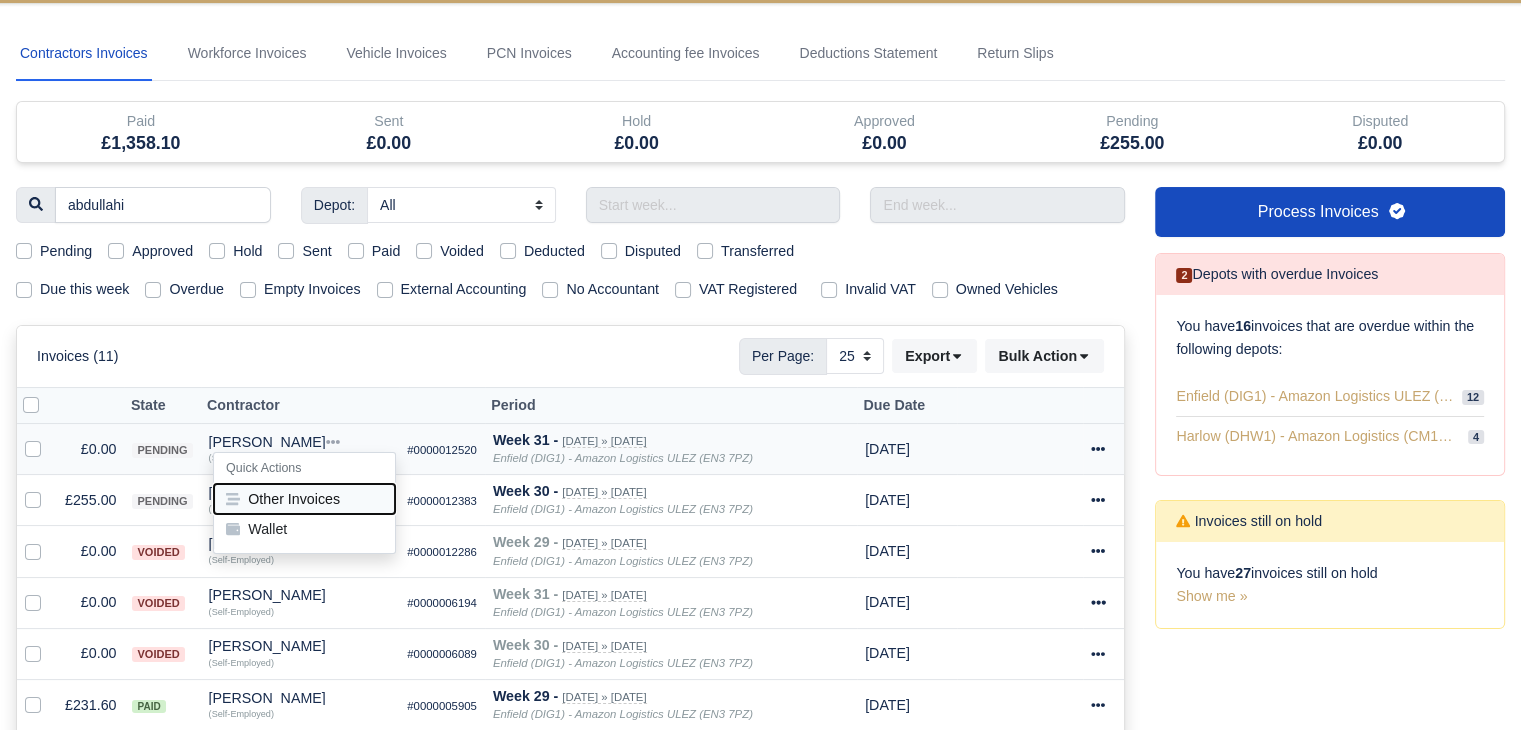 click on "Other Invoices" at bounding box center [304, 499] 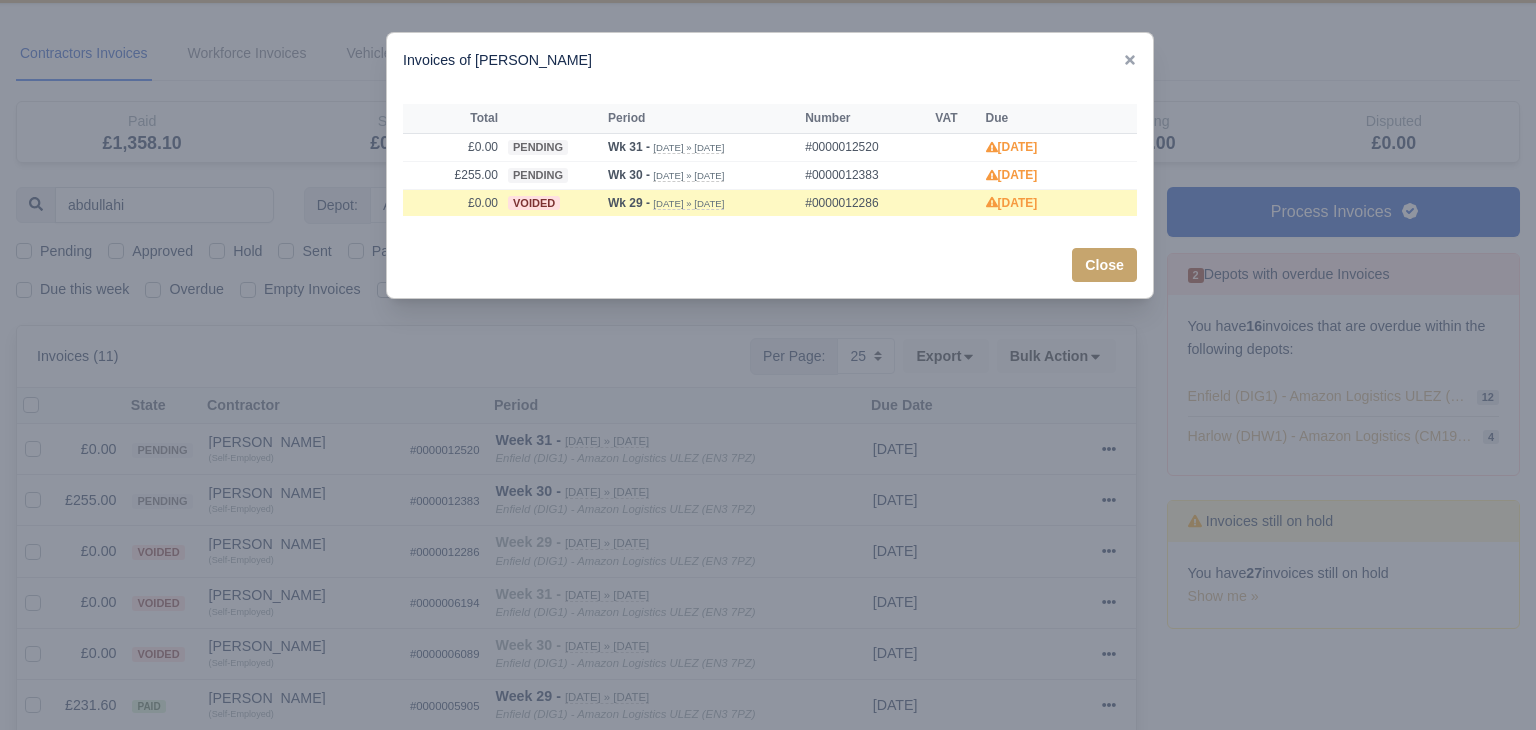 click at bounding box center (768, 365) 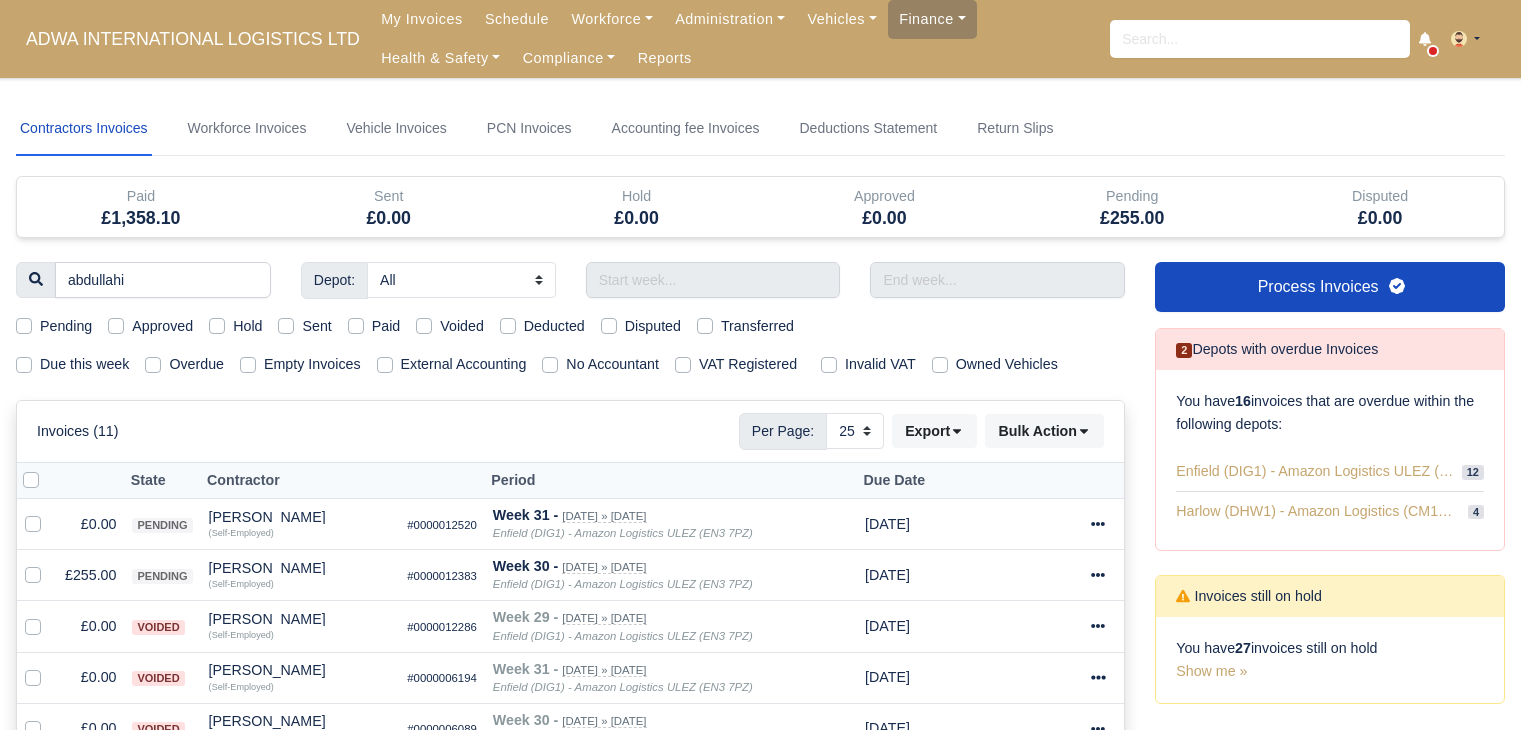 select on "25" 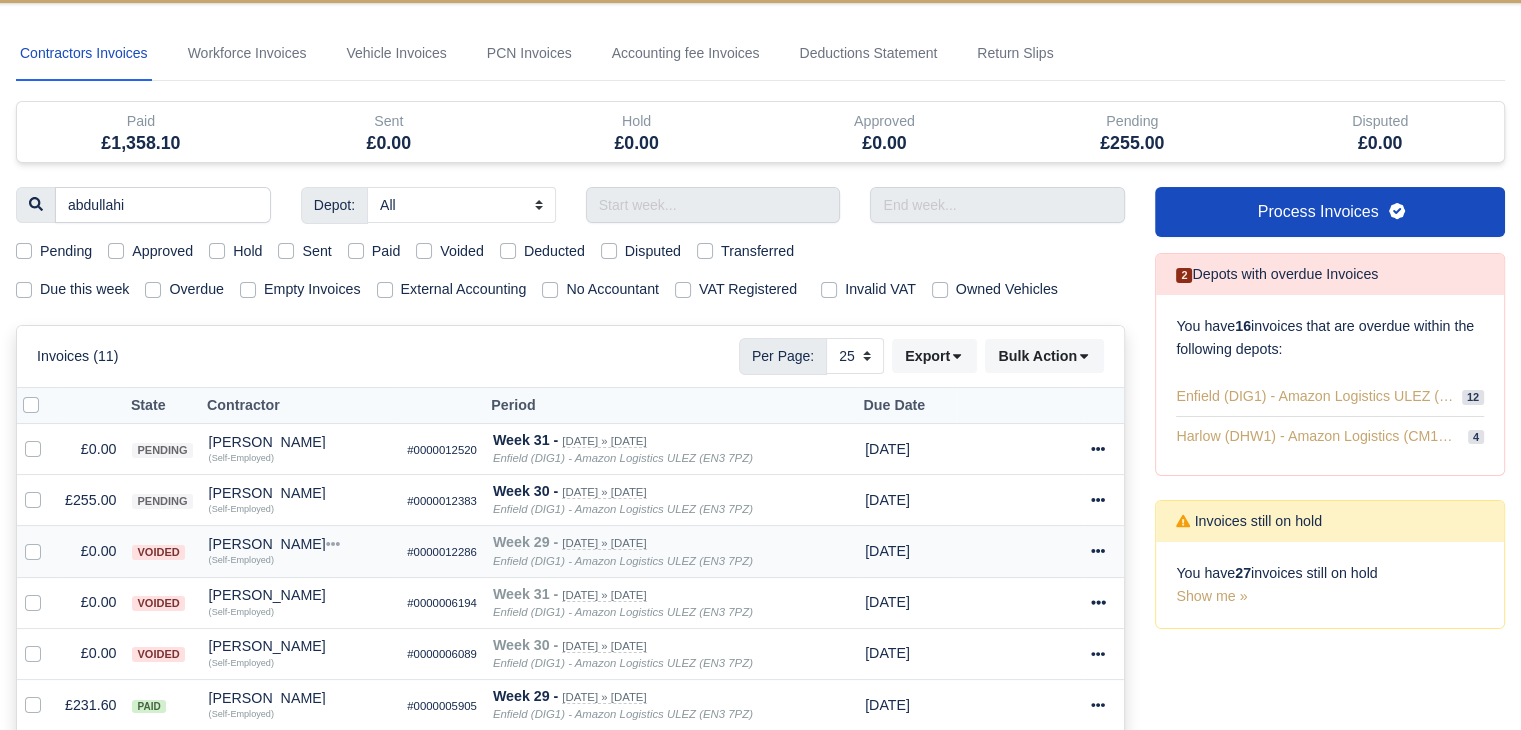 click on "£0.00" at bounding box center [90, 551] 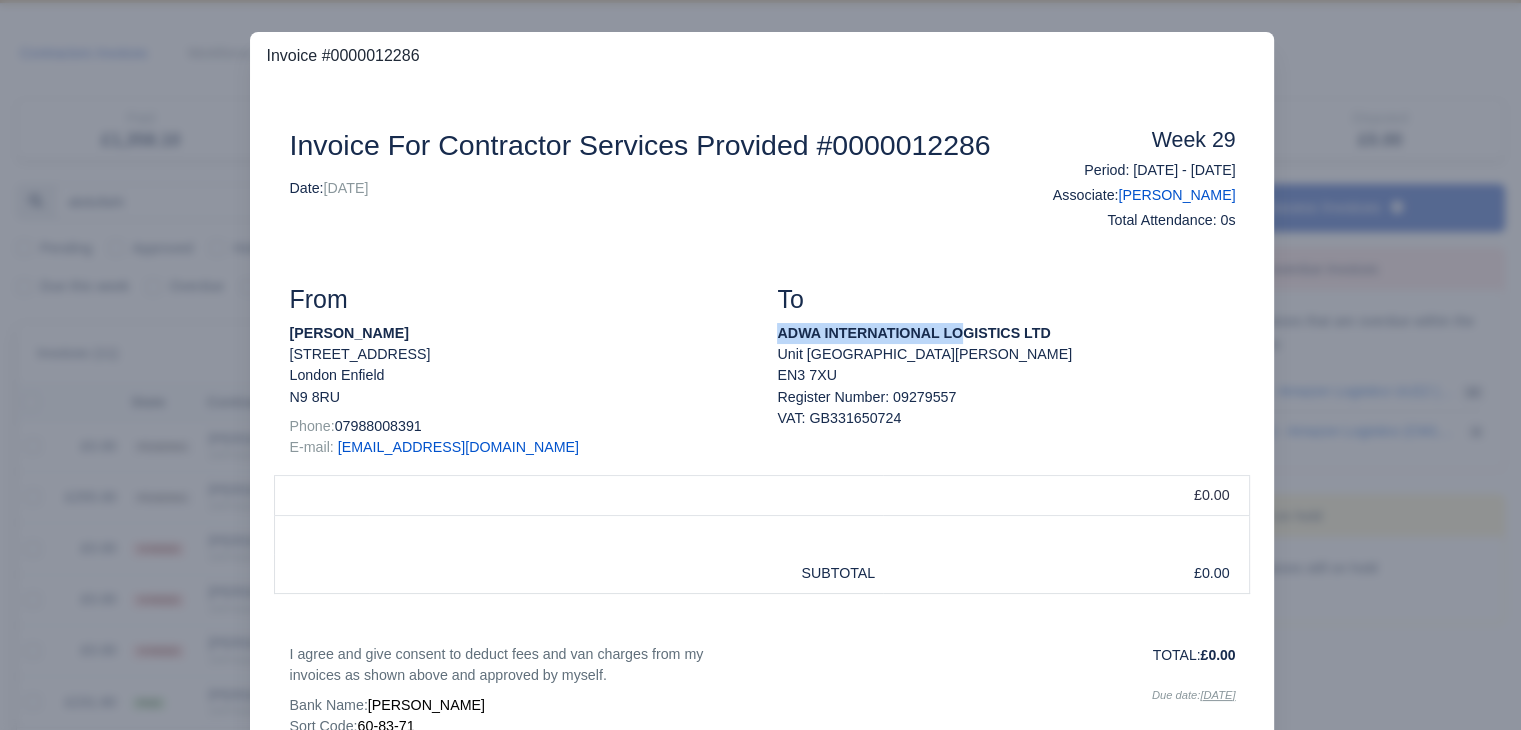 drag, startPoint x: 956, startPoint y: 325, endPoint x: 1214, endPoint y: 323, distance: 258.00775 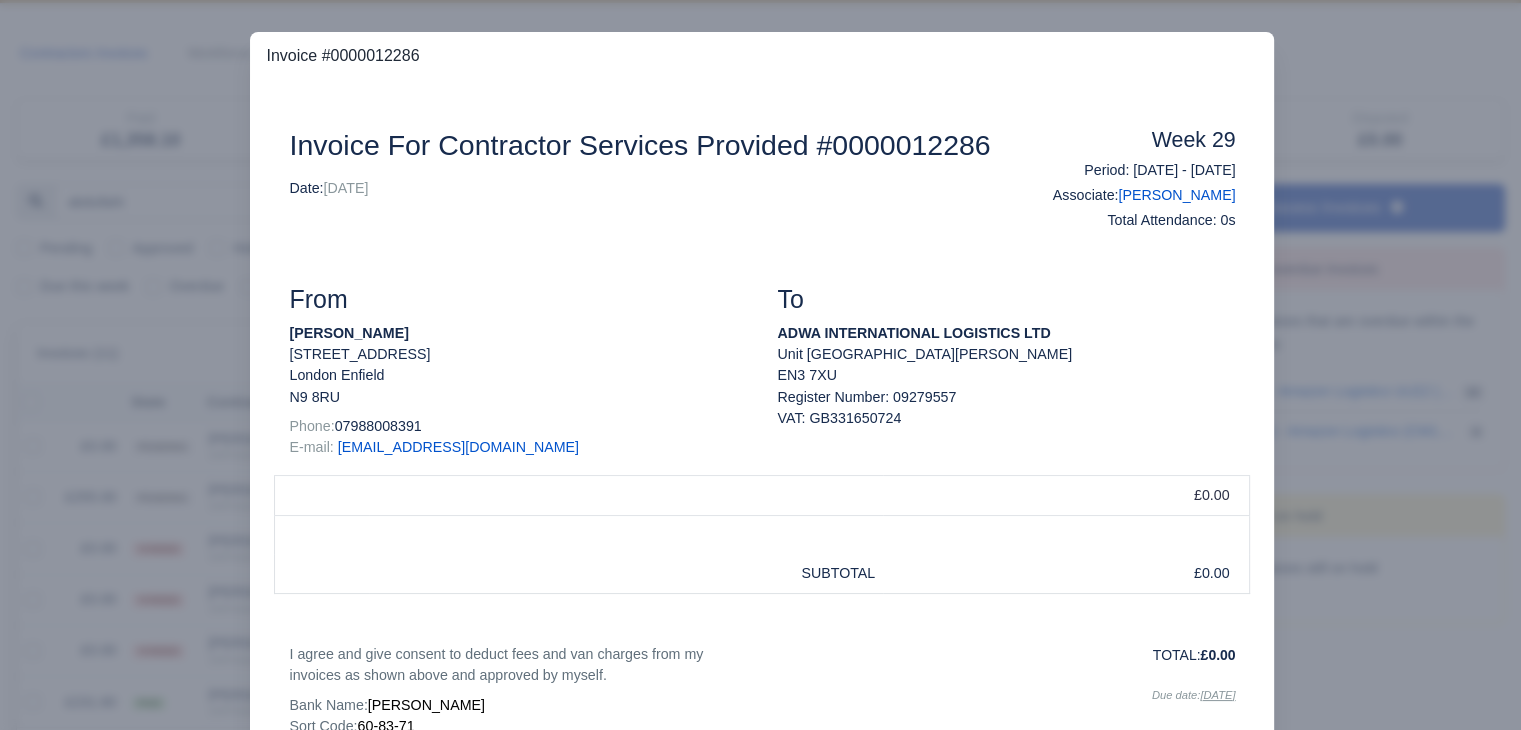 click at bounding box center [760, 365] 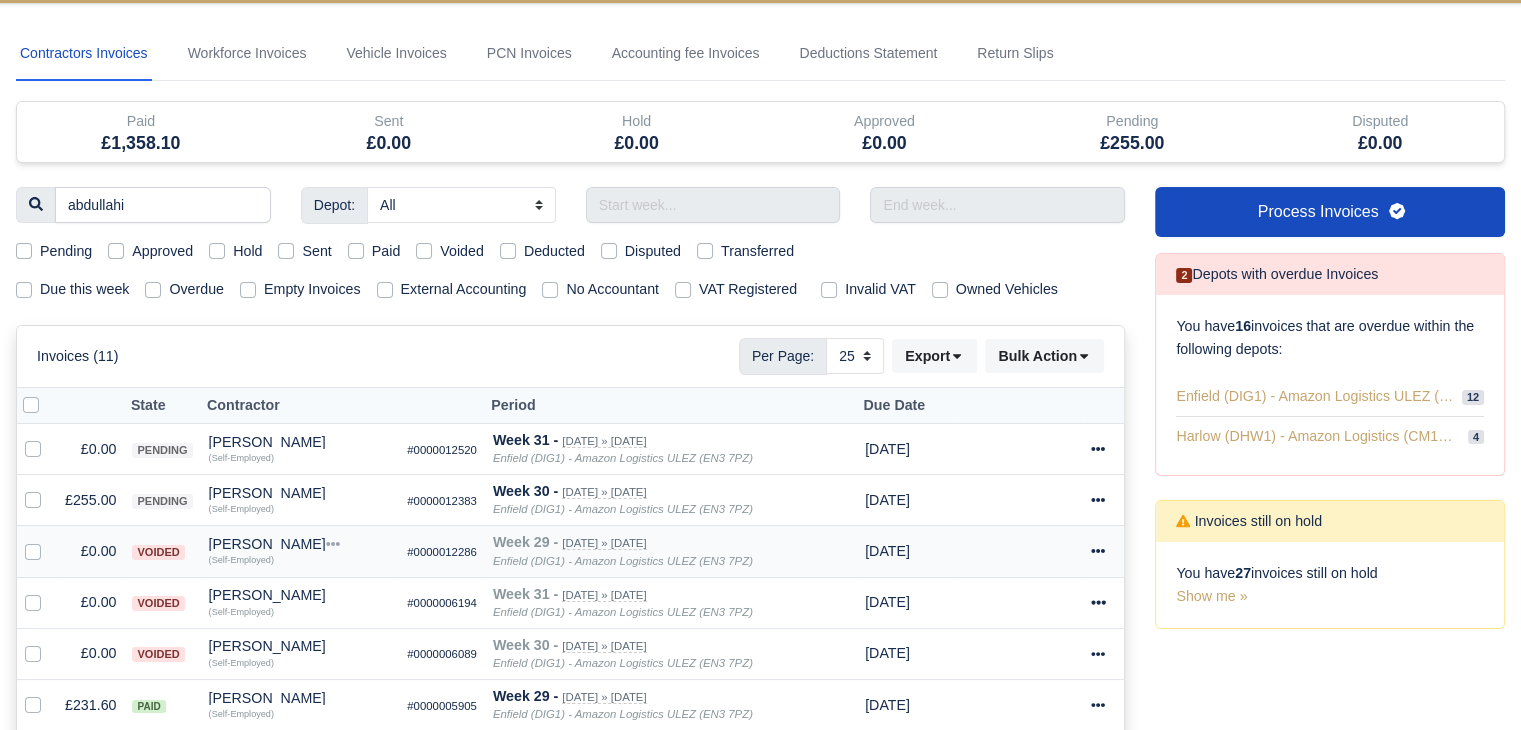 click on "[PERSON_NAME]" at bounding box center (300, 544) 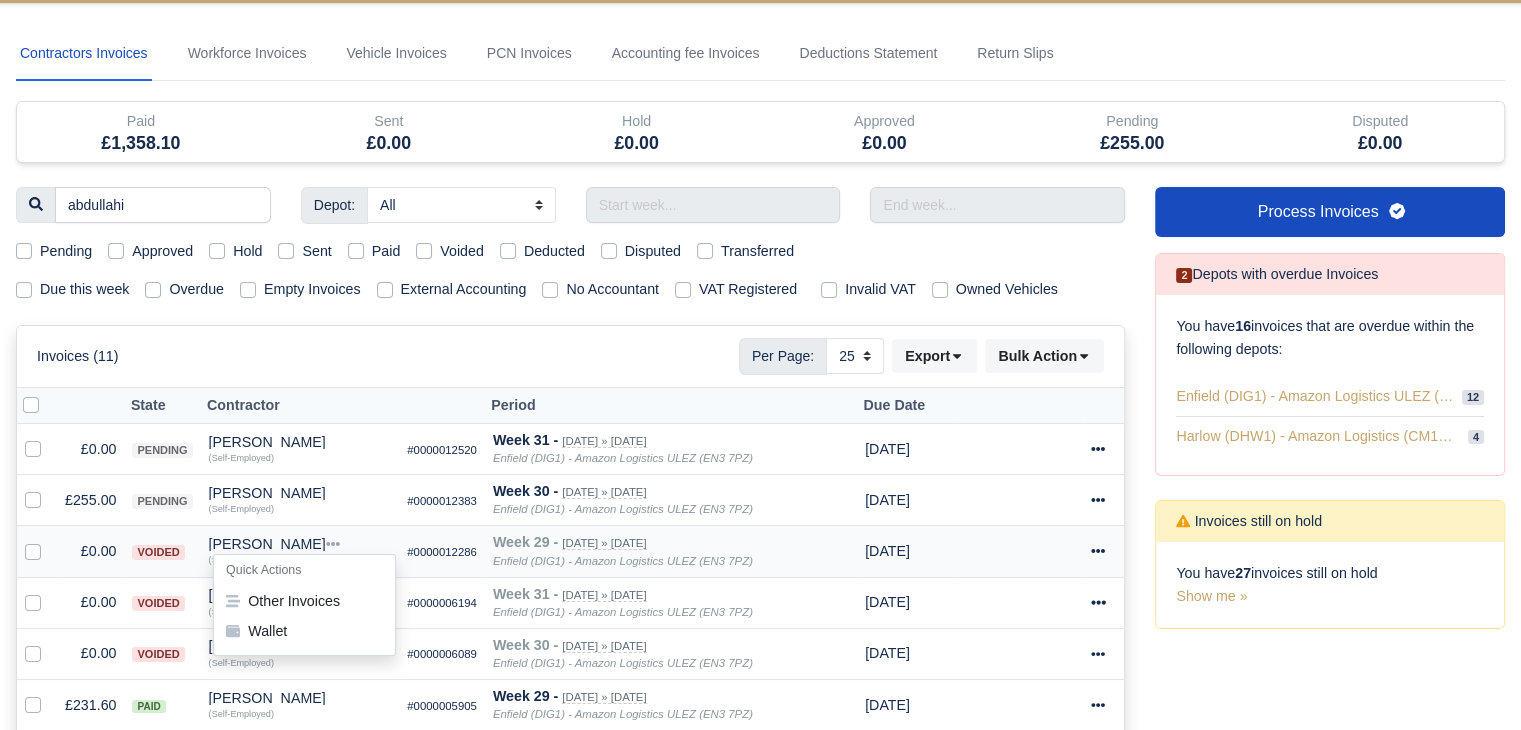 click on "#0000012286" at bounding box center [442, 552] 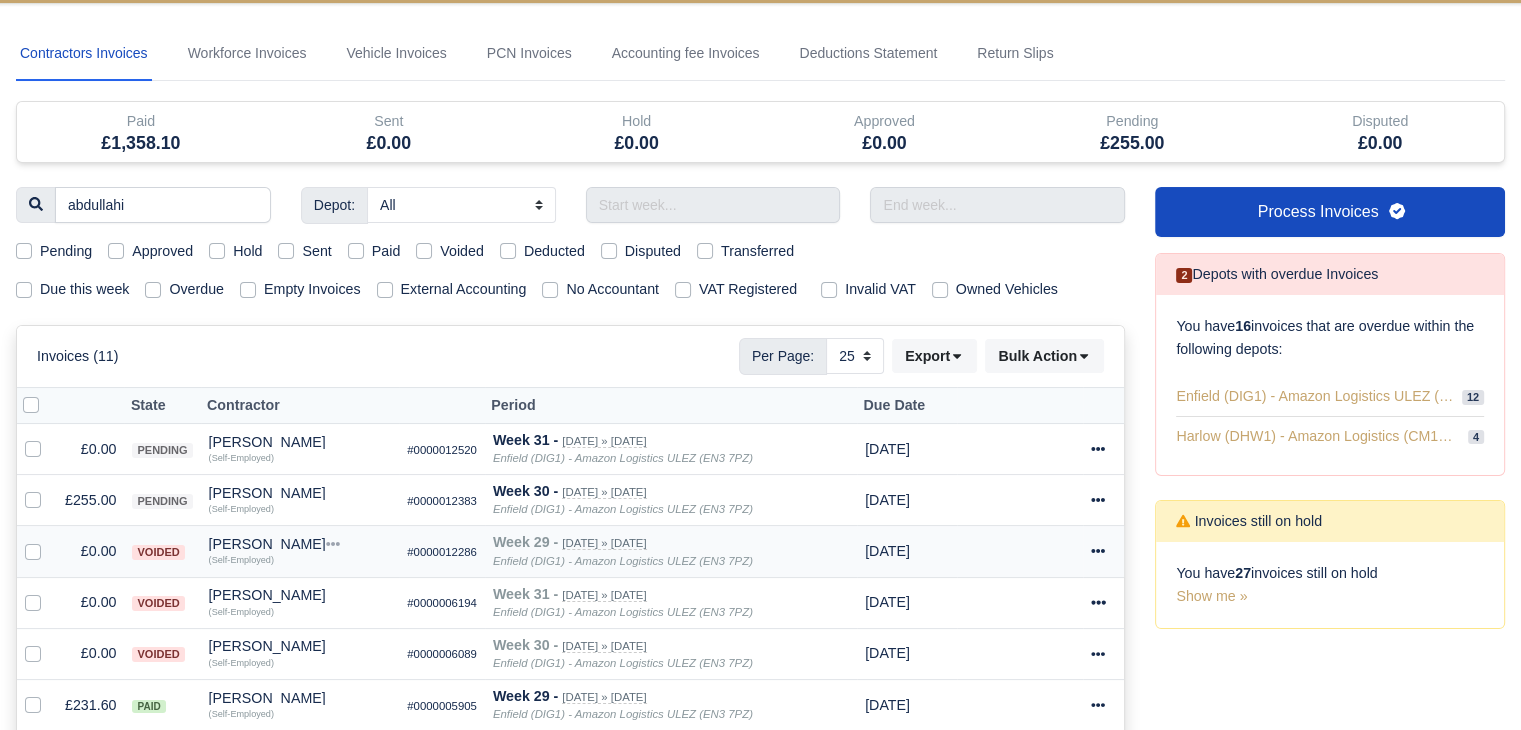 click 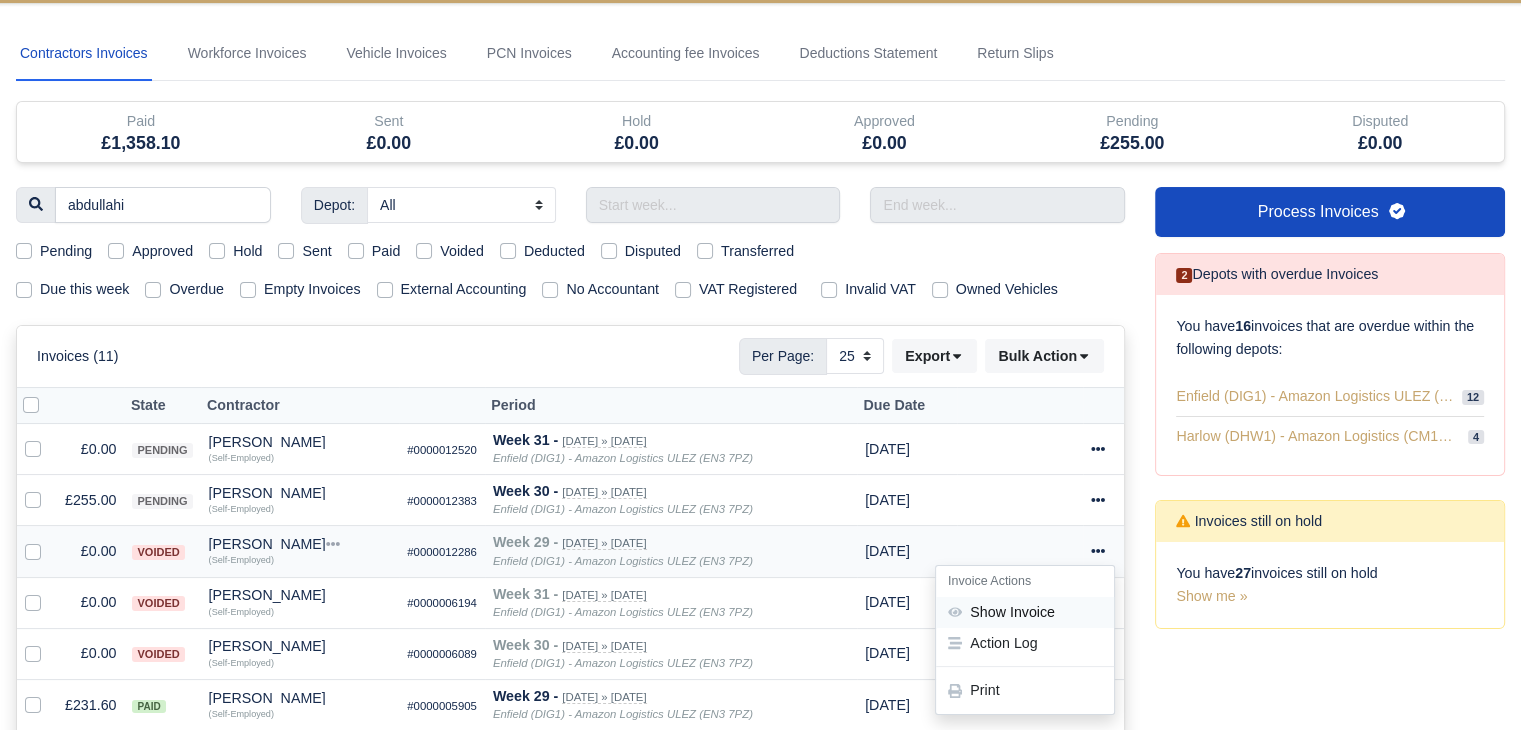 click on "Show Invoice" at bounding box center [1025, 612] 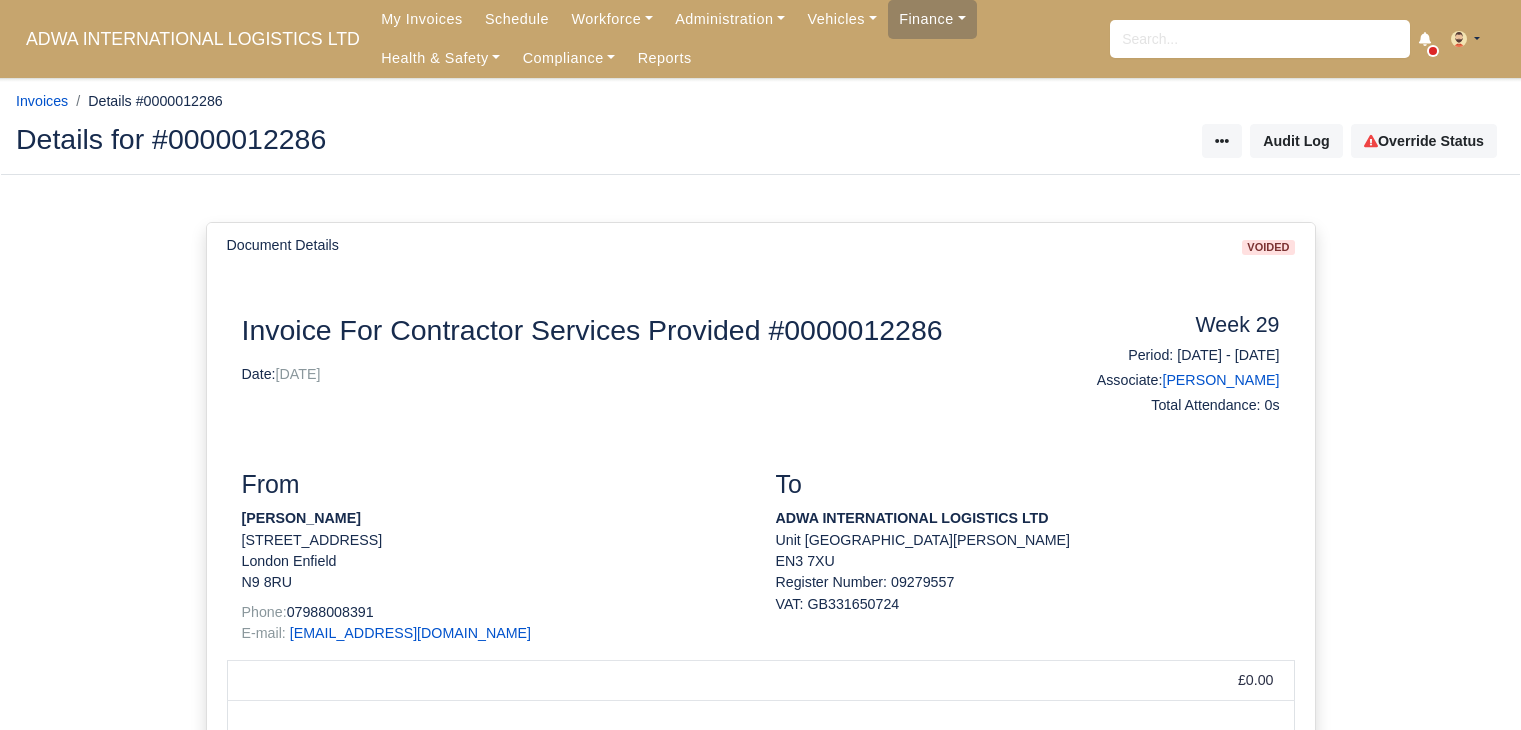 scroll, scrollTop: 0, scrollLeft: 0, axis: both 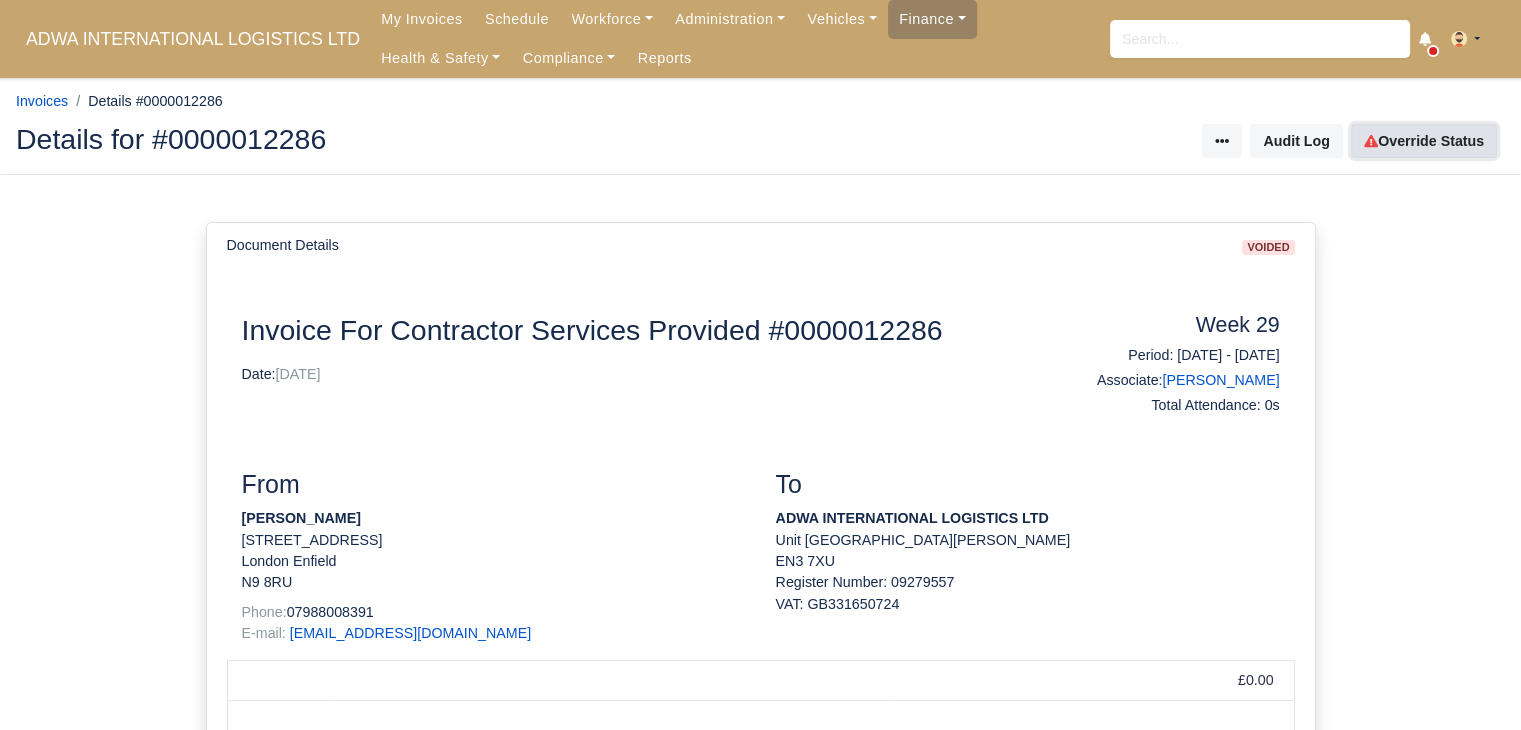 click on "Override Status" at bounding box center (1424, 141) 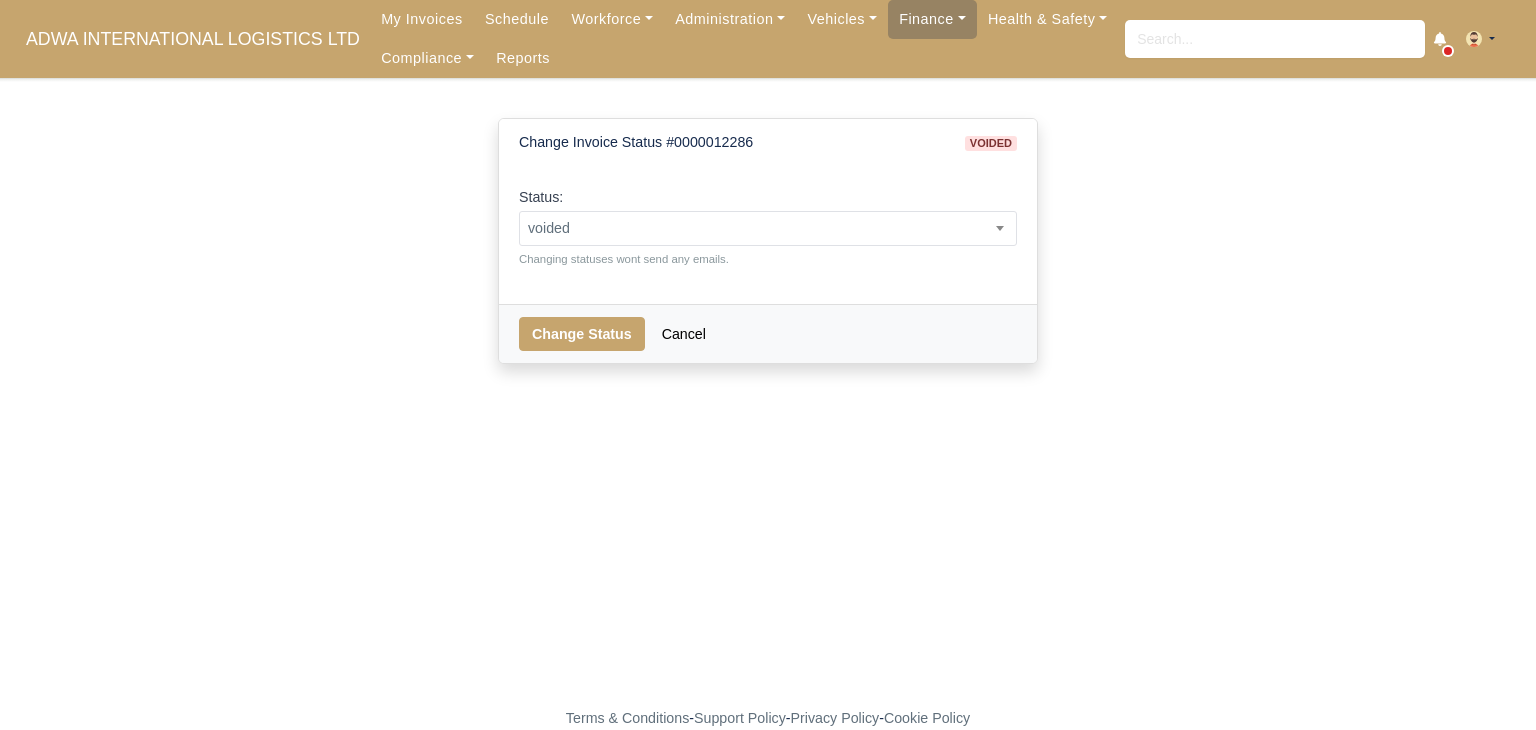 scroll, scrollTop: 0, scrollLeft: 0, axis: both 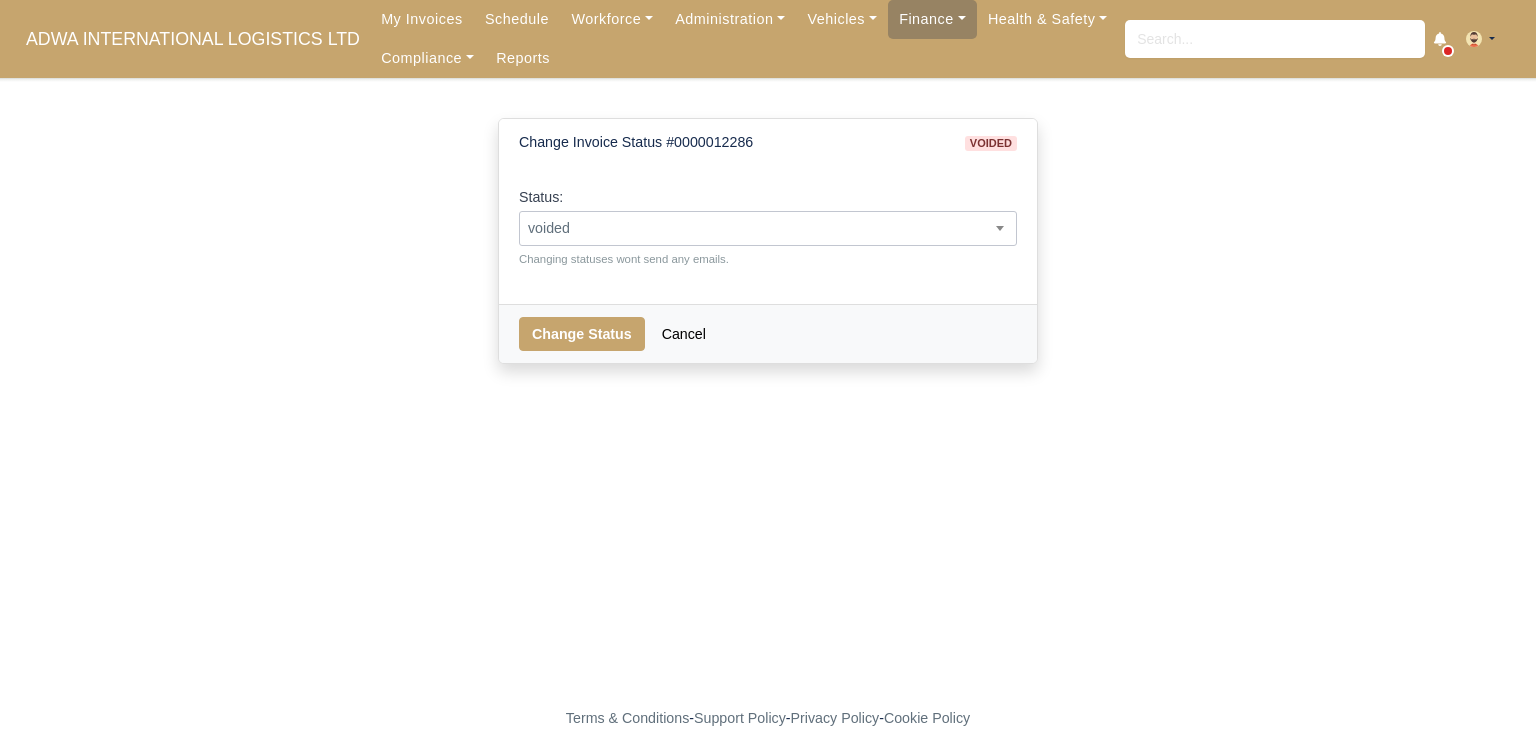 click on "voided" at bounding box center (768, 228) 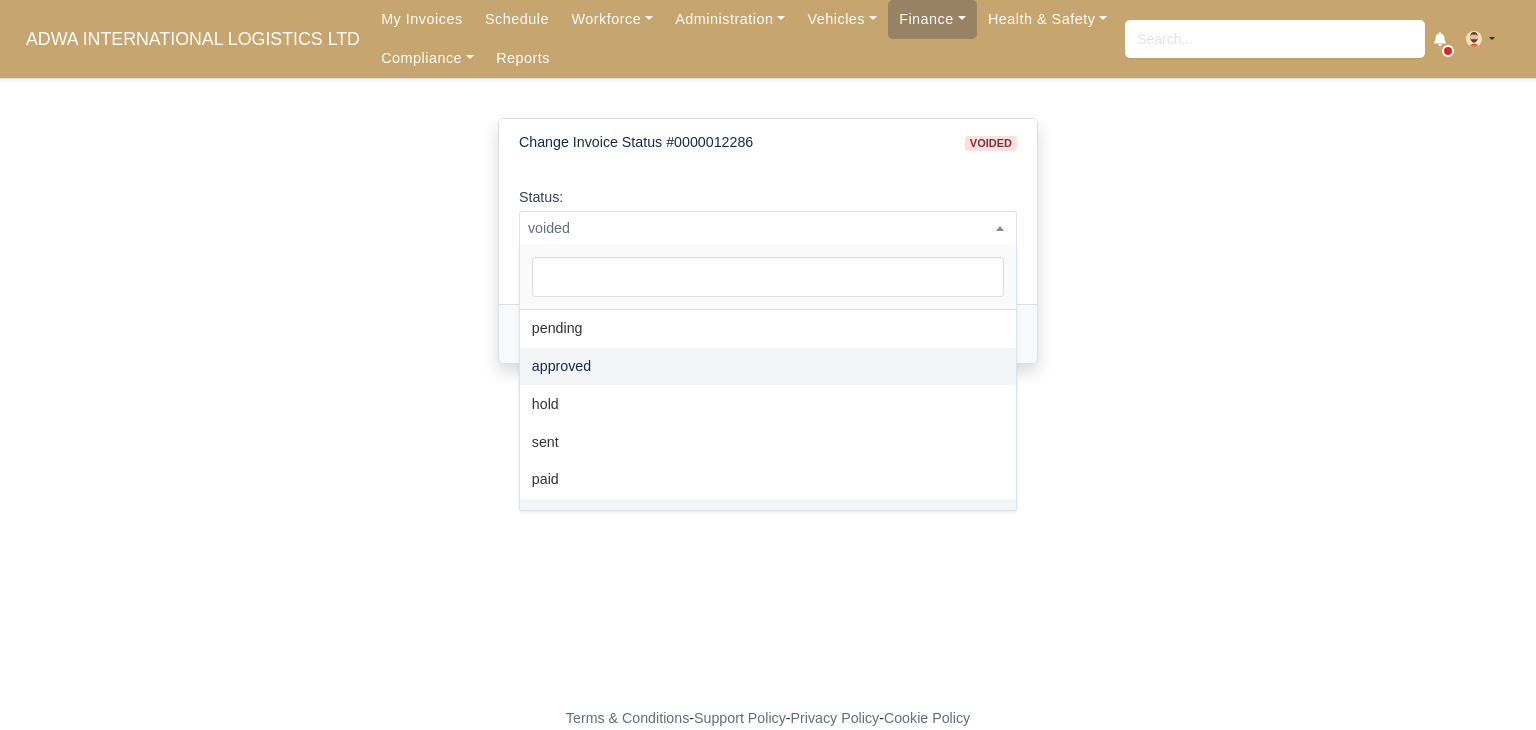 select on "approved" 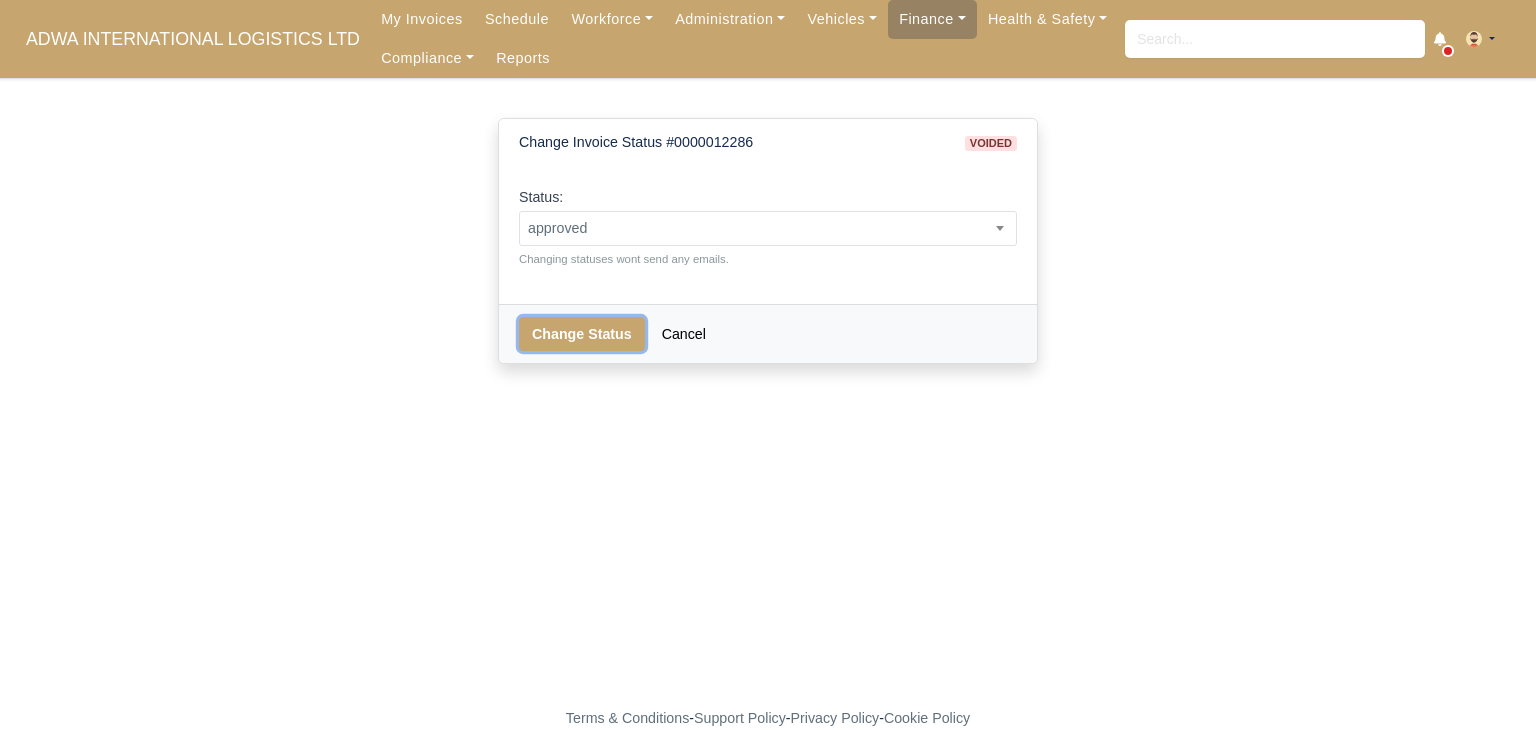 click on "Change Status" at bounding box center [582, 334] 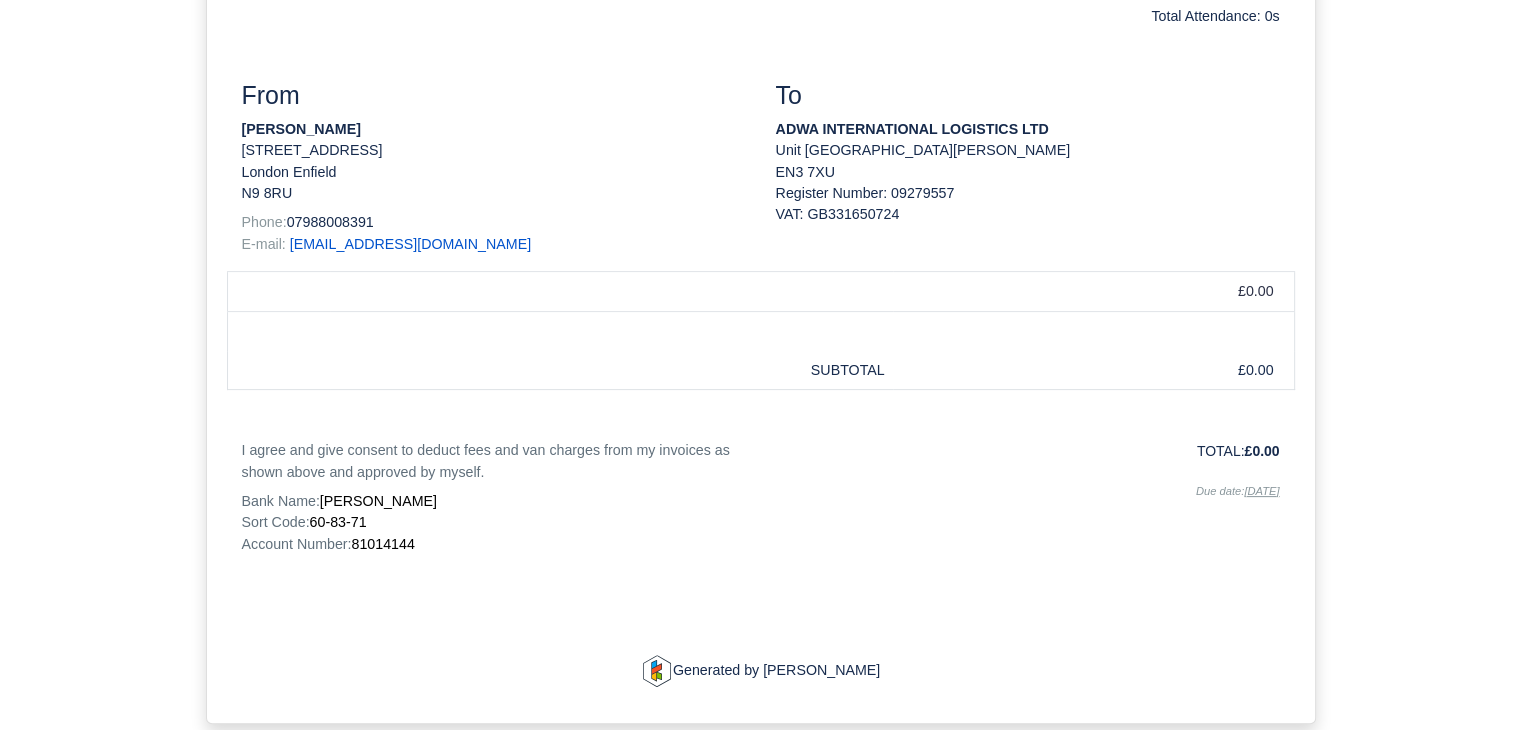 scroll, scrollTop: 471, scrollLeft: 0, axis: vertical 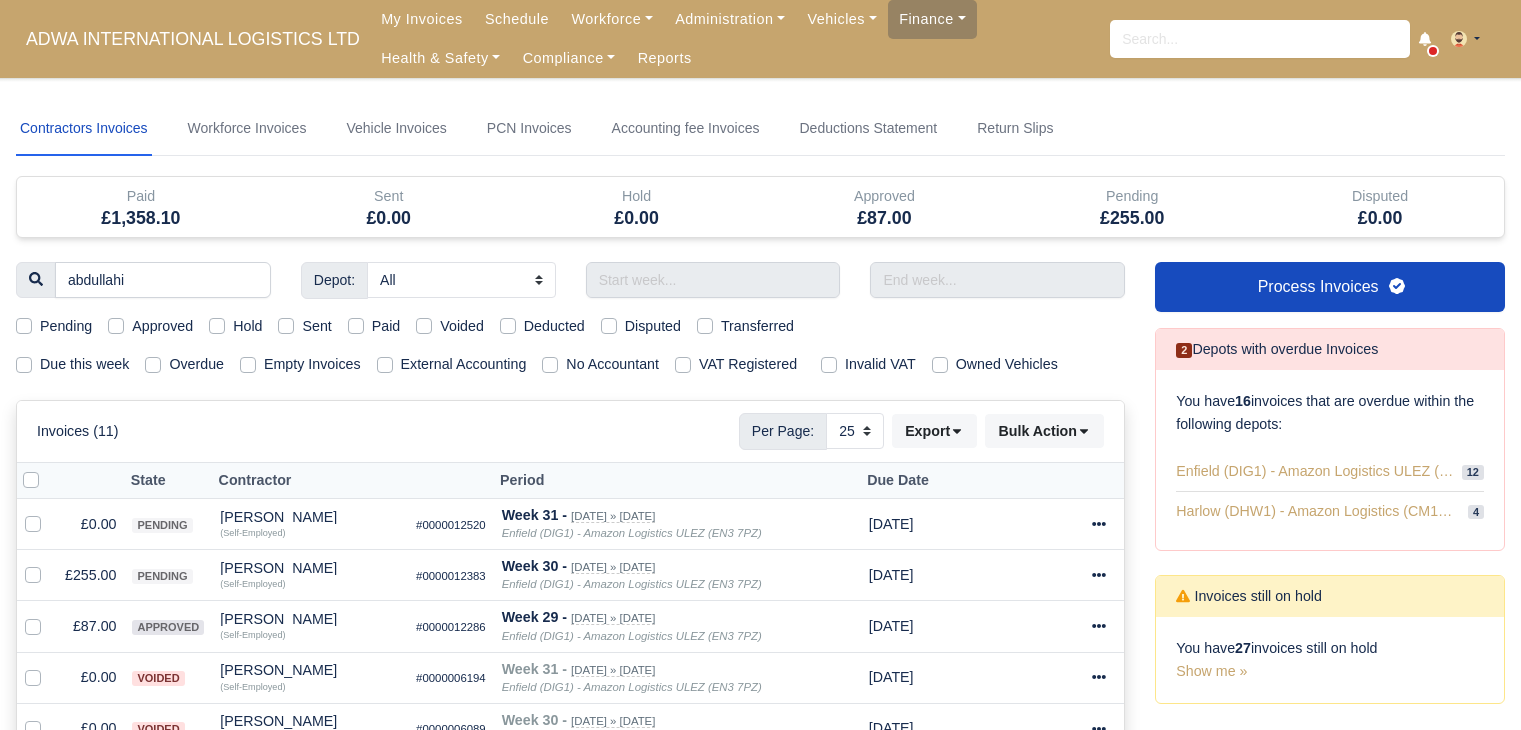select on "25" 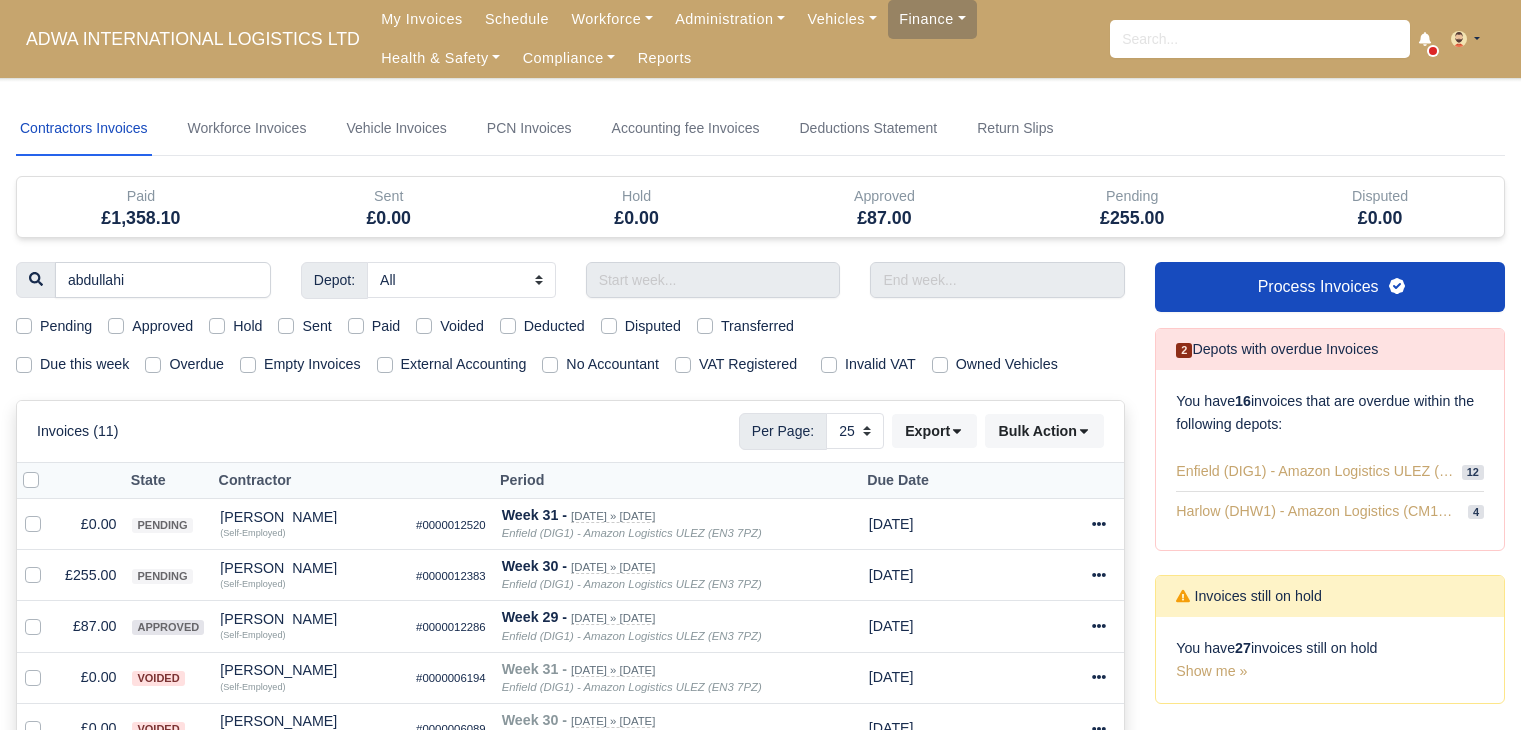 scroll, scrollTop: 75, scrollLeft: 0, axis: vertical 